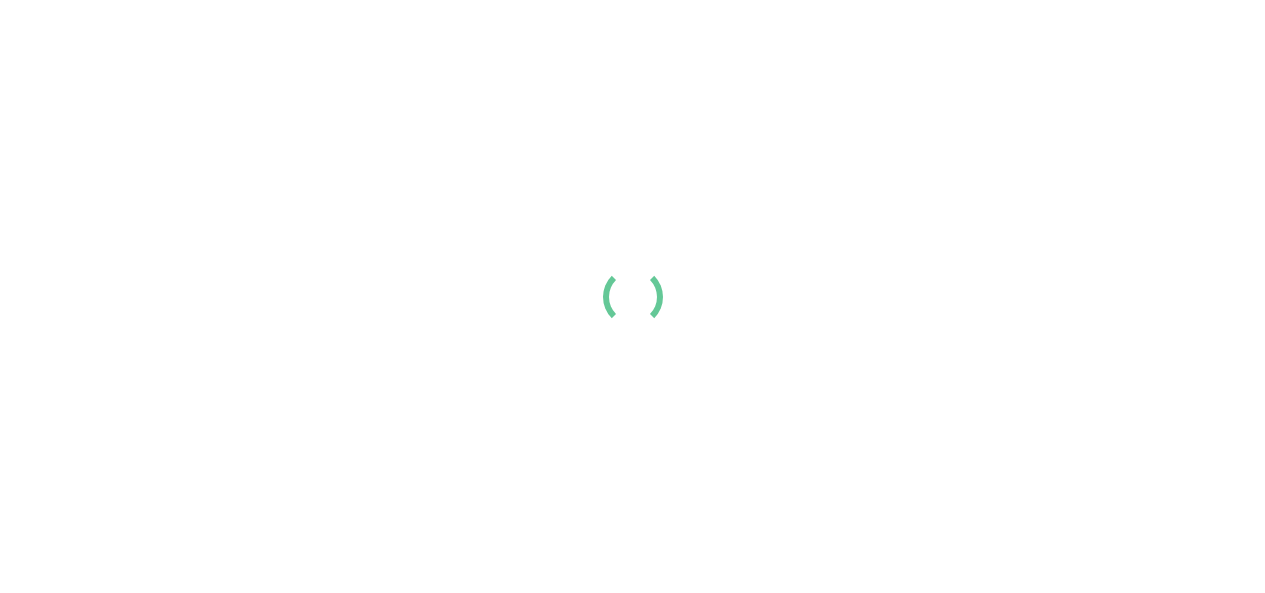 scroll, scrollTop: 0, scrollLeft: 0, axis: both 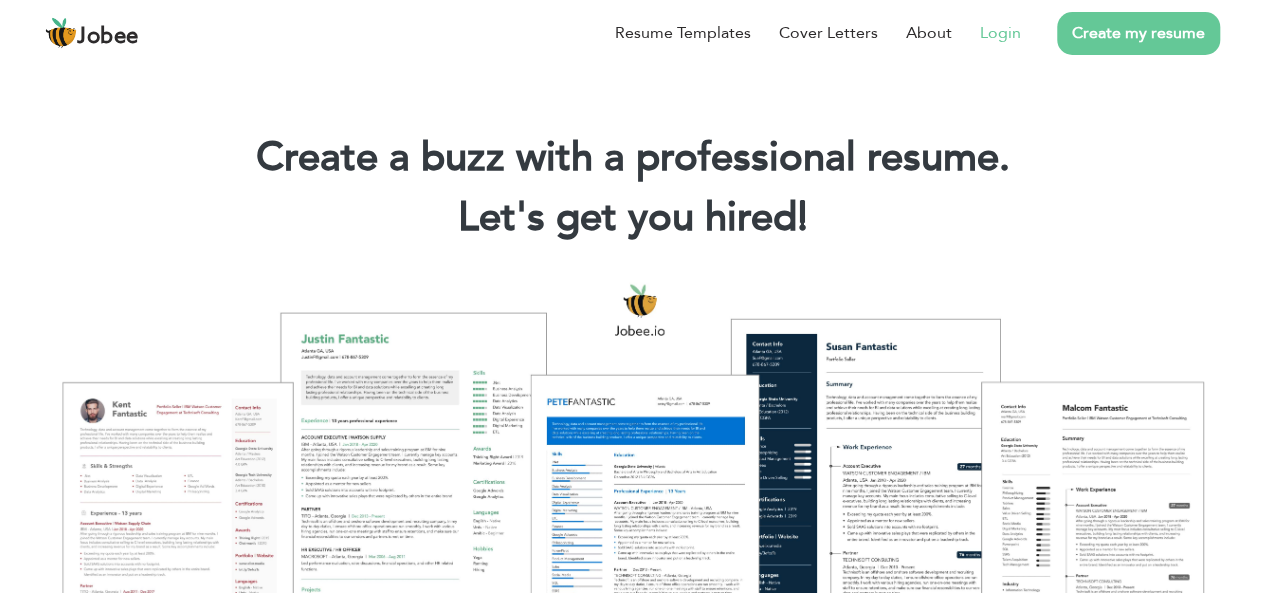 click on "Login" at bounding box center (1000, 33) 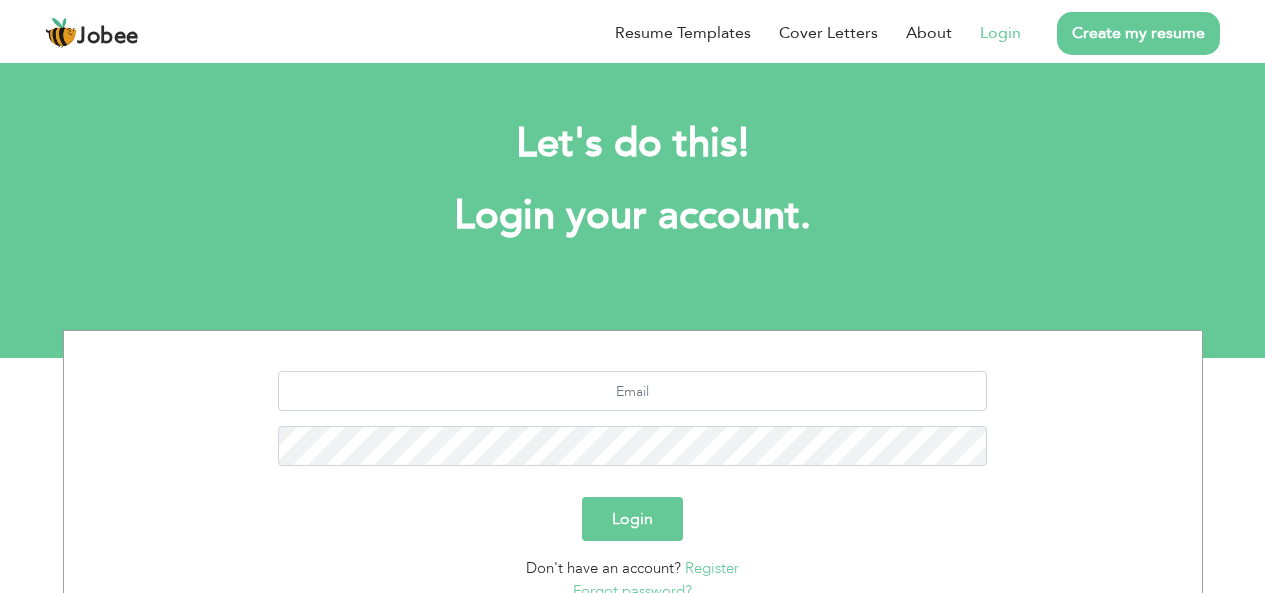 scroll, scrollTop: 0, scrollLeft: 0, axis: both 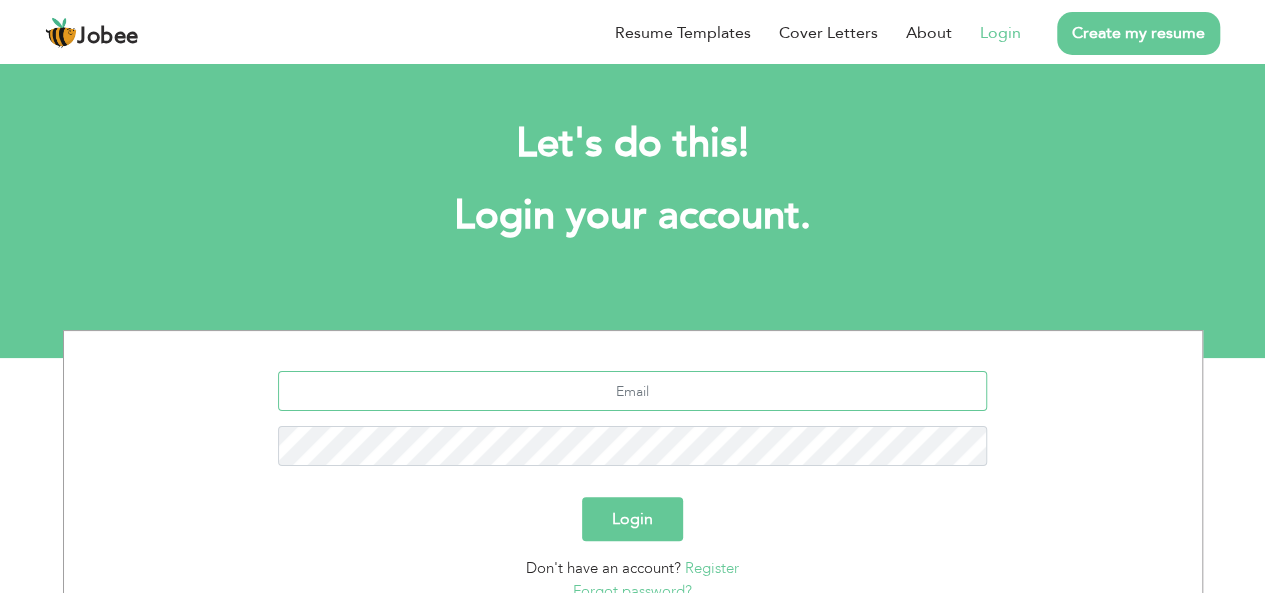 click at bounding box center [632, 391] 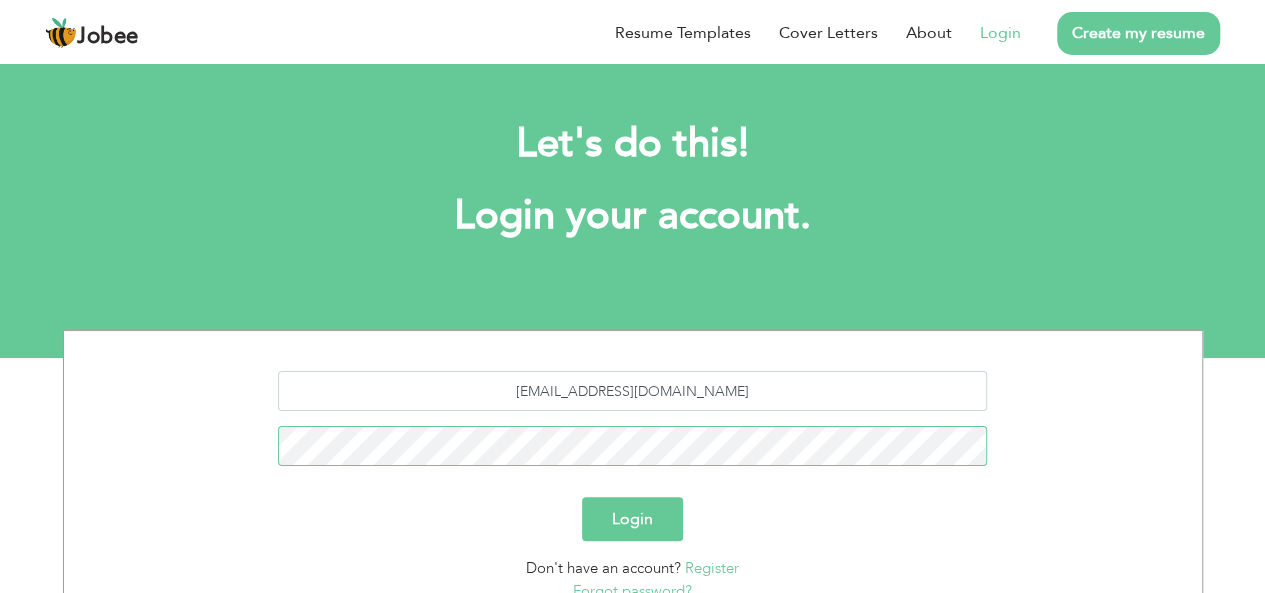 click on "Login" at bounding box center (632, 519) 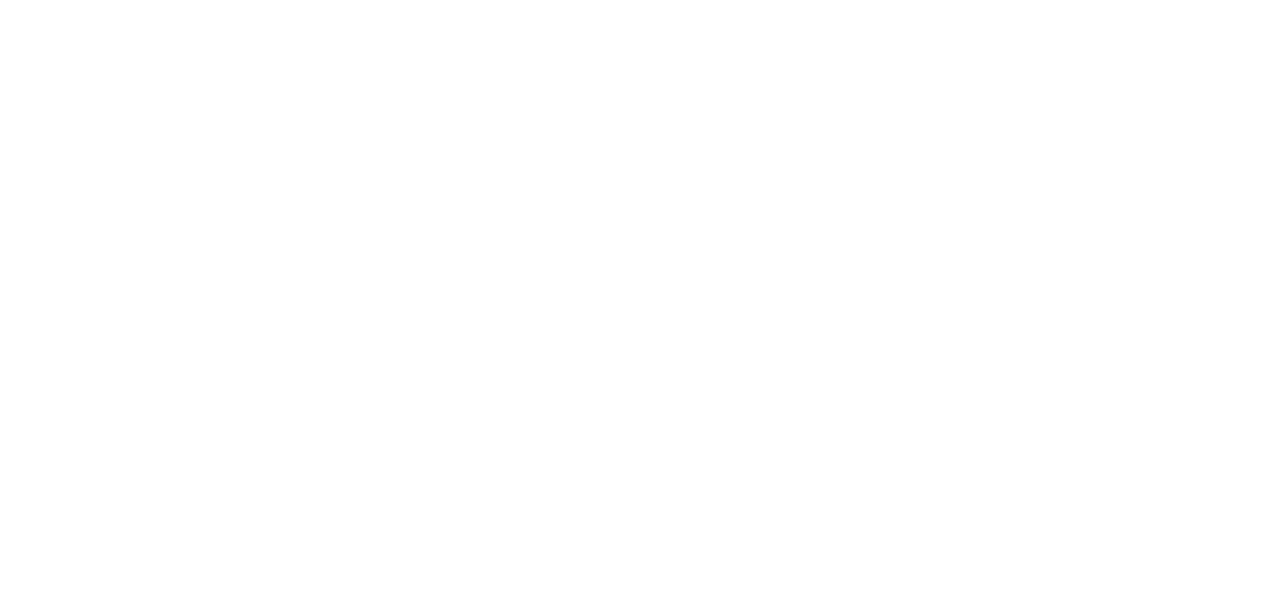 scroll, scrollTop: 0, scrollLeft: 0, axis: both 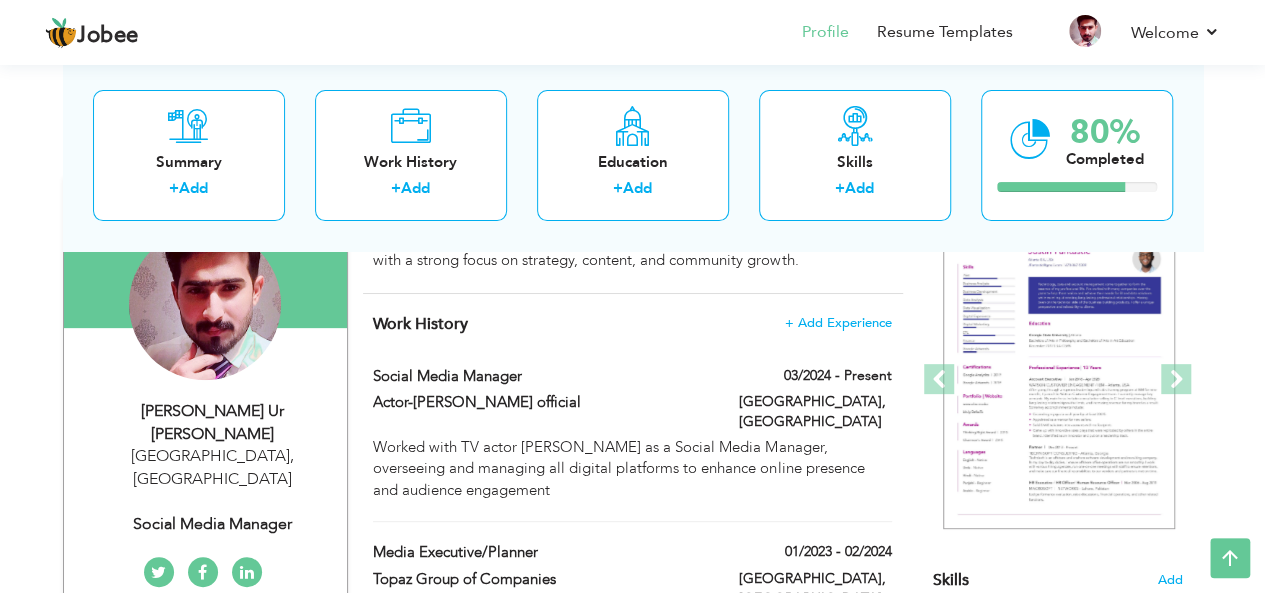 click on "Social media manager" at bounding box center [213, 524] 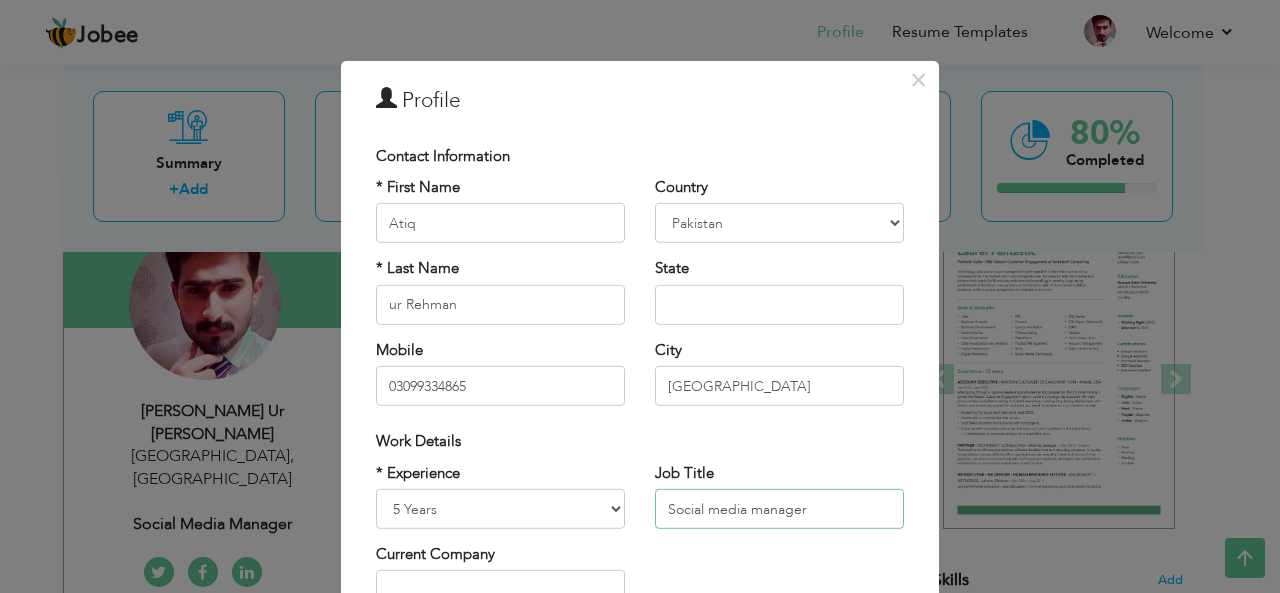 click on "Social media manager" at bounding box center (779, 509) 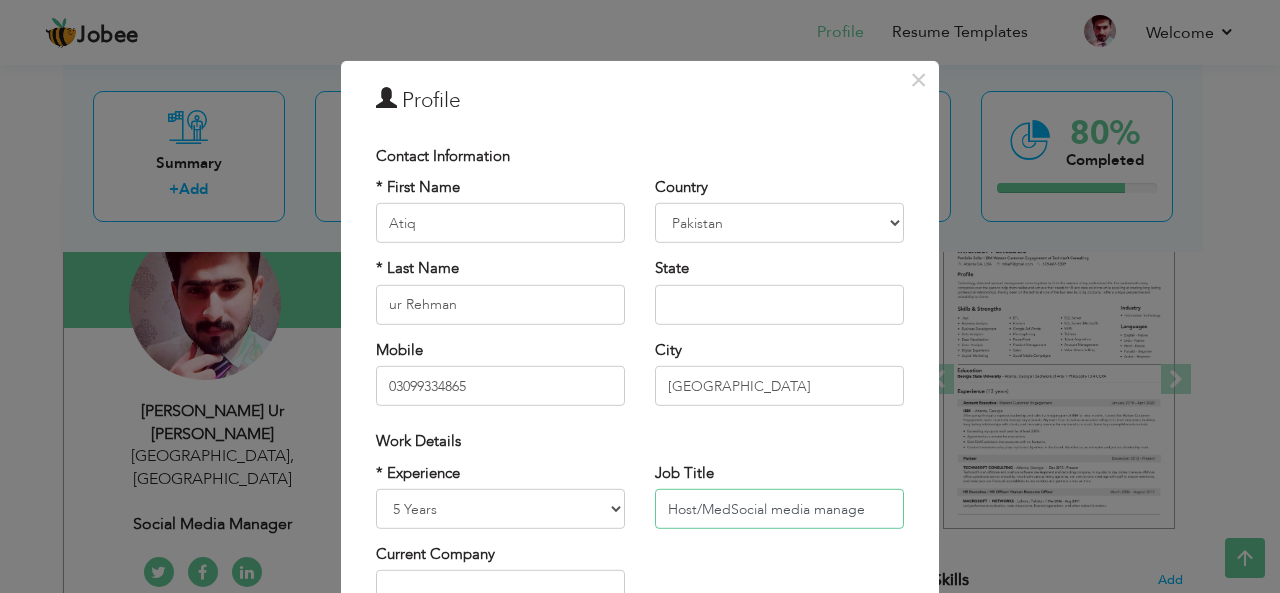 click on "Host/MedSocial media manage" at bounding box center (779, 509) 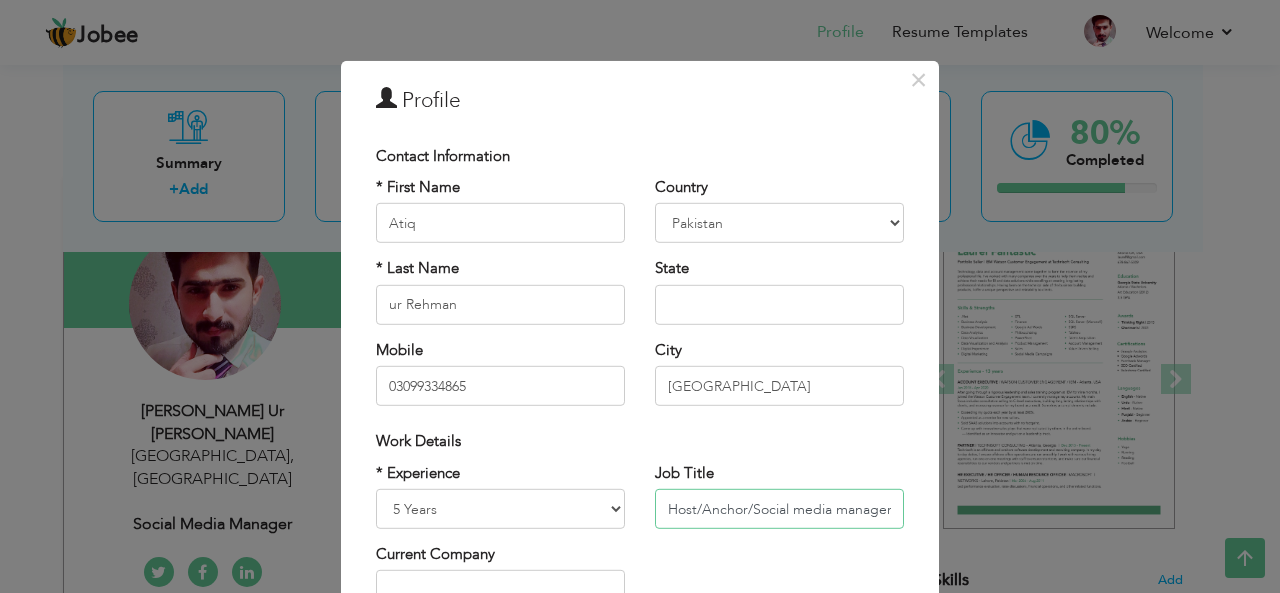 type on "Host/Anchor/Social media manager" 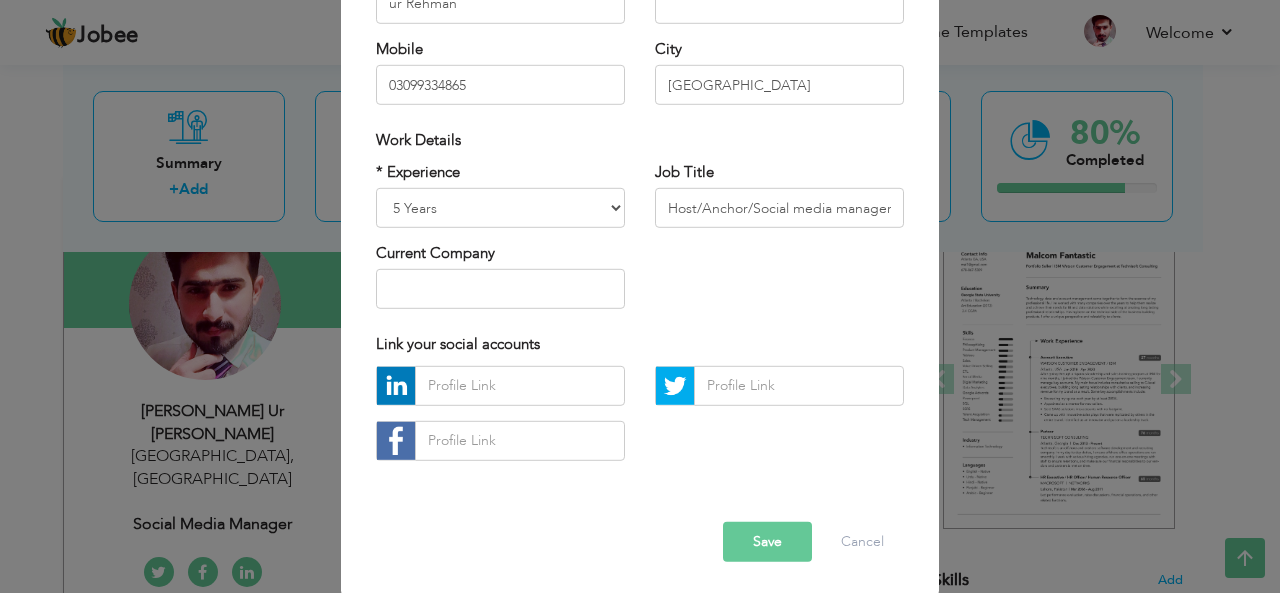 scroll, scrollTop: 304, scrollLeft: 0, axis: vertical 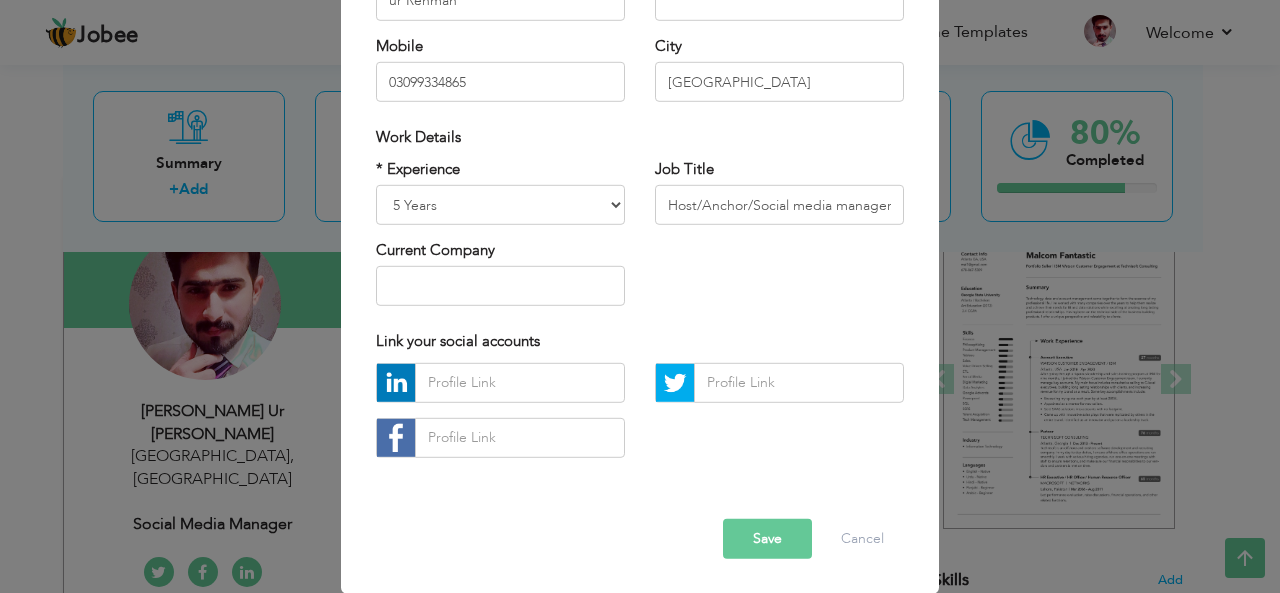 click on "Save" at bounding box center [767, 539] 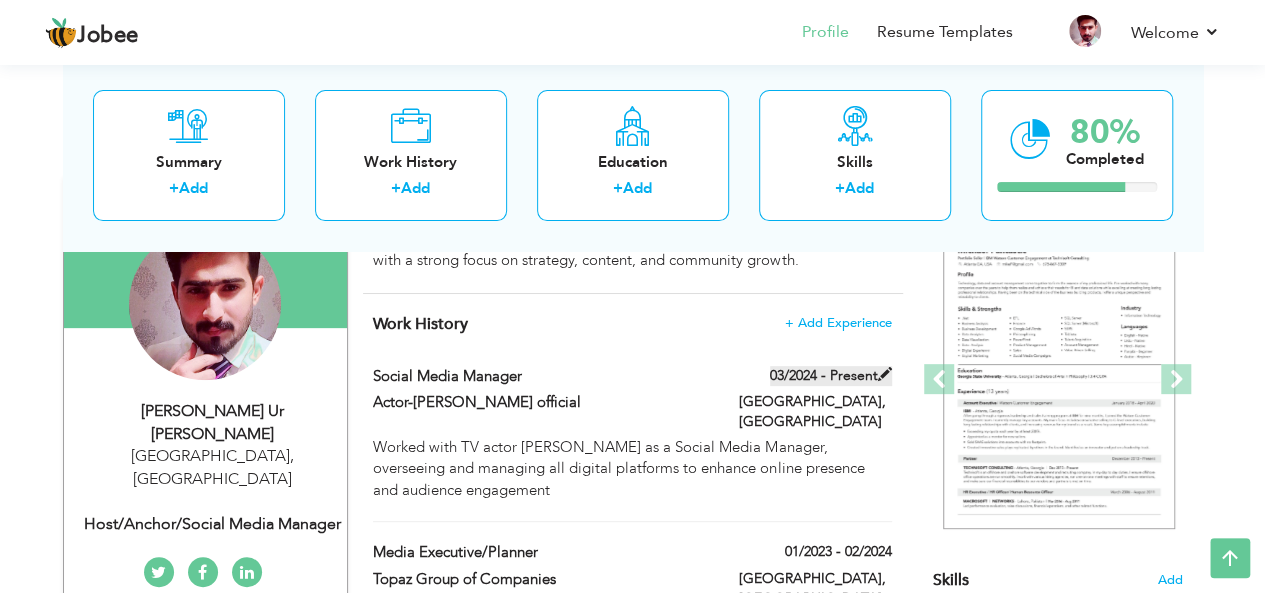 click on "03/2024 - Present" at bounding box center [831, 376] 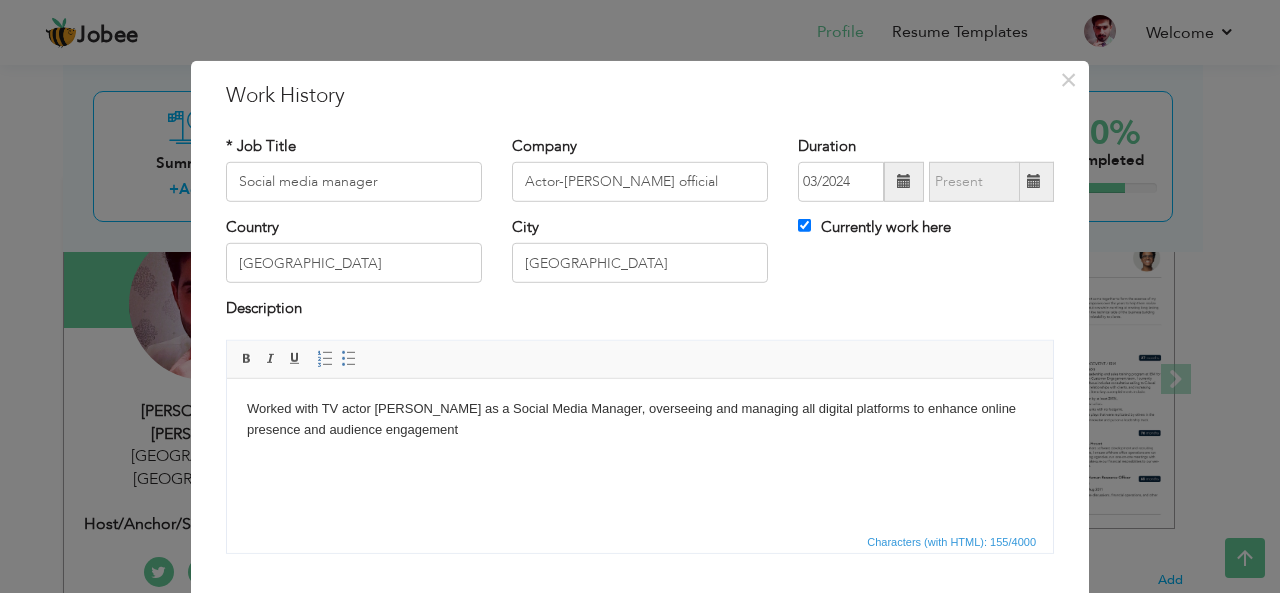 click at bounding box center (1034, 181) 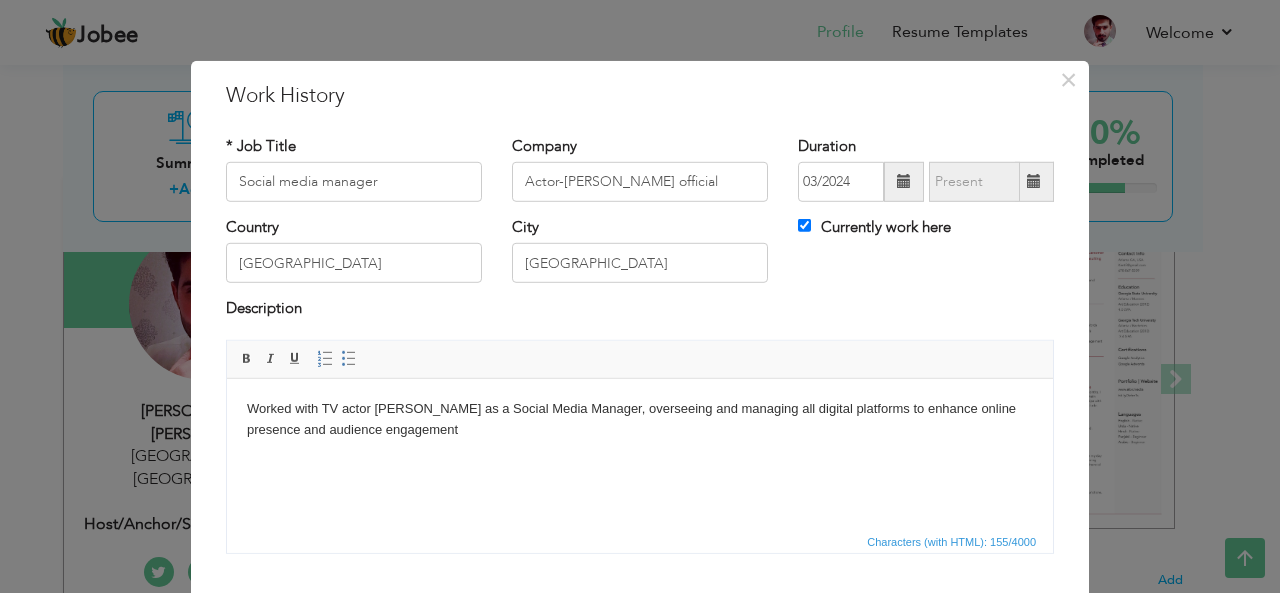 click at bounding box center (1034, 182) 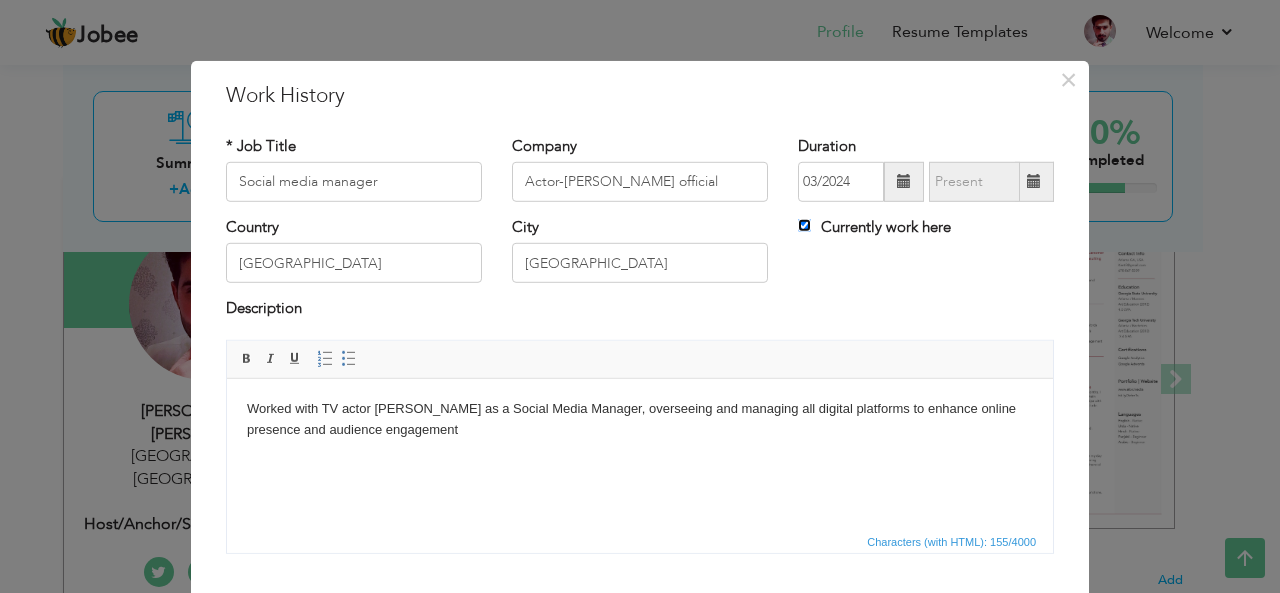 click on "Currently work here" at bounding box center [804, 225] 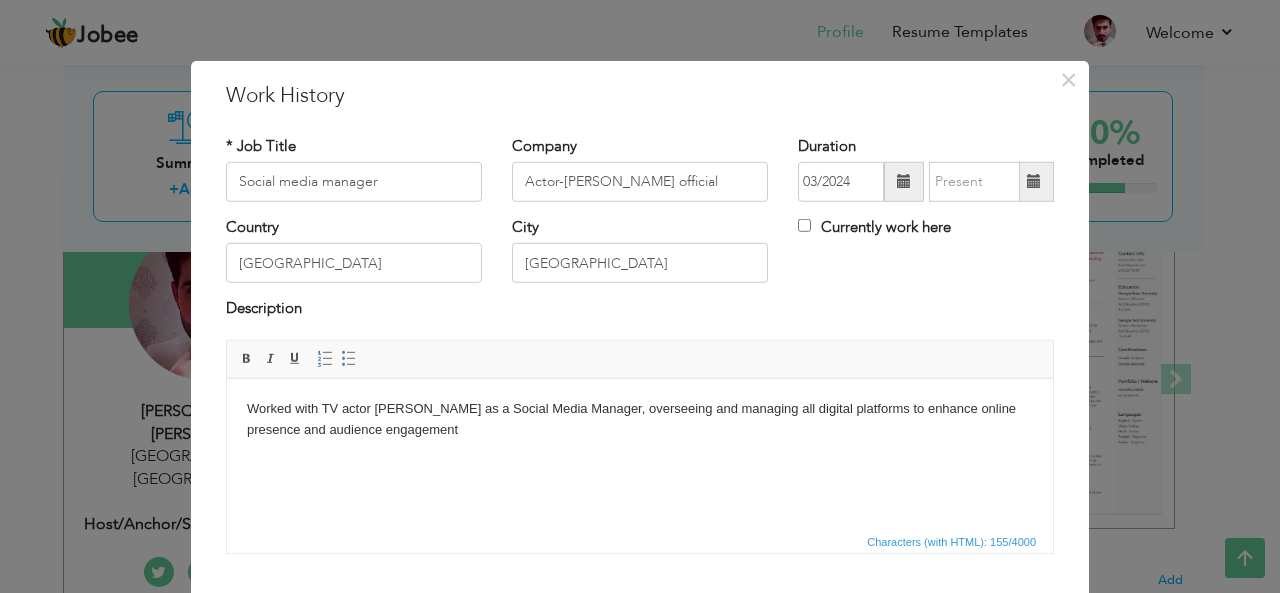 click at bounding box center [1034, 181] 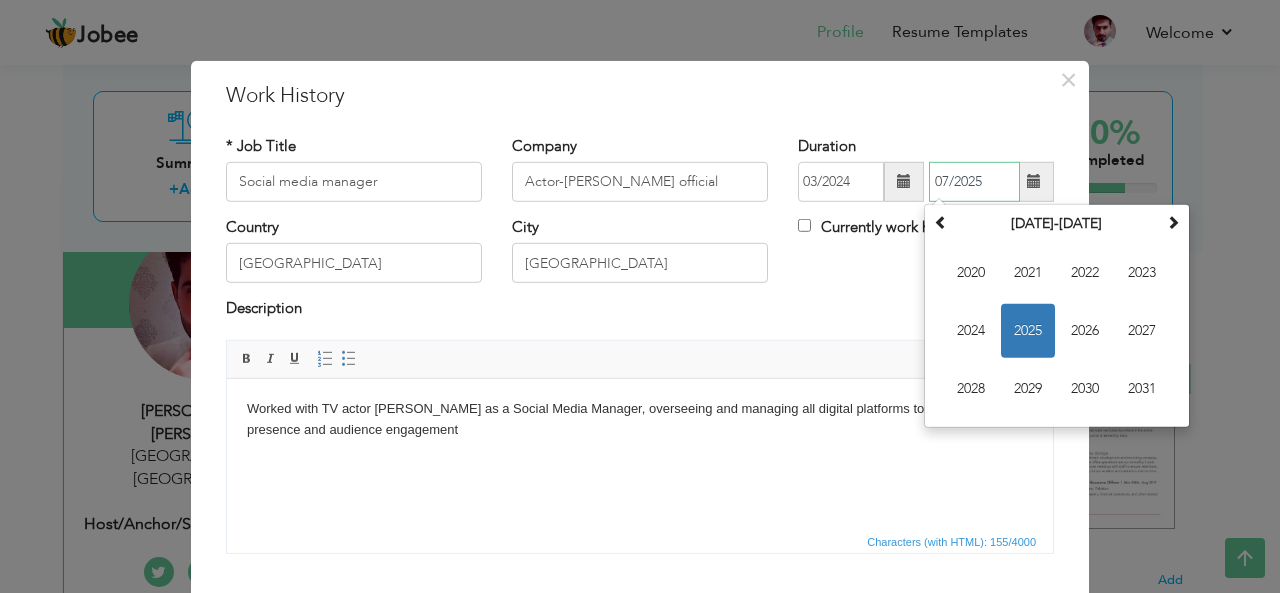 click on "2025" at bounding box center [1028, 331] 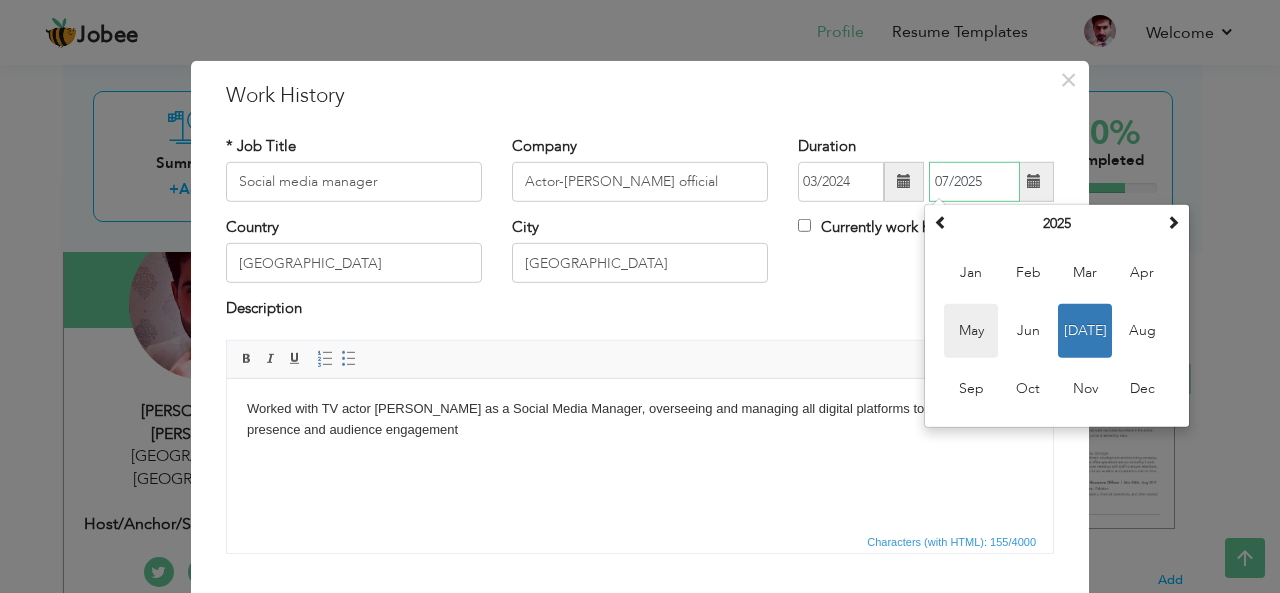 click on "May" at bounding box center (971, 331) 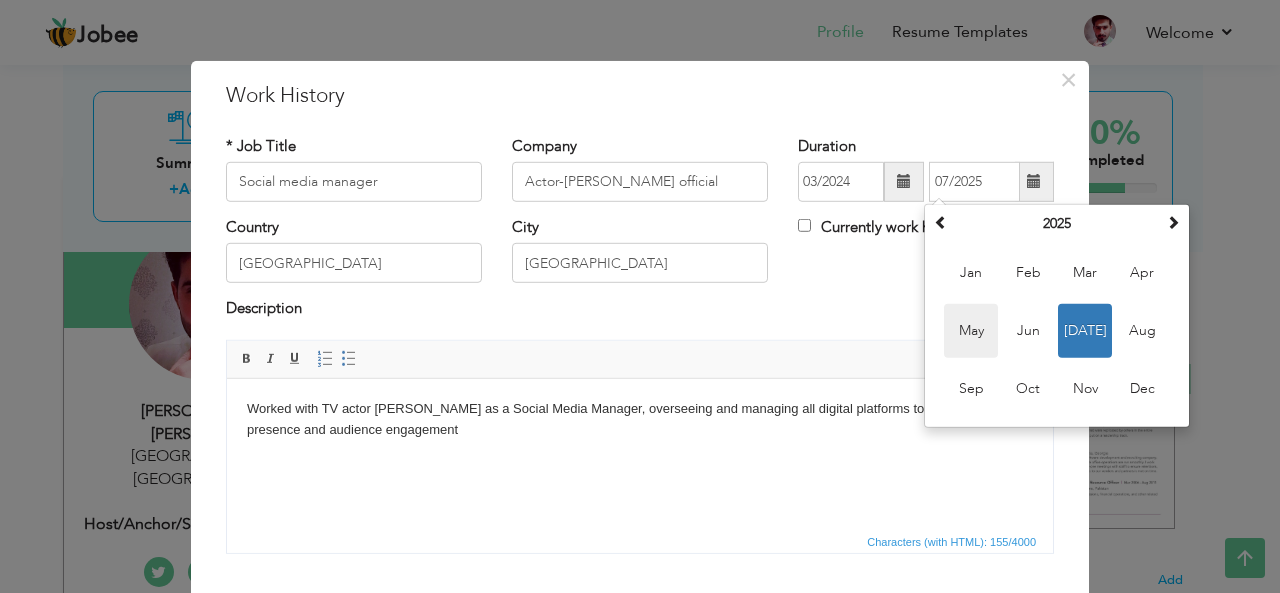 type on "05/2025" 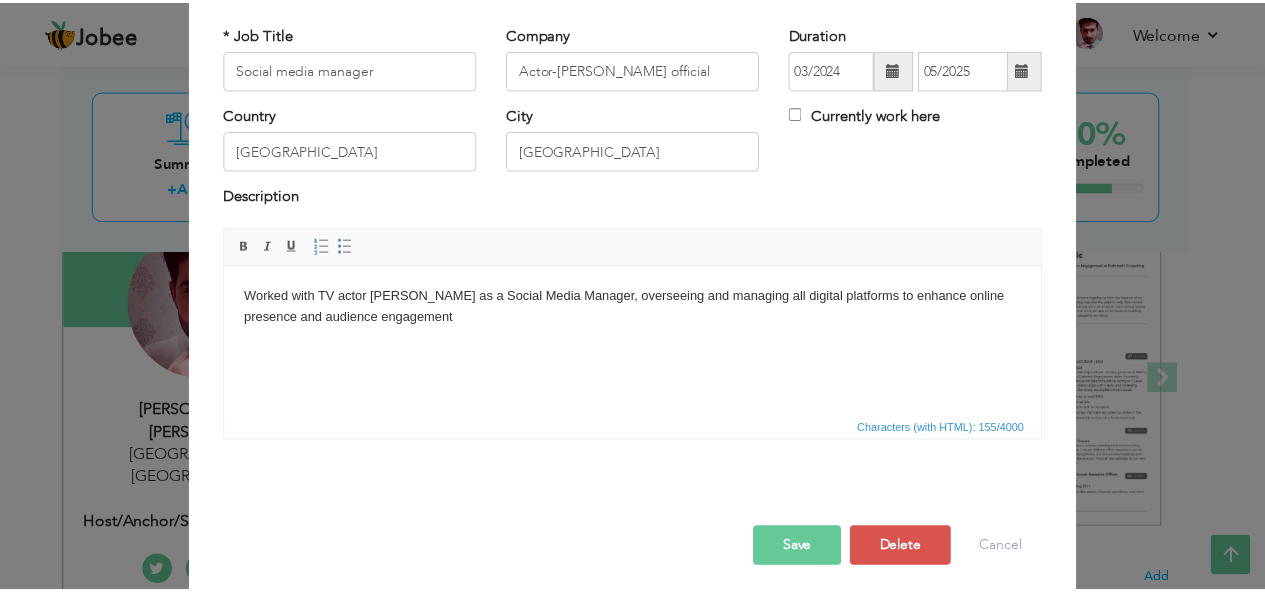 scroll, scrollTop: 120, scrollLeft: 0, axis: vertical 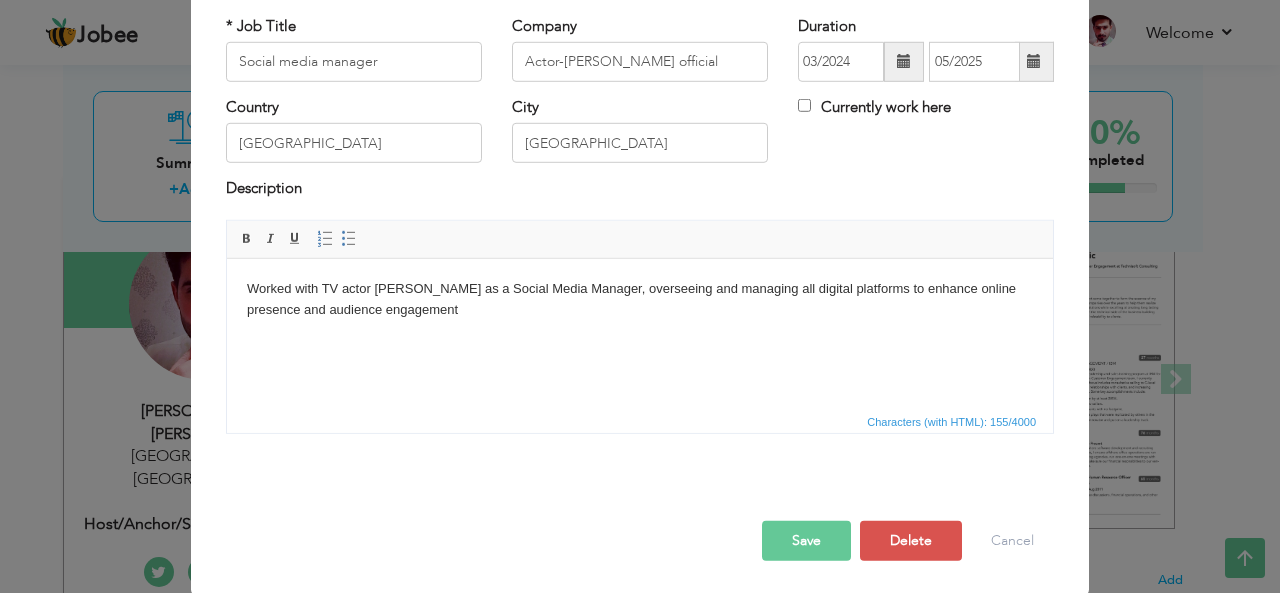 click on "Save" at bounding box center (806, 541) 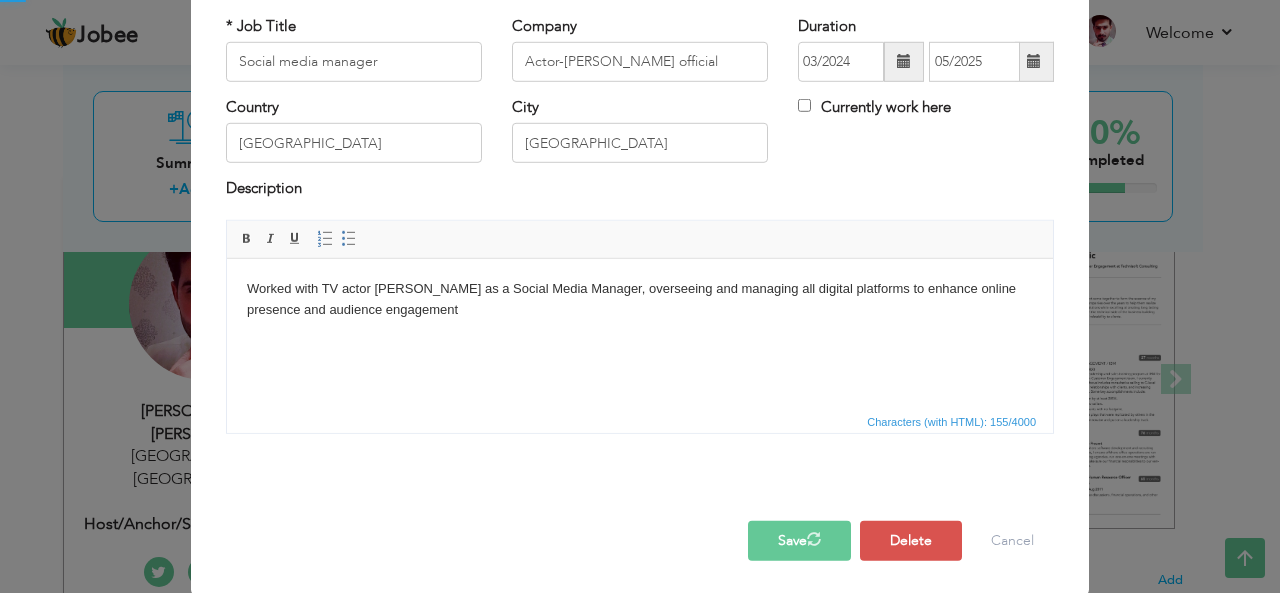 click on "Save" at bounding box center (799, 541) 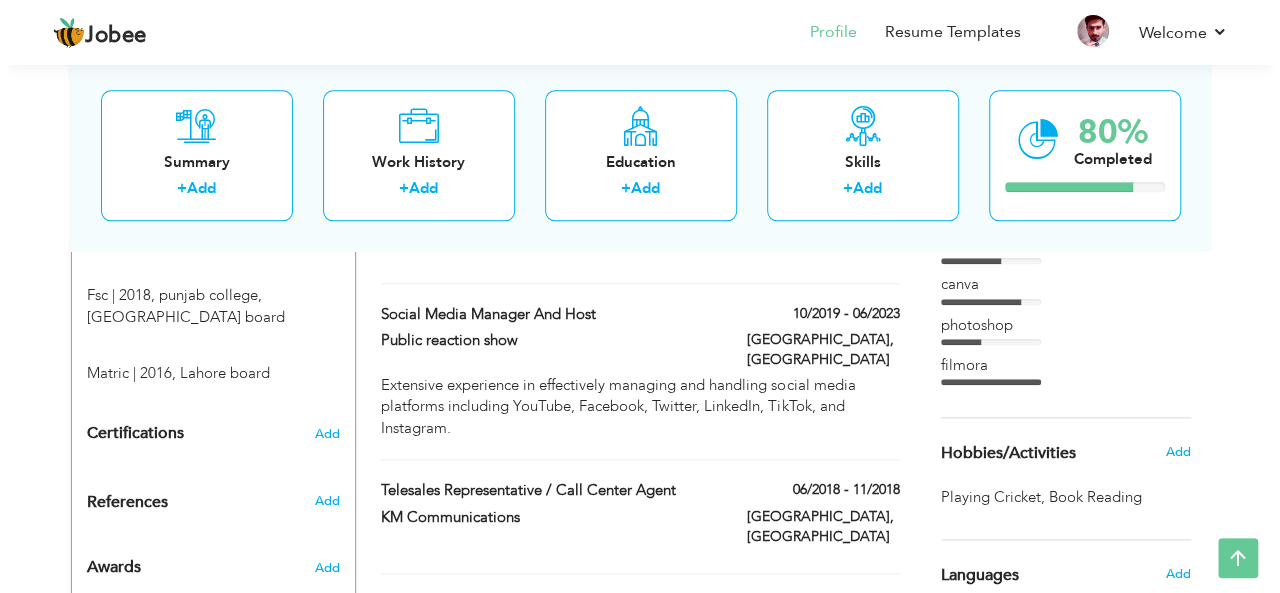 scroll, scrollTop: 1000, scrollLeft: 0, axis: vertical 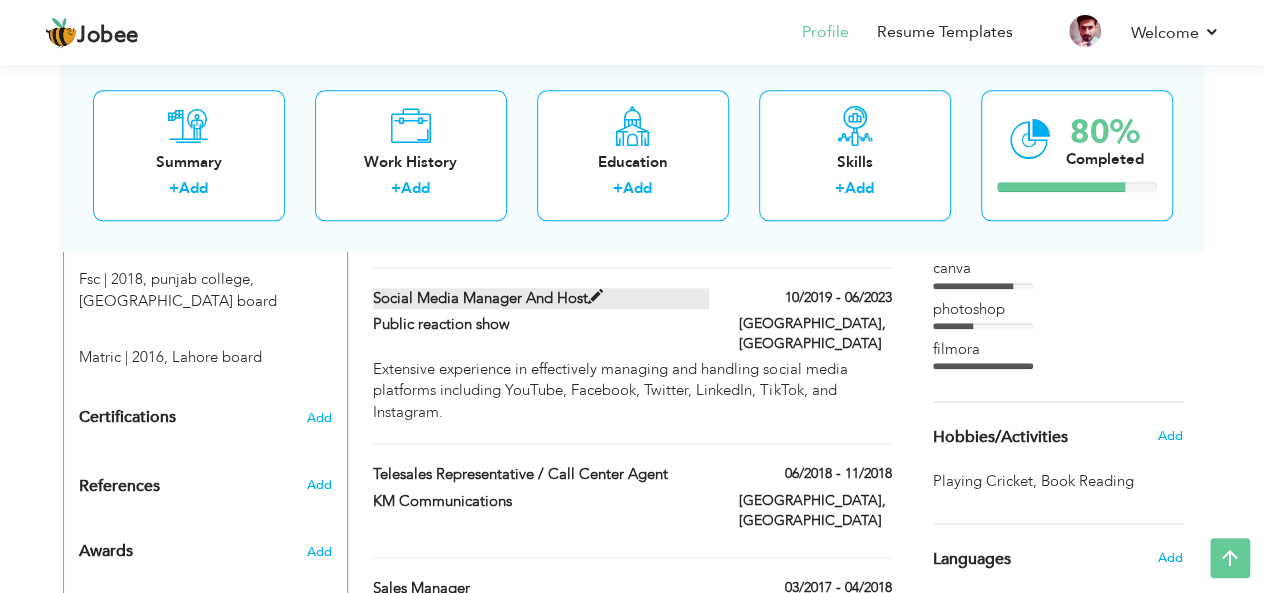 click on "Social media manager and host" at bounding box center [541, 298] 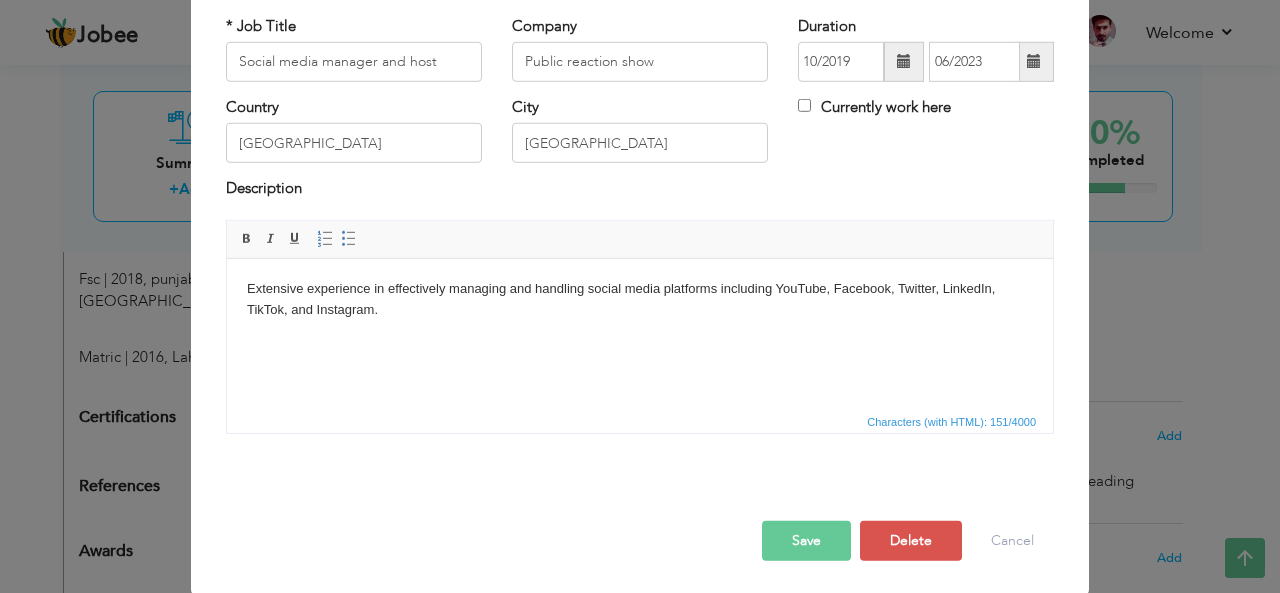 scroll, scrollTop: 0, scrollLeft: 0, axis: both 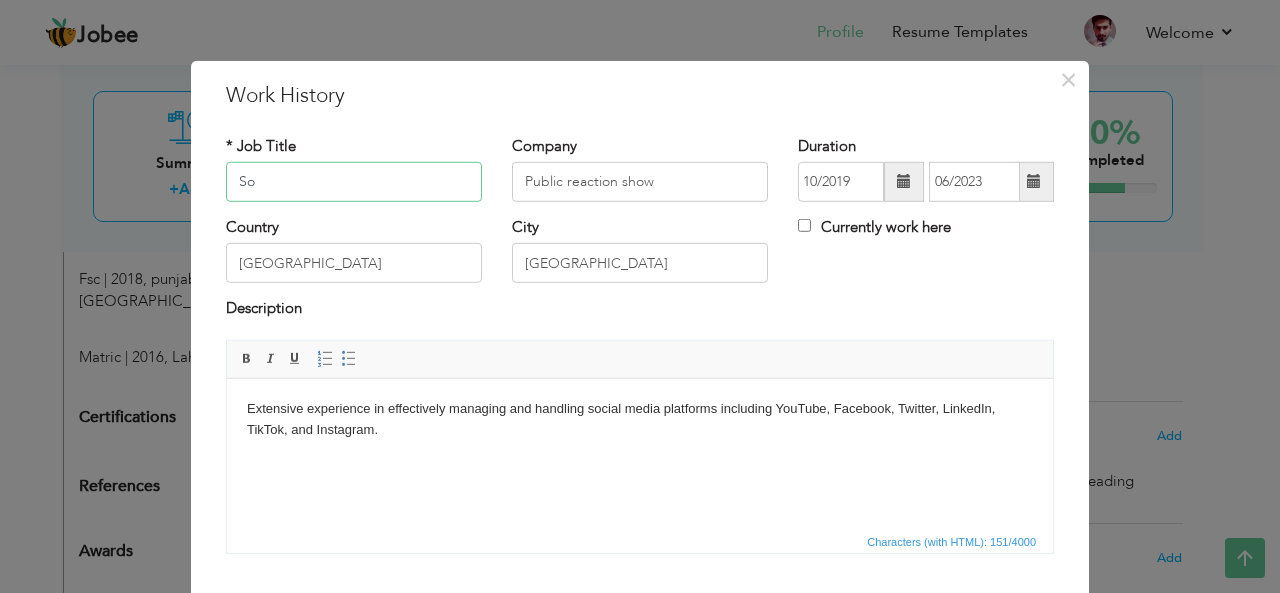 type on "S" 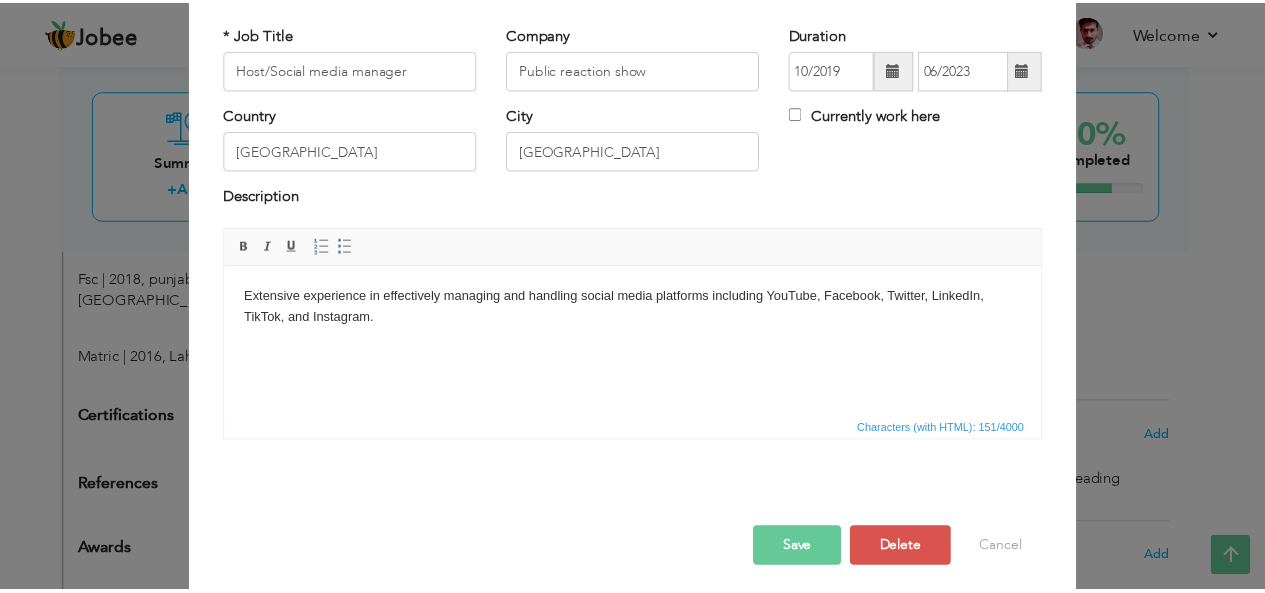 scroll, scrollTop: 120, scrollLeft: 0, axis: vertical 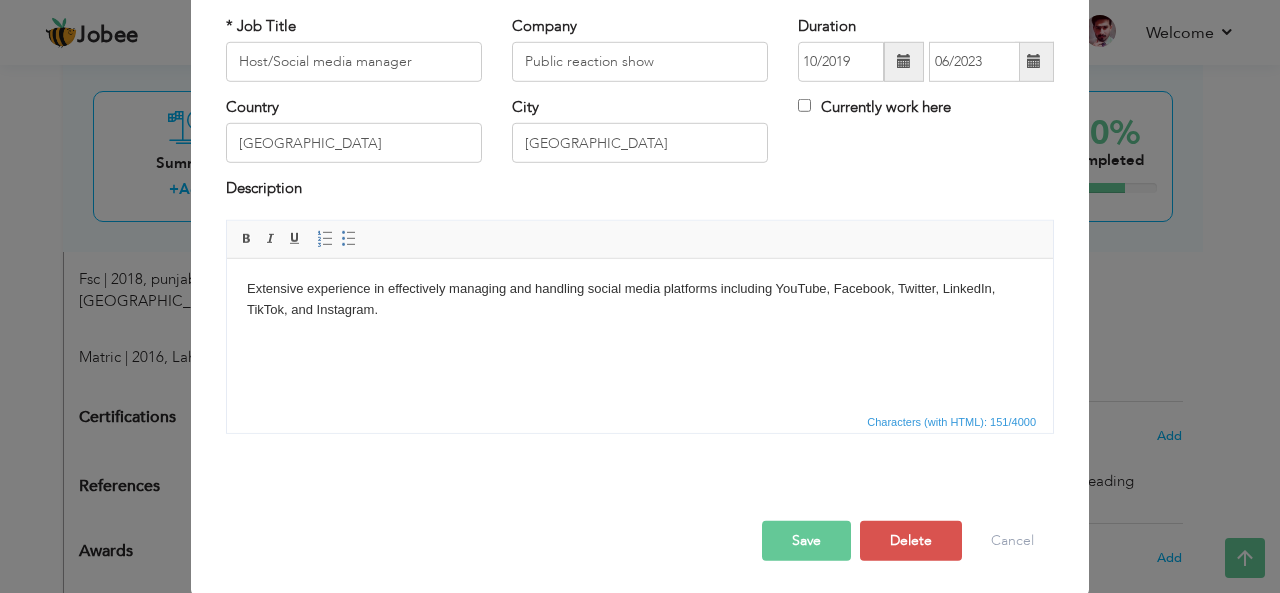 click on "Save" at bounding box center [806, 541] 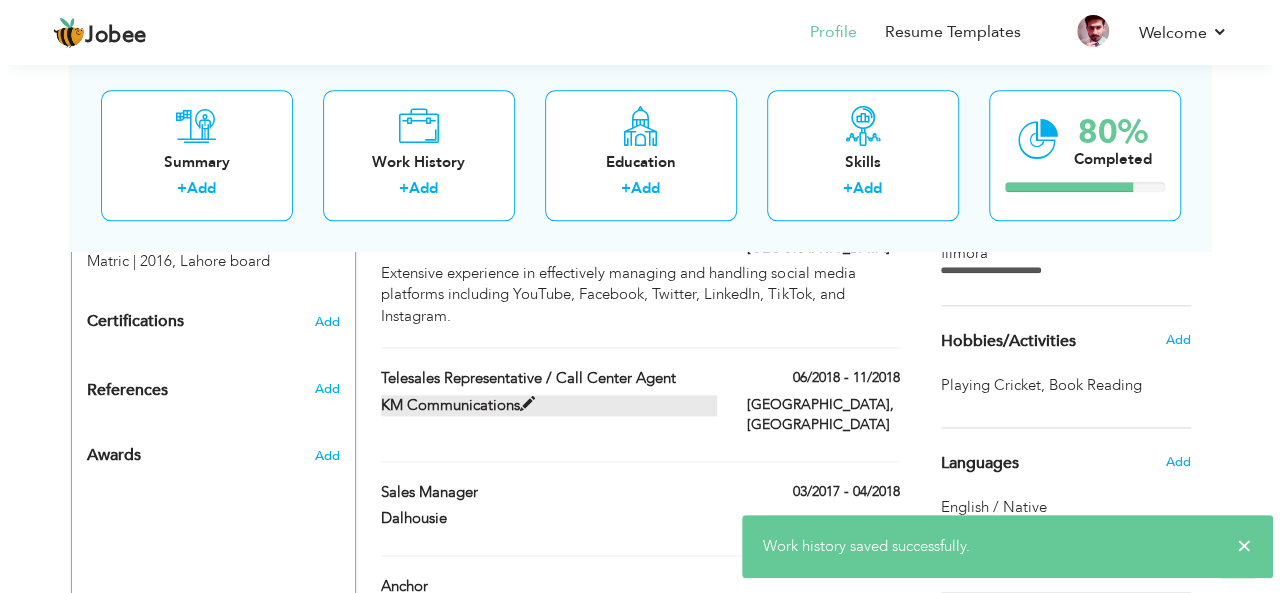 scroll, scrollTop: 1120, scrollLeft: 0, axis: vertical 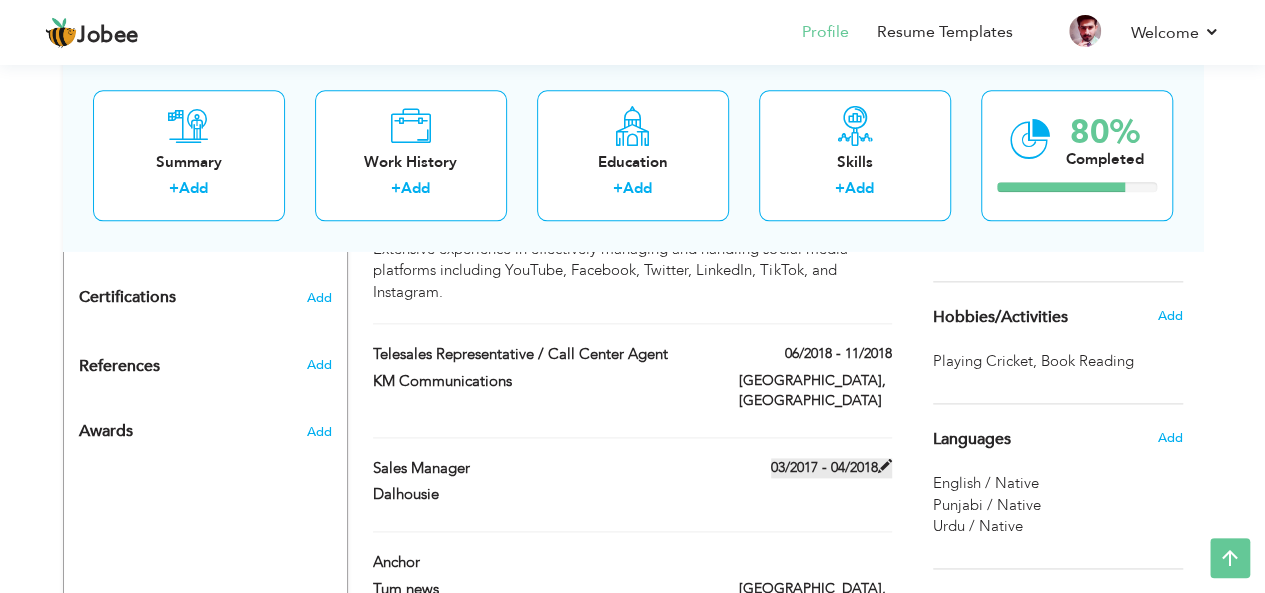 click on "03/2017 - 04/2018" at bounding box center (831, 468) 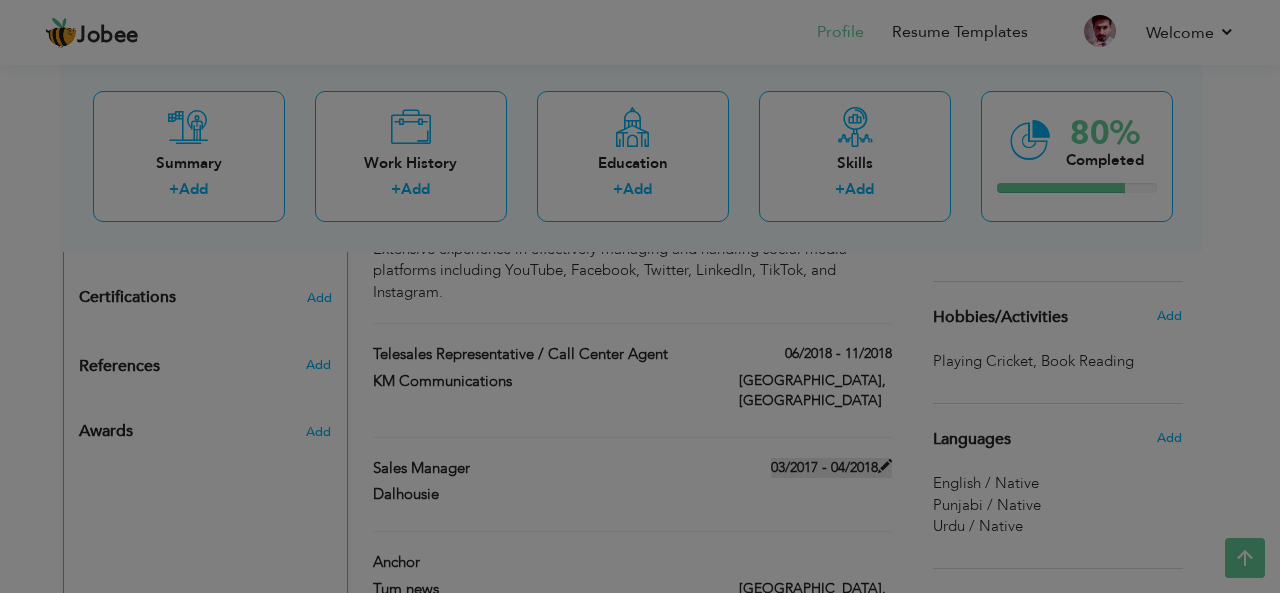 scroll, scrollTop: 0, scrollLeft: 0, axis: both 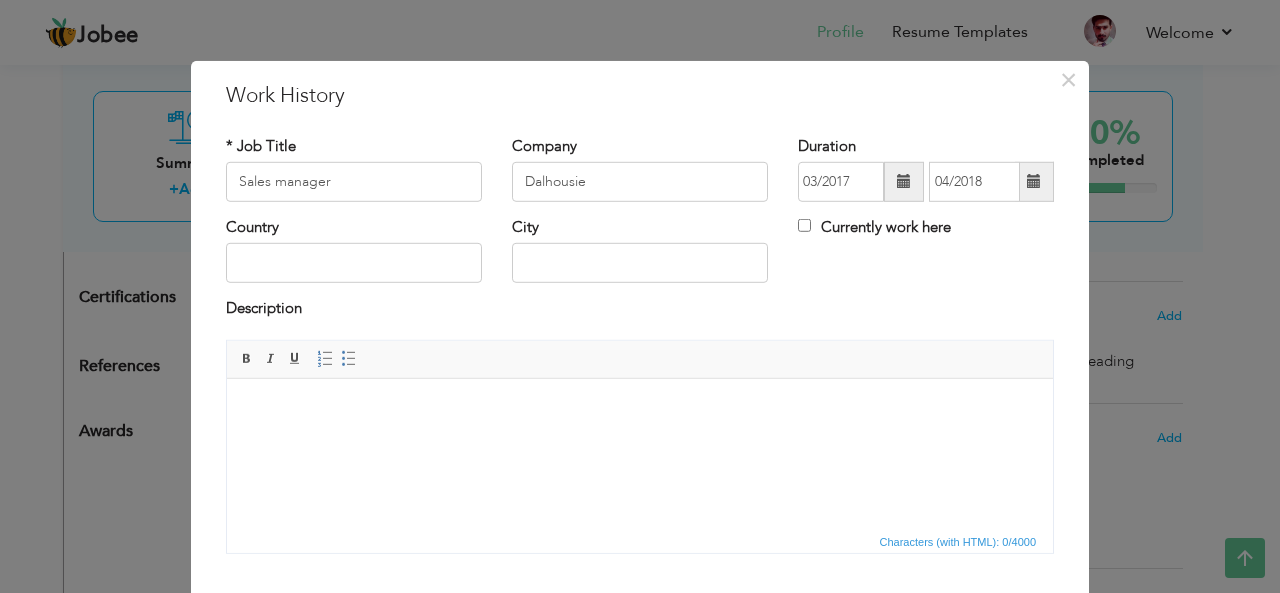 click at bounding box center (640, 408) 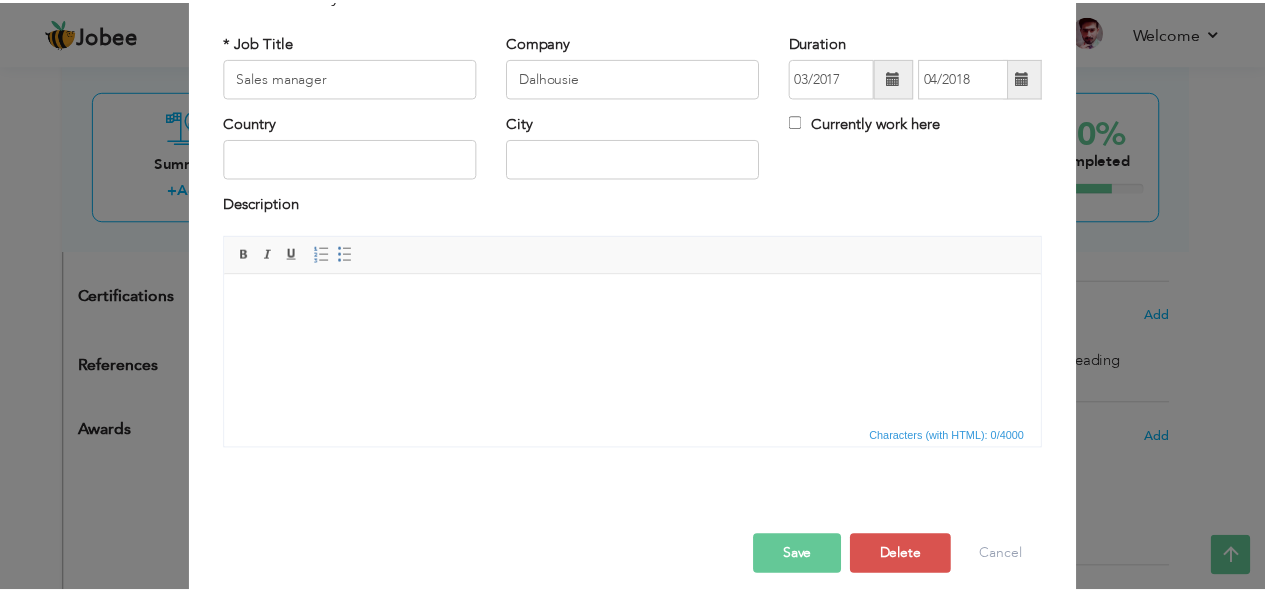 scroll, scrollTop: 120, scrollLeft: 0, axis: vertical 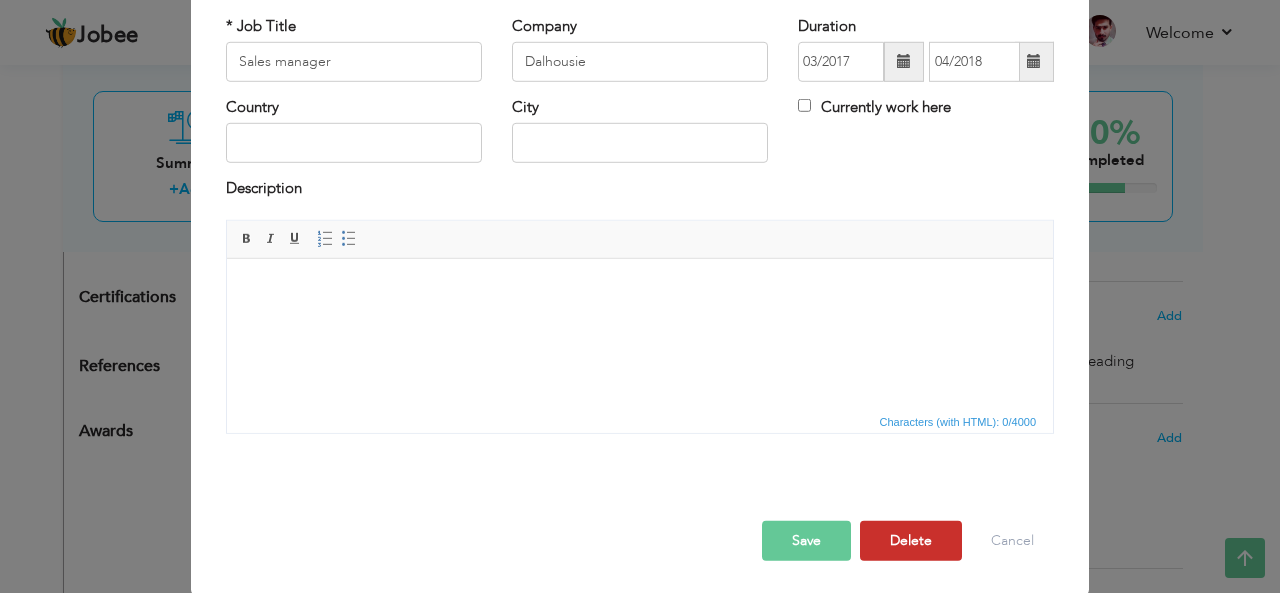 click on "Delete" at bounding box center (911, 541) 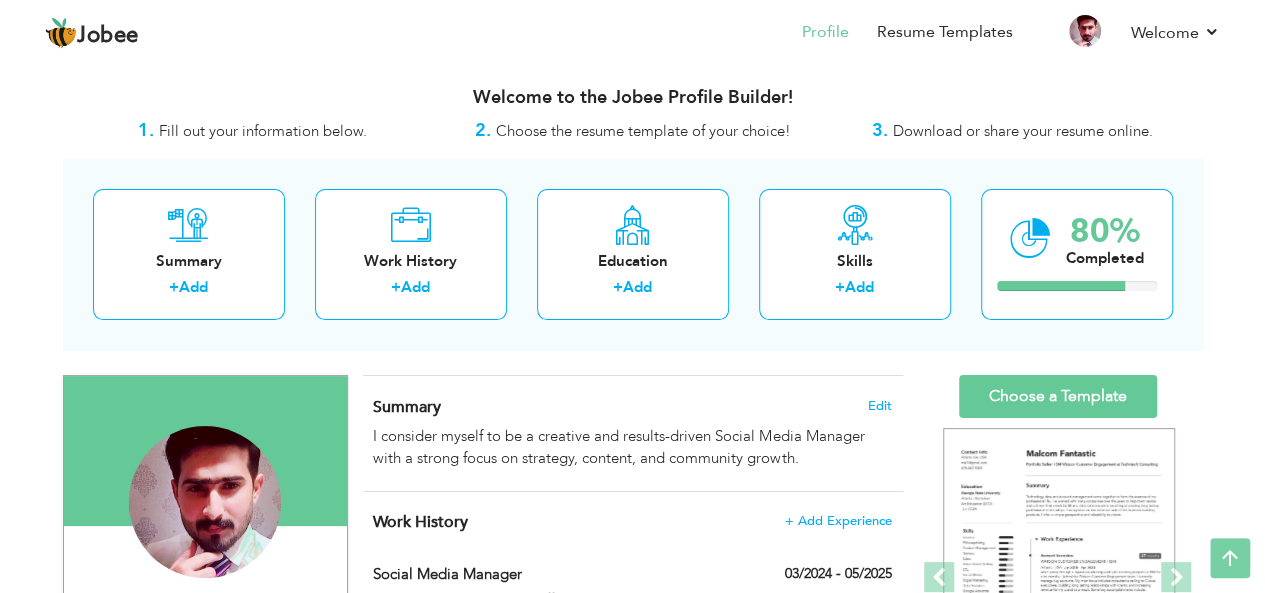scroll, scrollTop: 0, scrollLeft: 0, axis: both 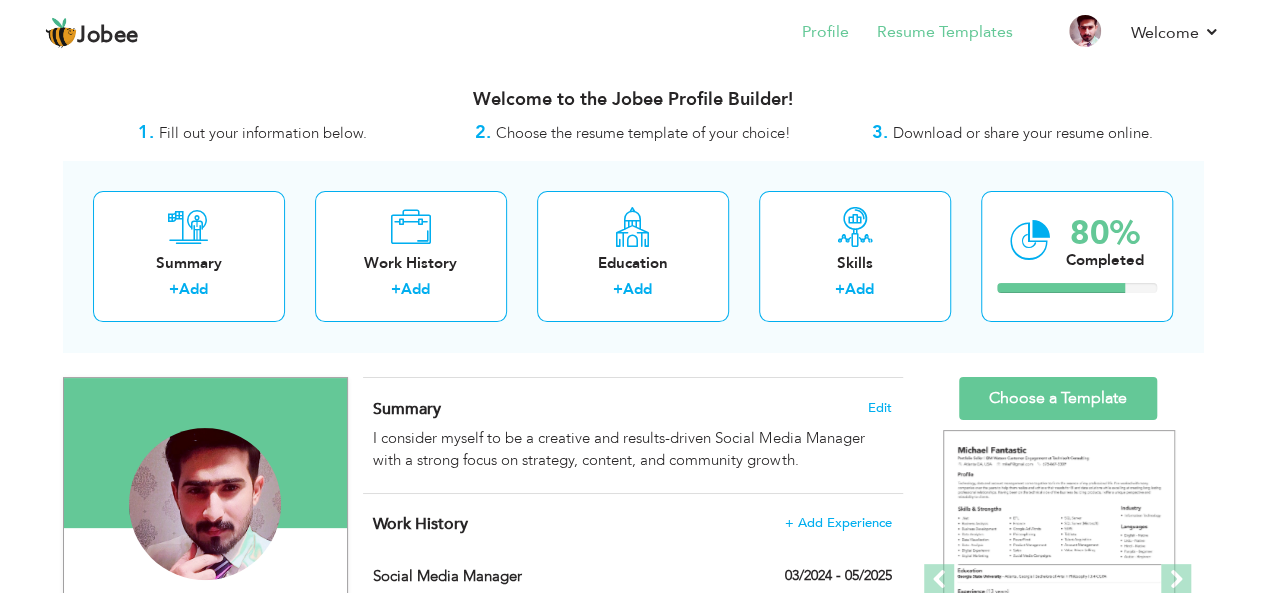 click on "Resume Templates" at bounding box center (931, 34) 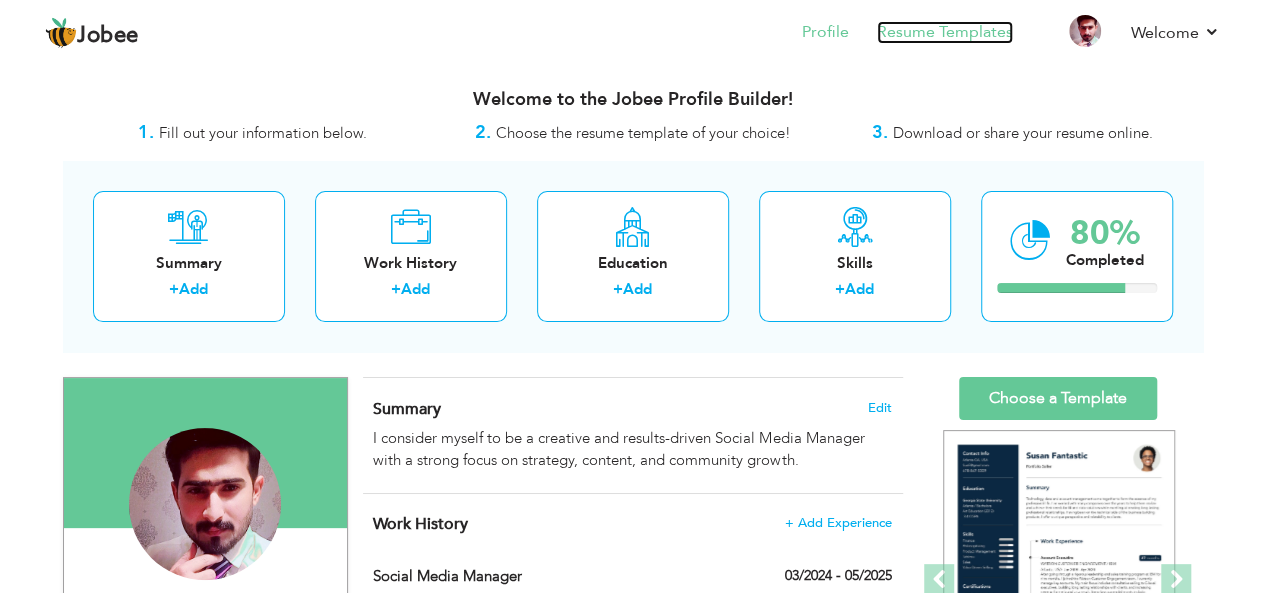click on "Resume Templates" at bounding box center (945, 32) 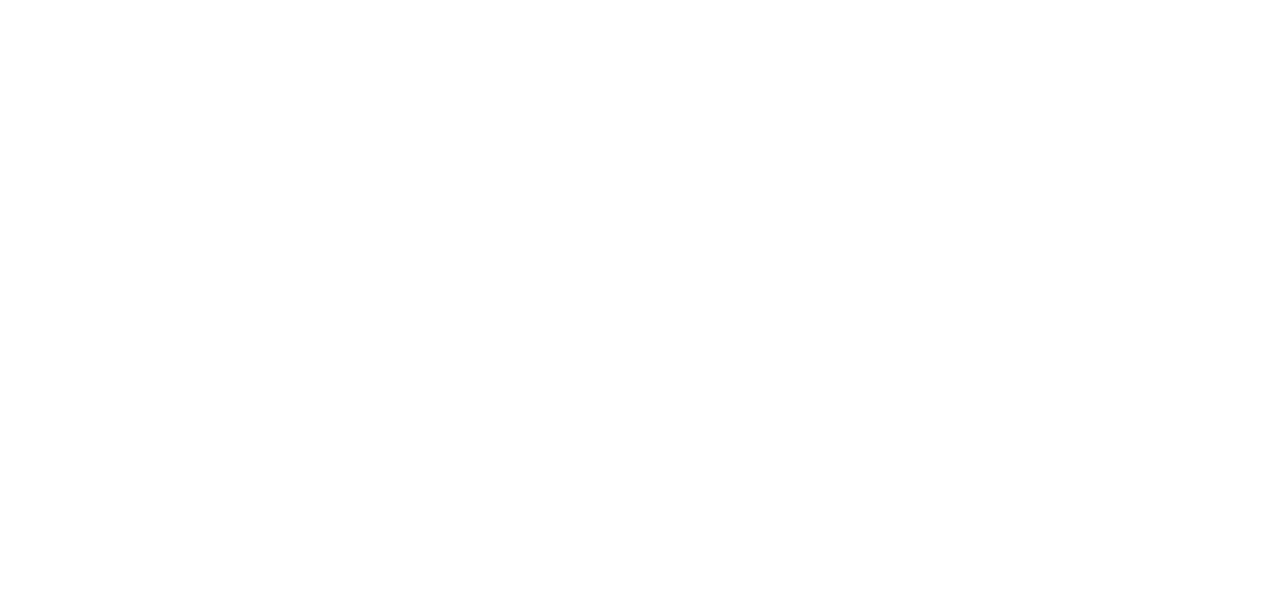 scroll, scrollTop: 0, scrollLeft: 0, axis: both 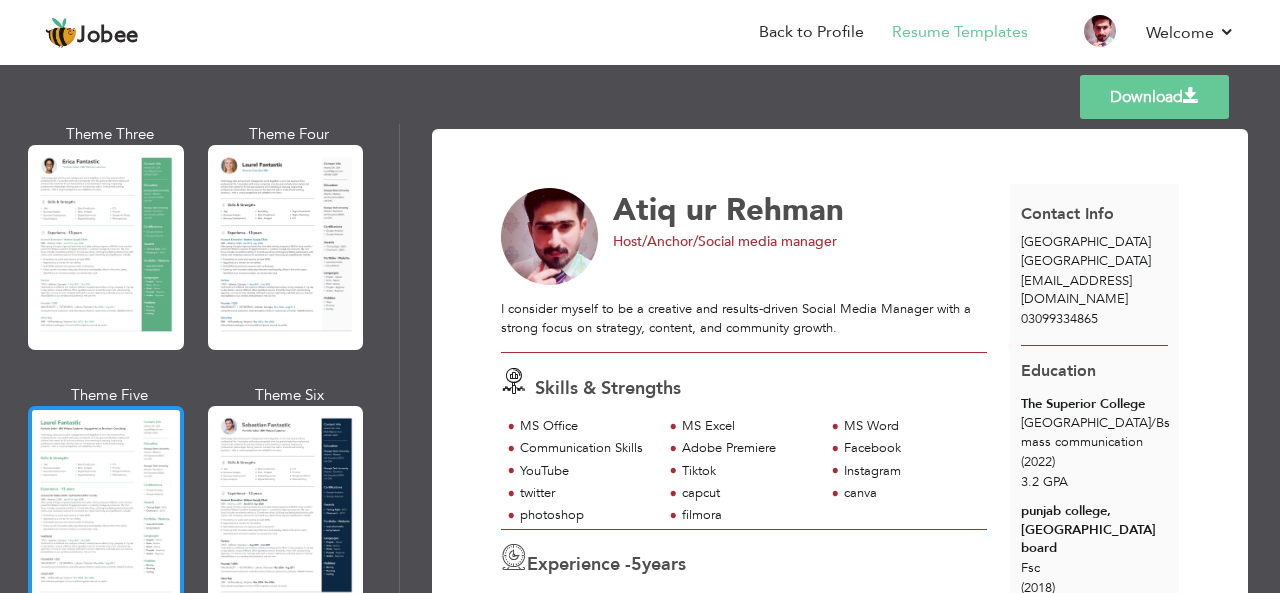 click at bounding box center [106, 508] 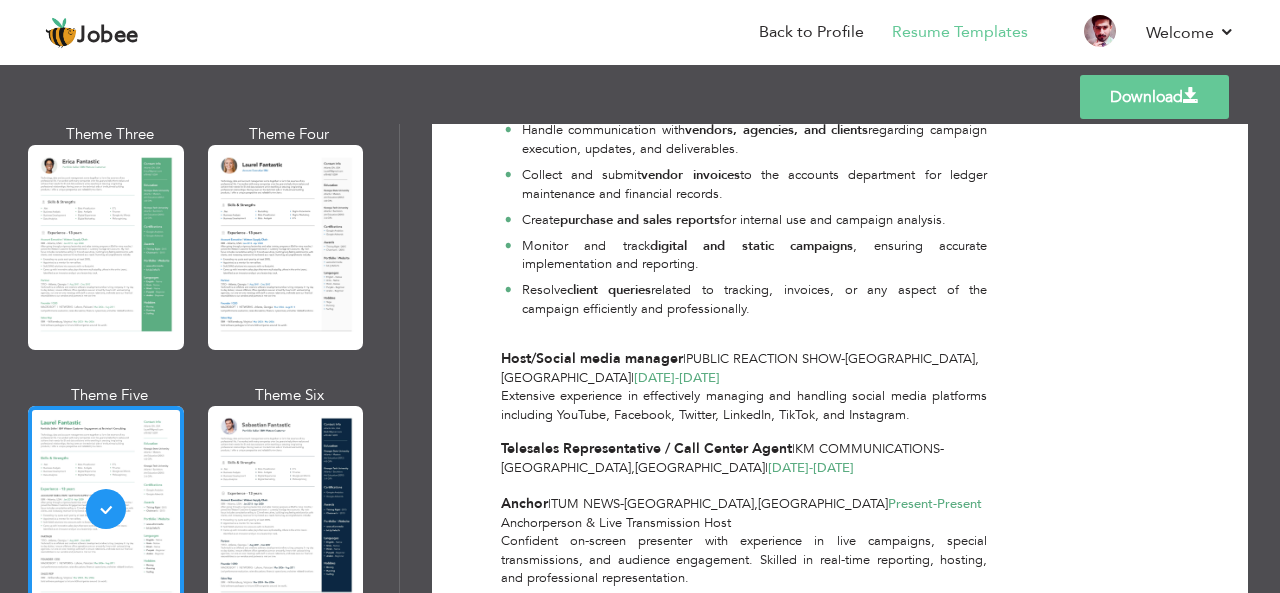 scroll, scrollTop: 773, scrollLeft: 0, axis: vertical 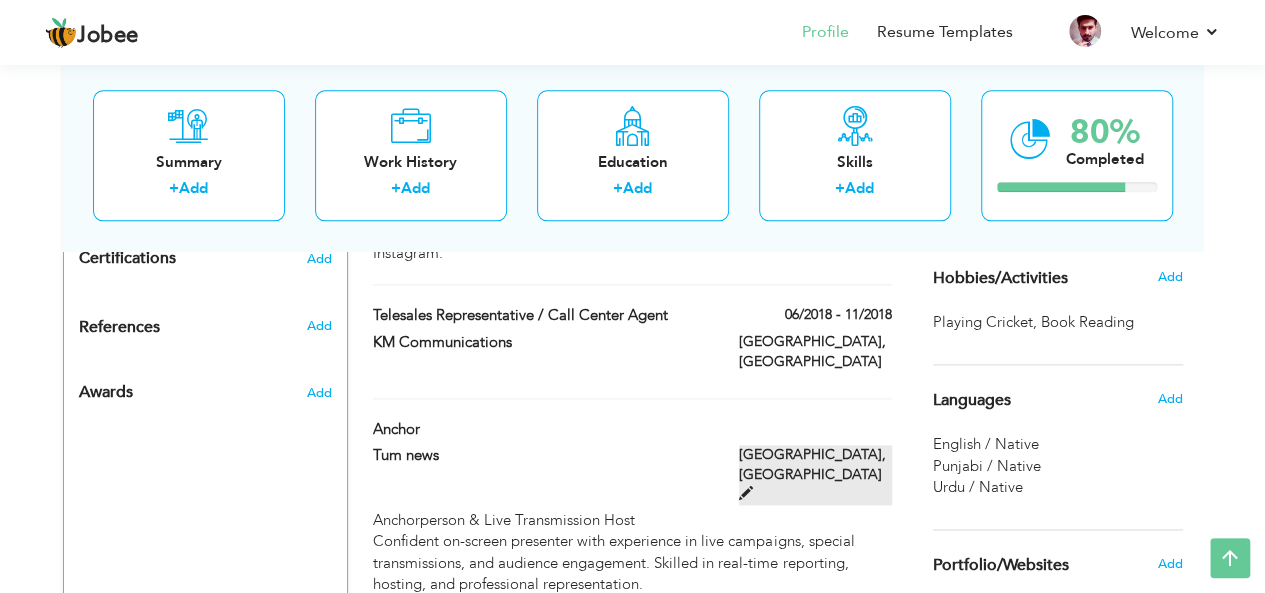 click on "lahore, Pakistan" at bounding box center (815, 475) 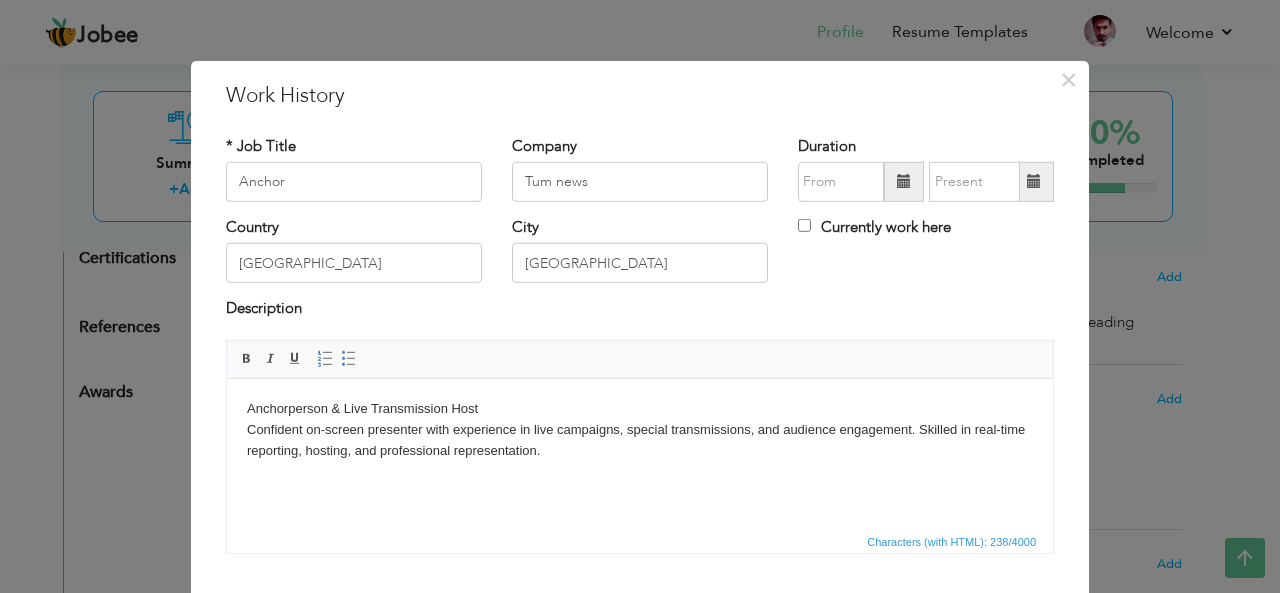 click at bounding box center [904, 182] 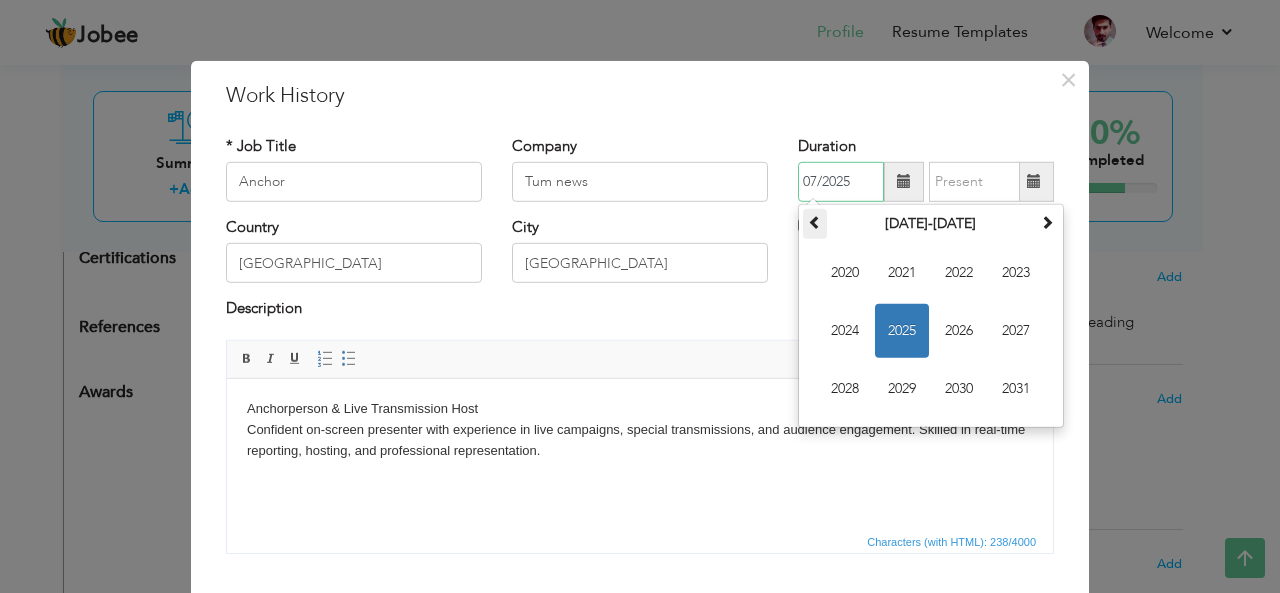 click at bounding box center (815, 222) 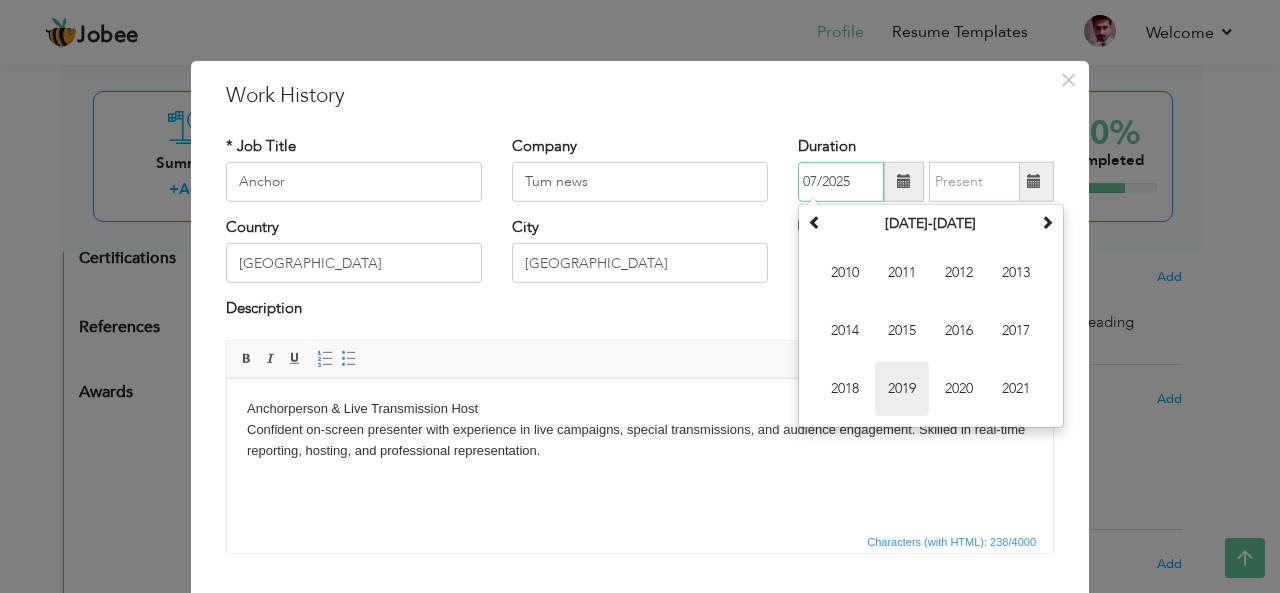 click on "2019" at bounding box center [902, 389] 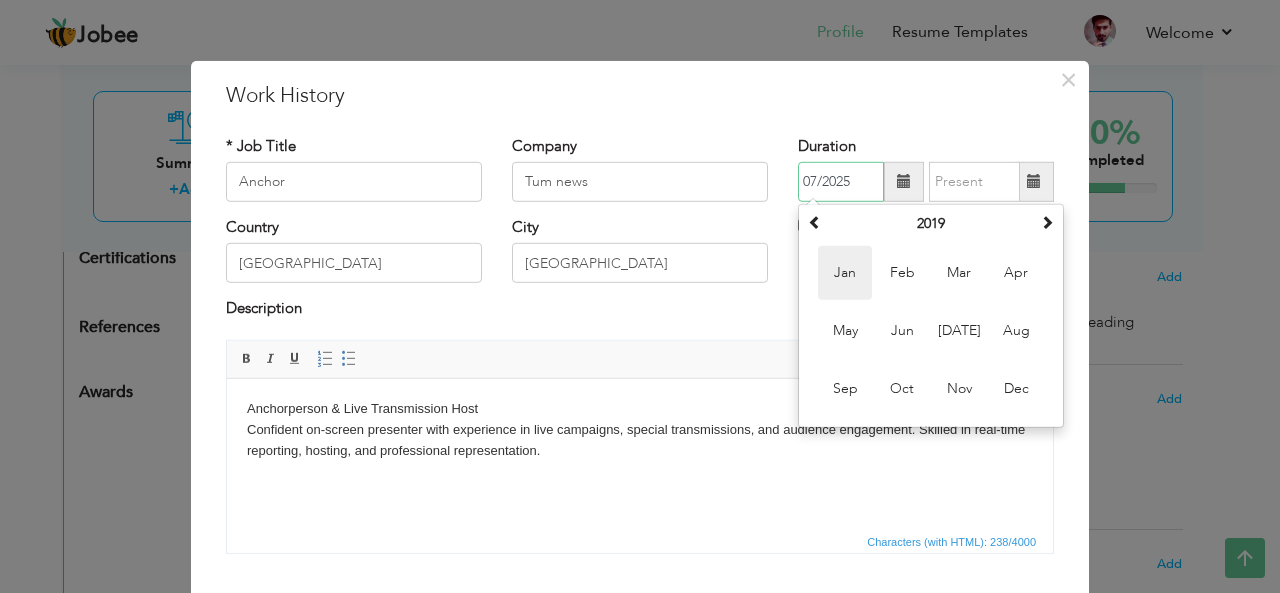 click on "Jan" at bounding box center [845, 273] 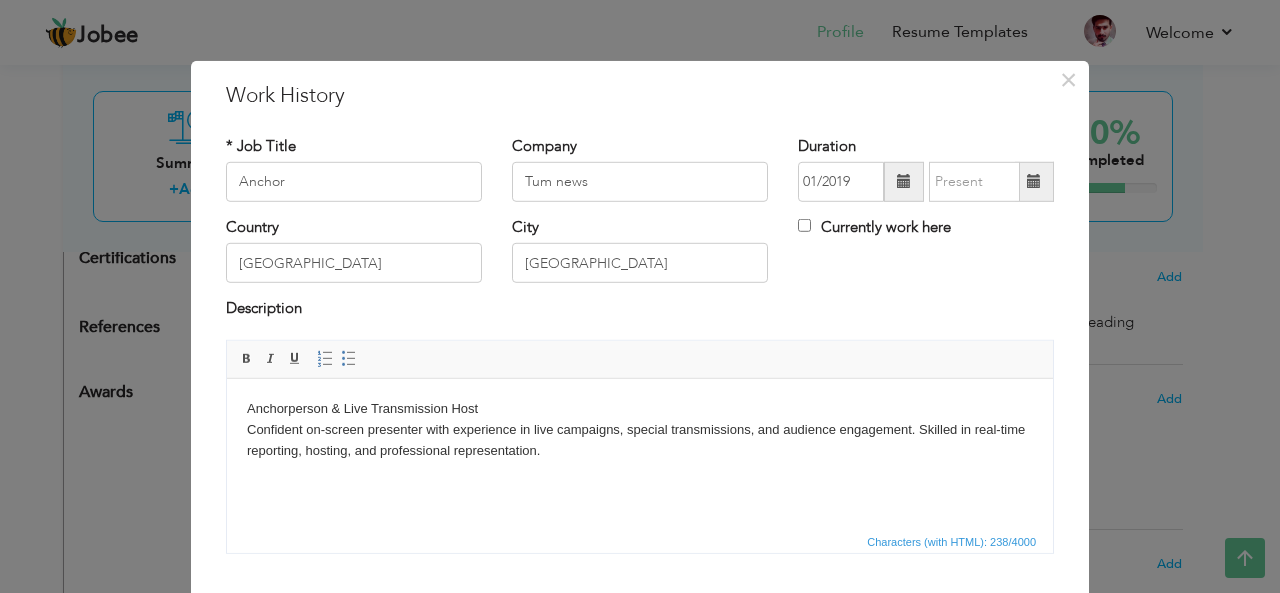 click at bounding box center [904, 182] 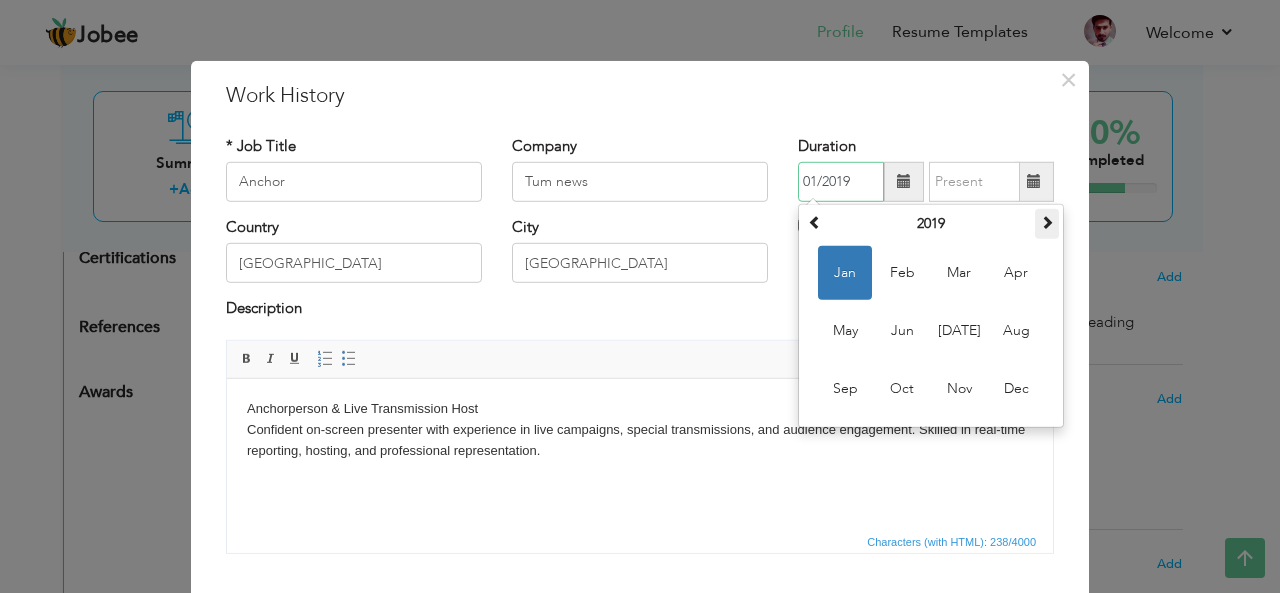 click at bounding box center [1047, 222] 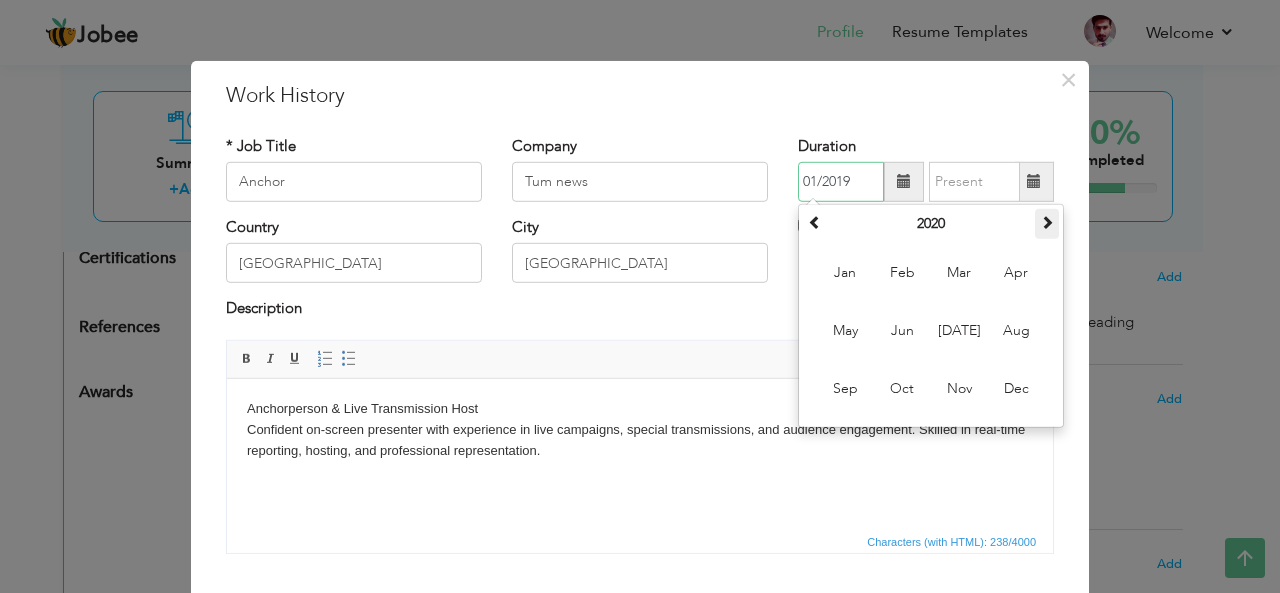 click at bounding box center (1047, 222) 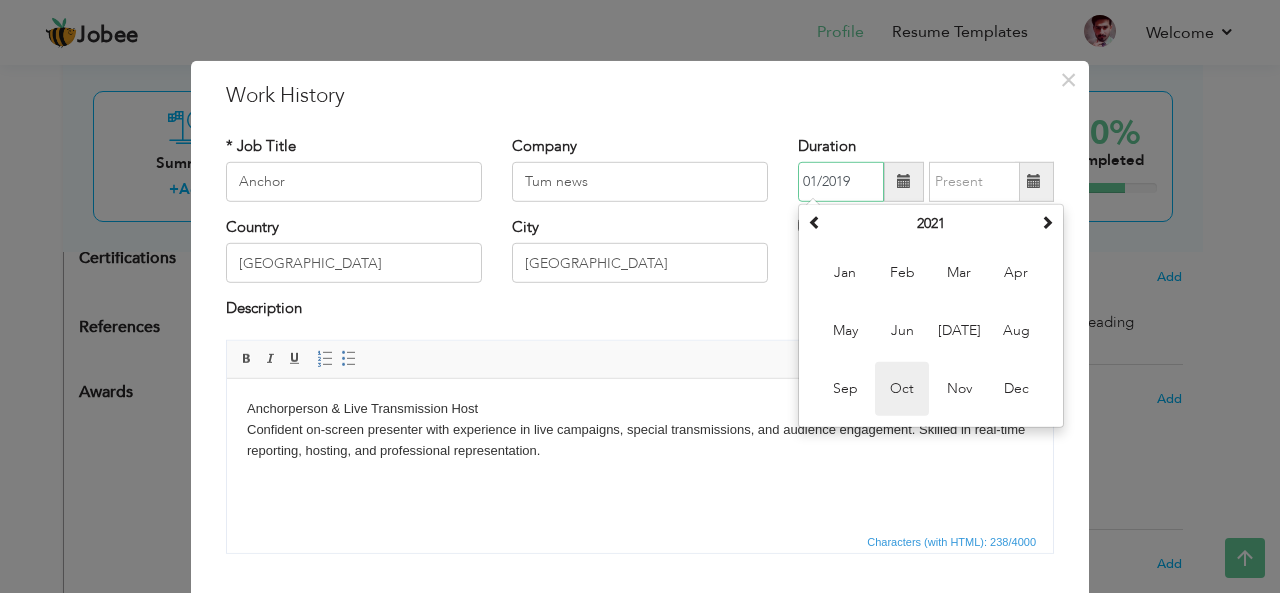 click on "Oct" at bounding box center [902, 389] 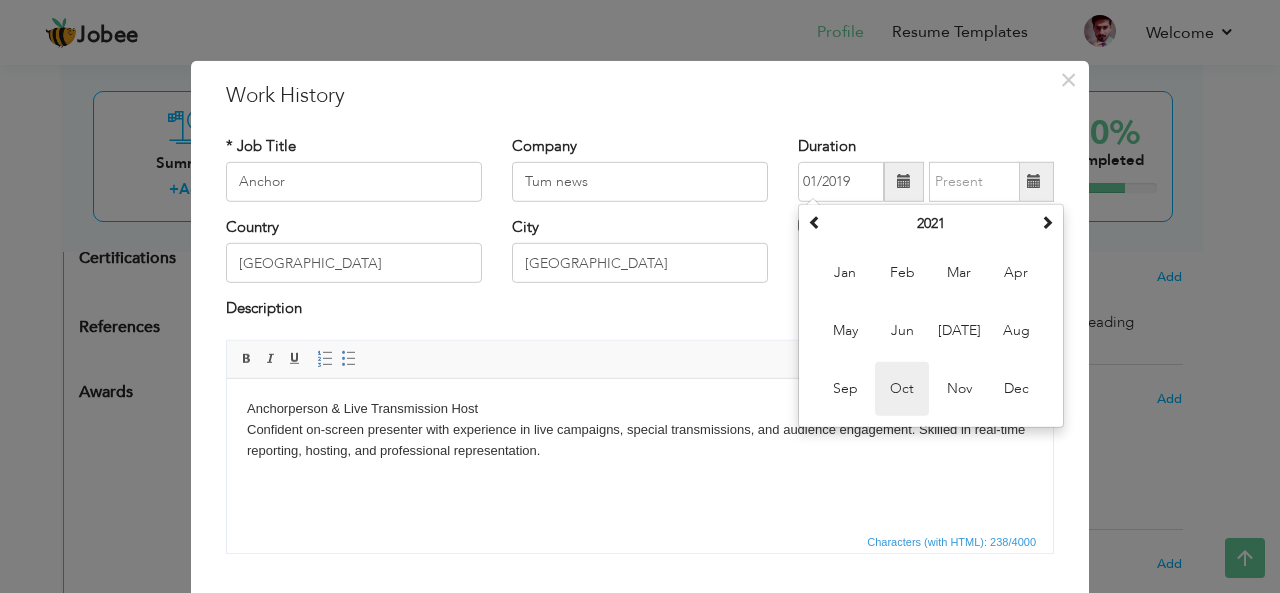 type on "10/2021" 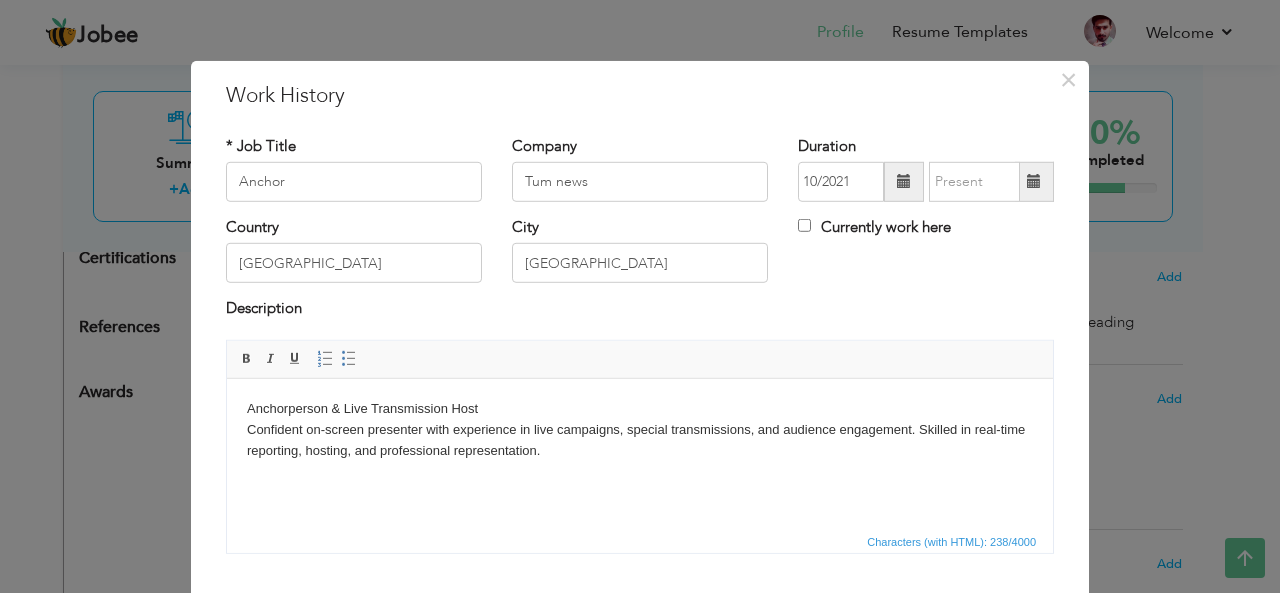 click at bounding box center [1034, 181] 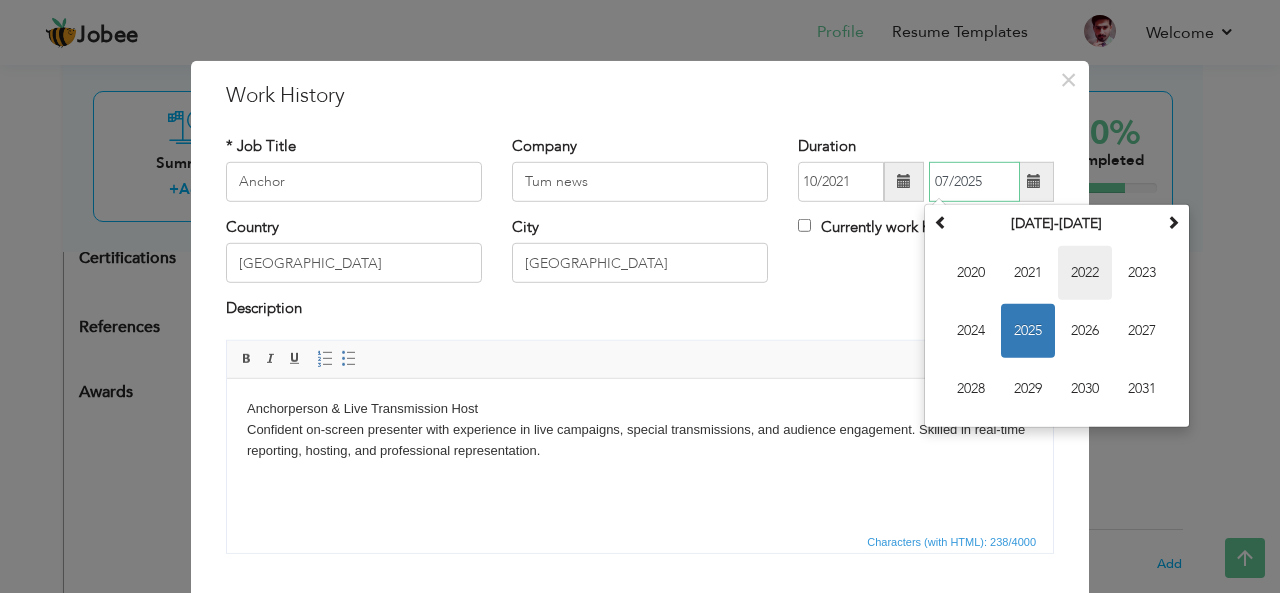 click on "2022" at bounding box center (1085, 273) 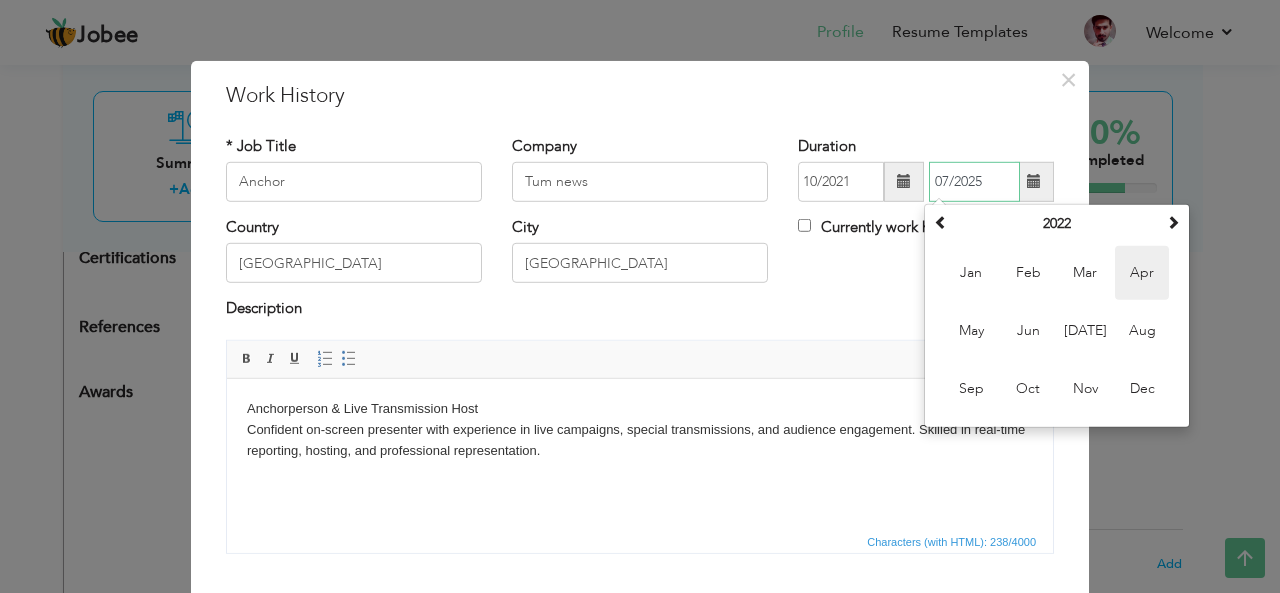click on "Apr" at bounding box center [1142, 273] 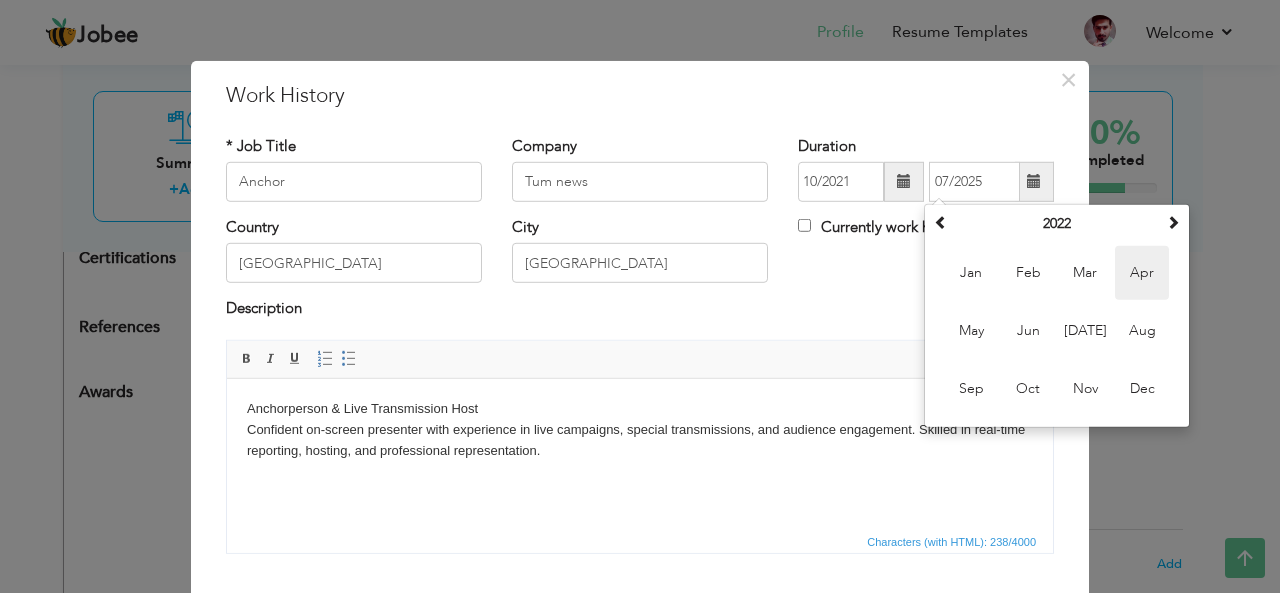 type on "04/2022" 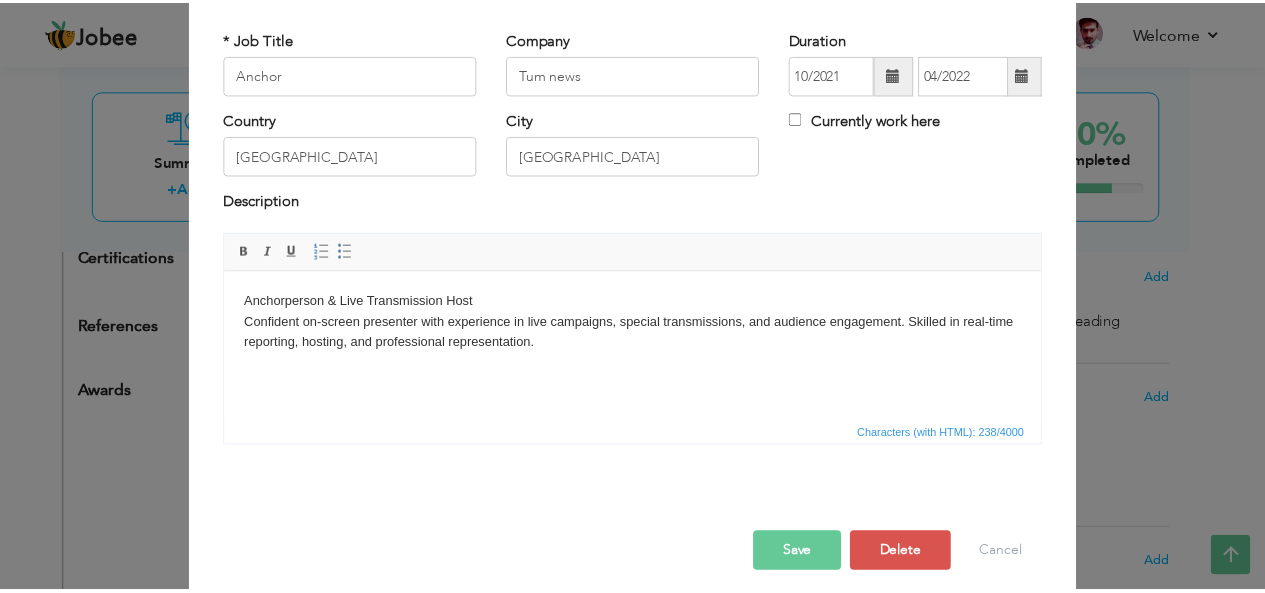 scroll, scrollTop: 120, scrollLeft: 0, axis: vertical 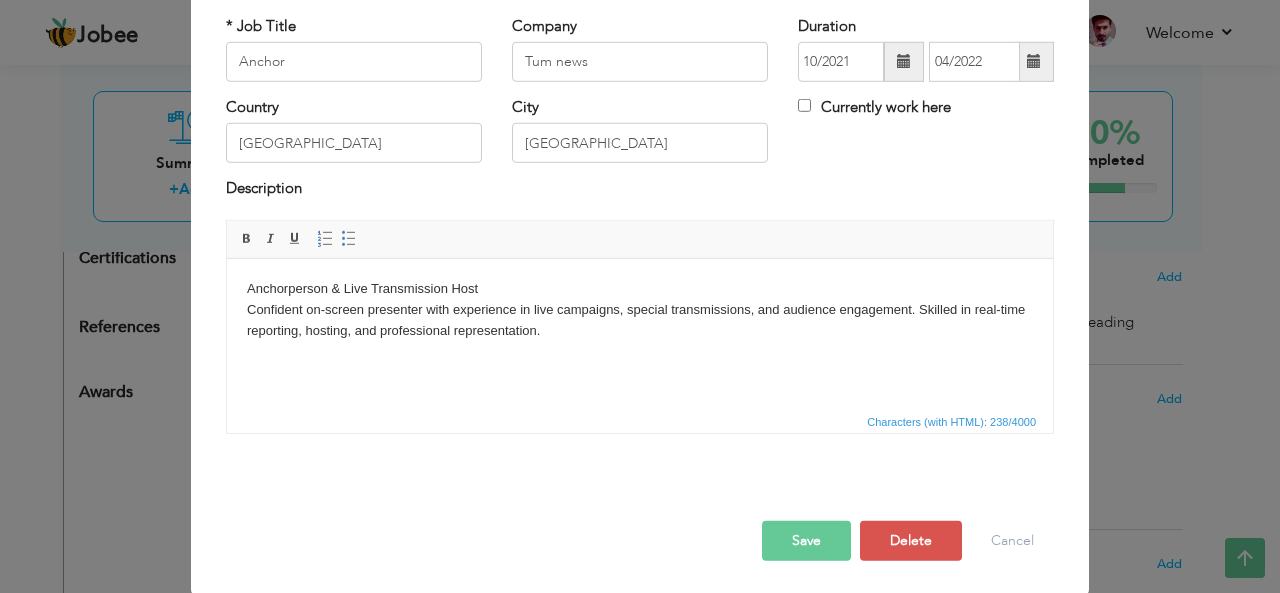 click on "Save" at bounding box center [806, 541] 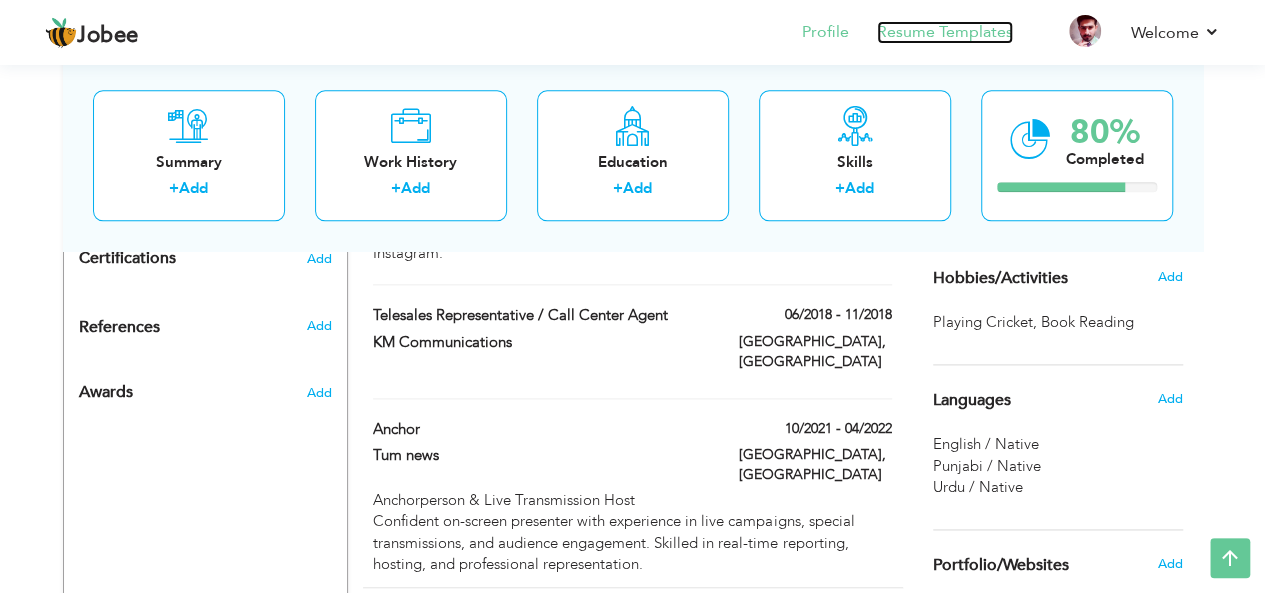 click on "Resume Templates" at bounding box center [945, 32] 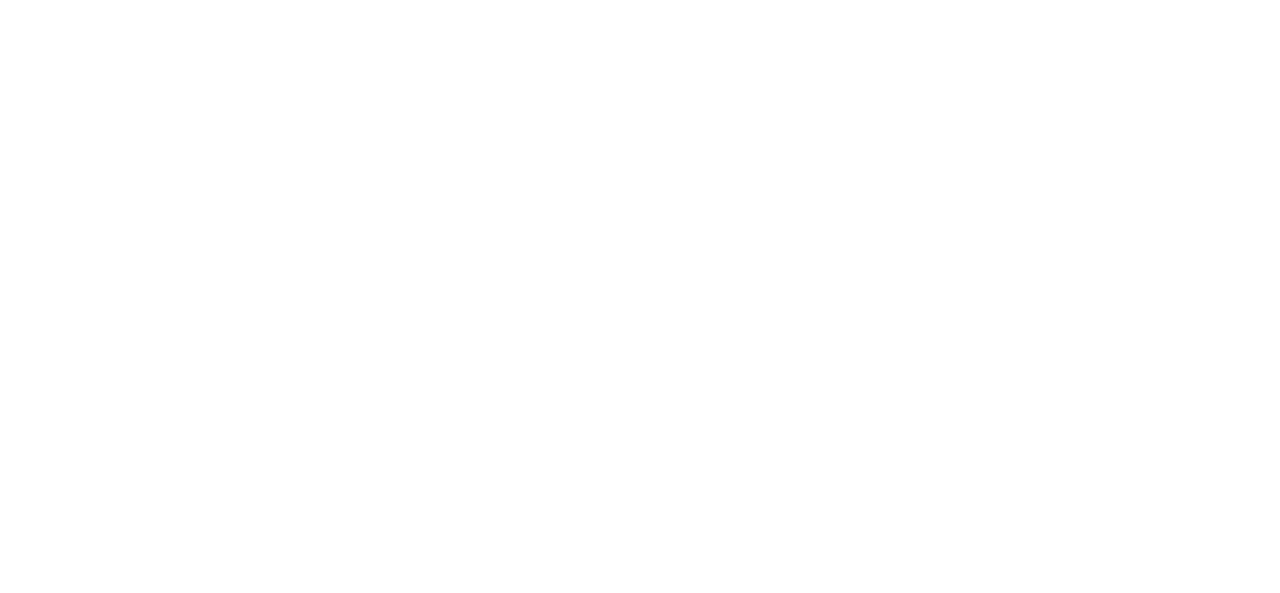 scroll, scrollTop: 0, scrollLeft: 0, axis: both 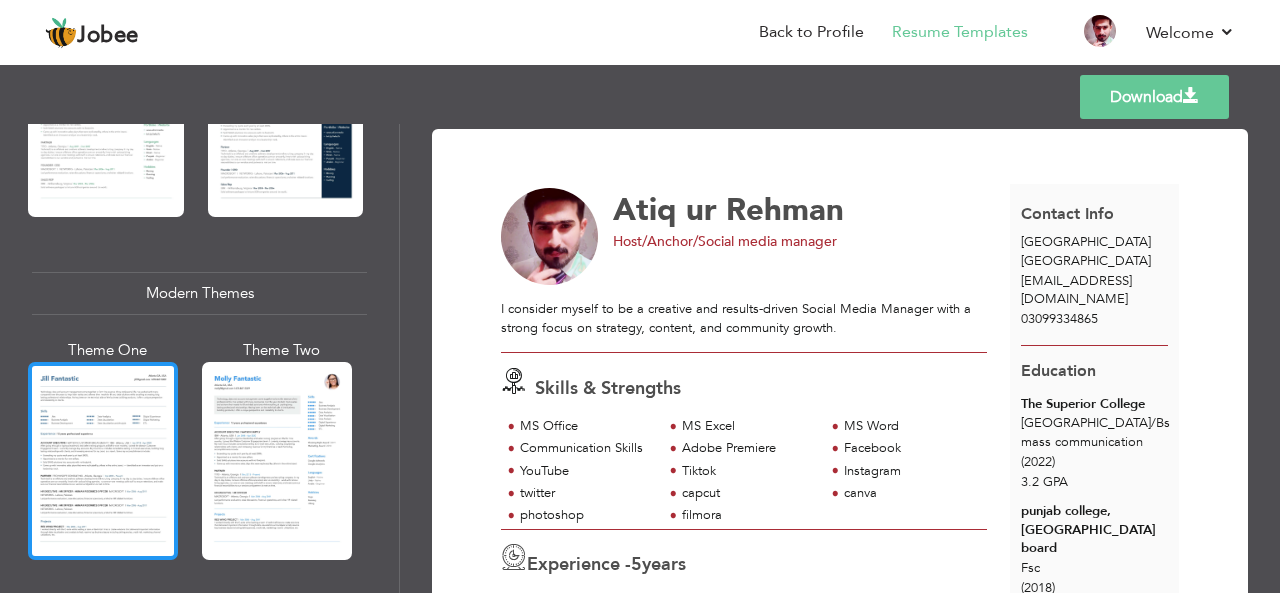 click at bounding box center [103, 461] 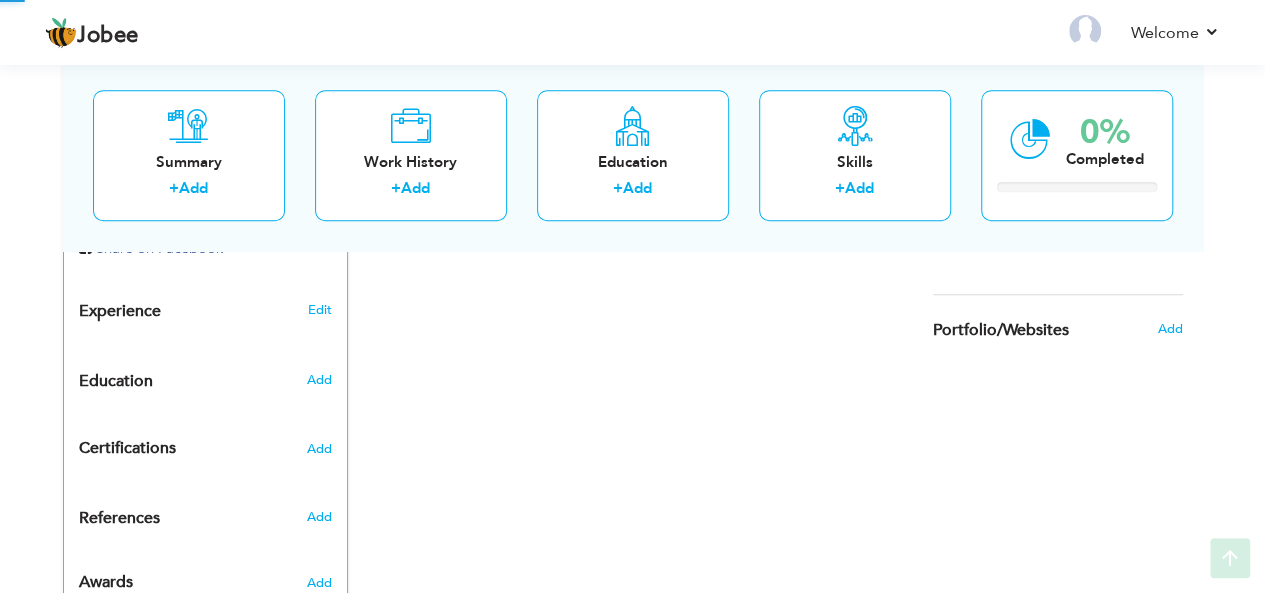 scroll, scrollTop: 0, scrollLeft: 0, axis: both 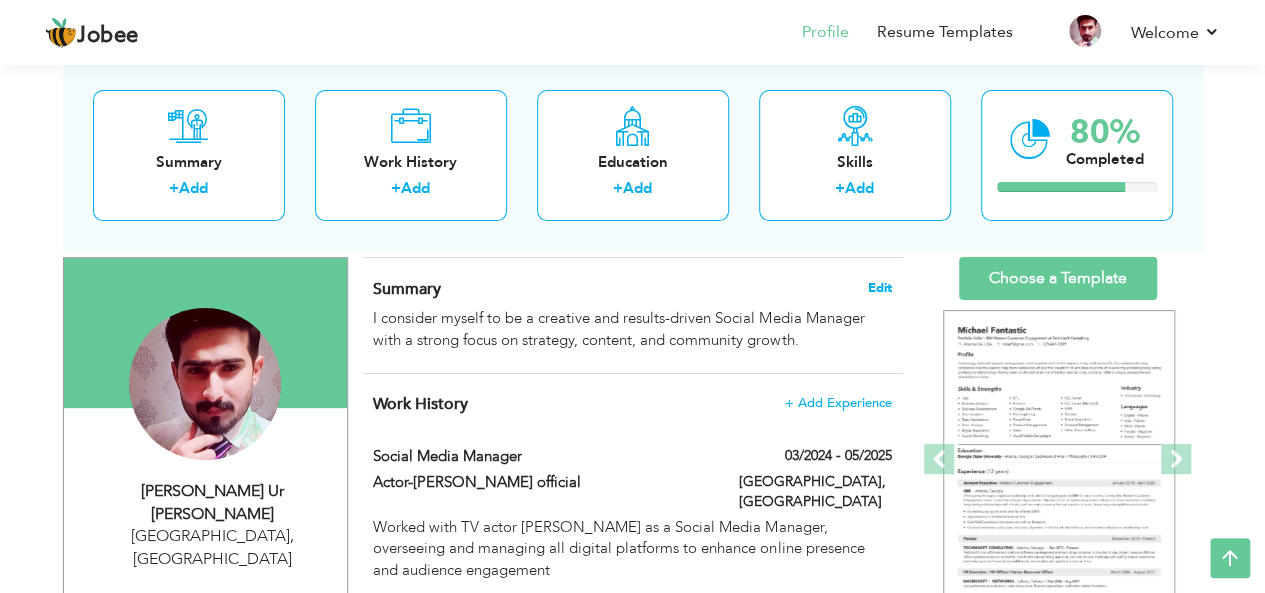click on "Edit" at bounding box center [880, 288] 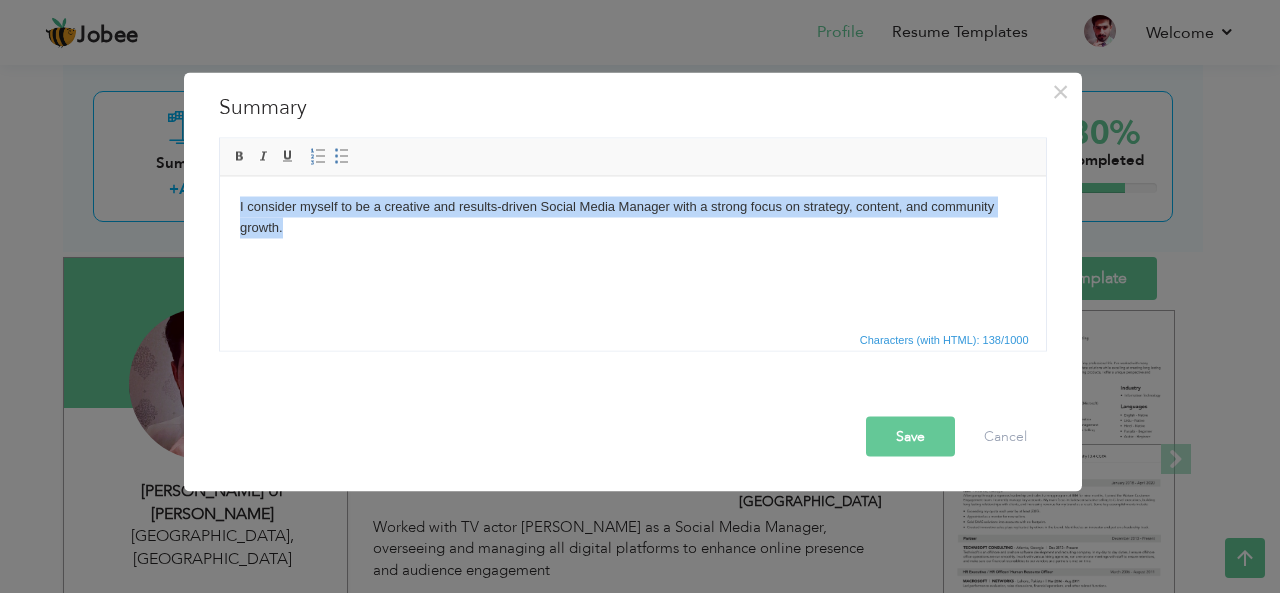 drag, startPoint x: 236, startPoint y: 199, endPoint x: 290, endPoint y: 247, distance: 72.249565 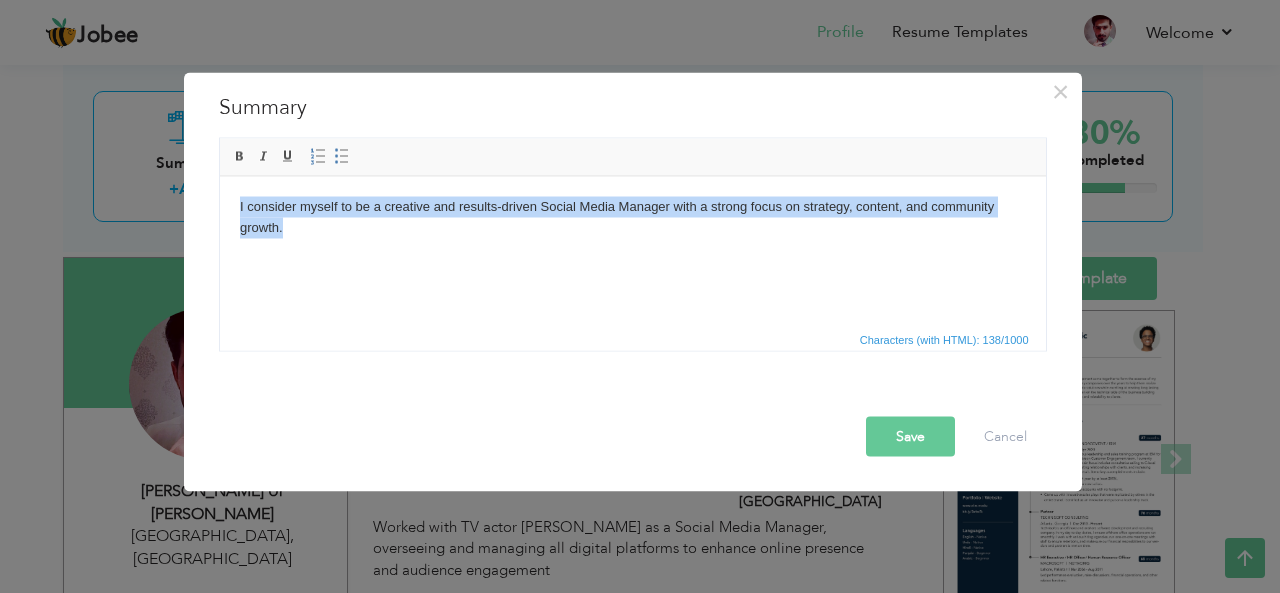 copy on "I consider myself to be a creative and results-driven Social Media Manager with a strong focus on strategy, content, and community growth." 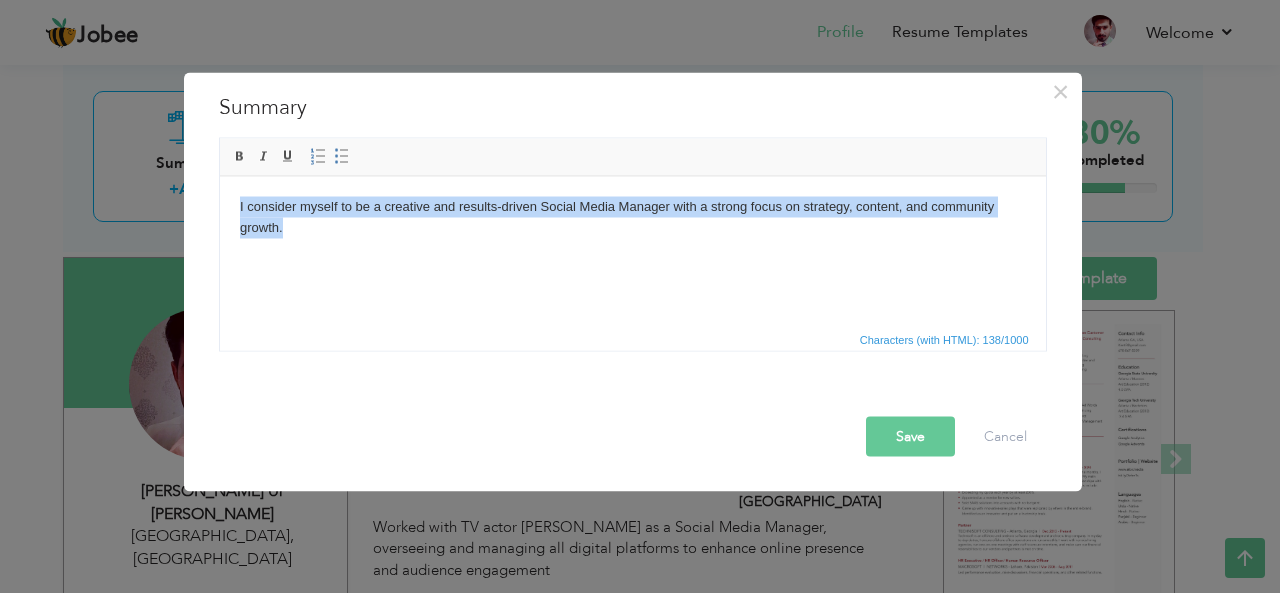 drag, startPoint x: 236, startPoint y: 207, endPoint x: 303, endPoint y: 245, distance: 77.02597 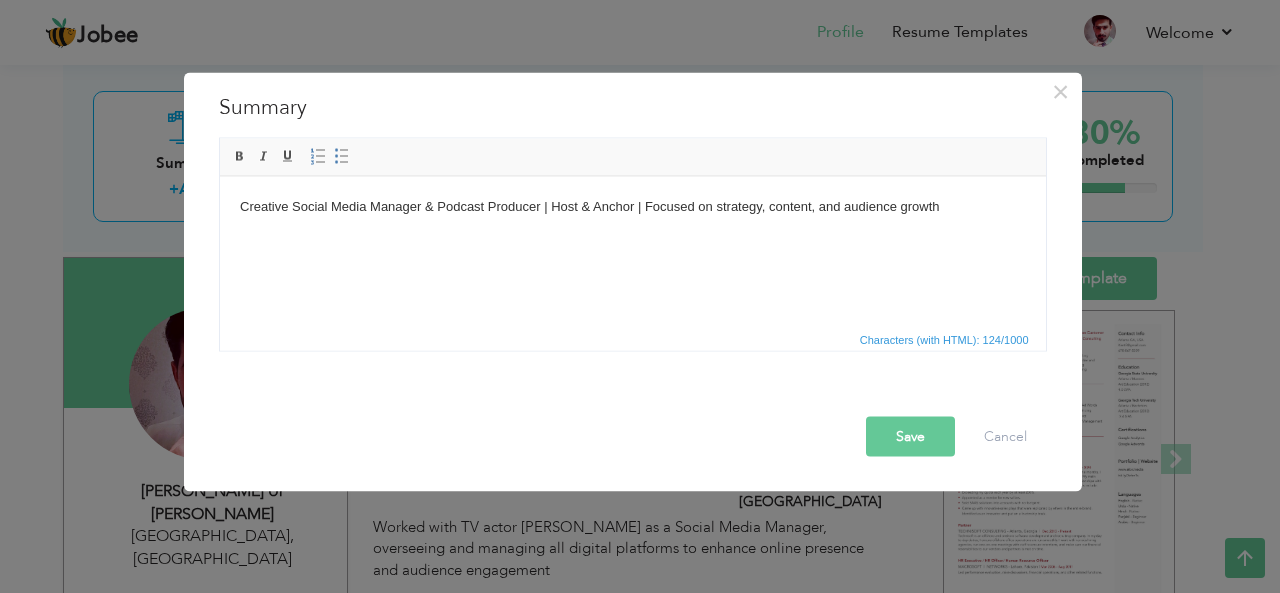 type 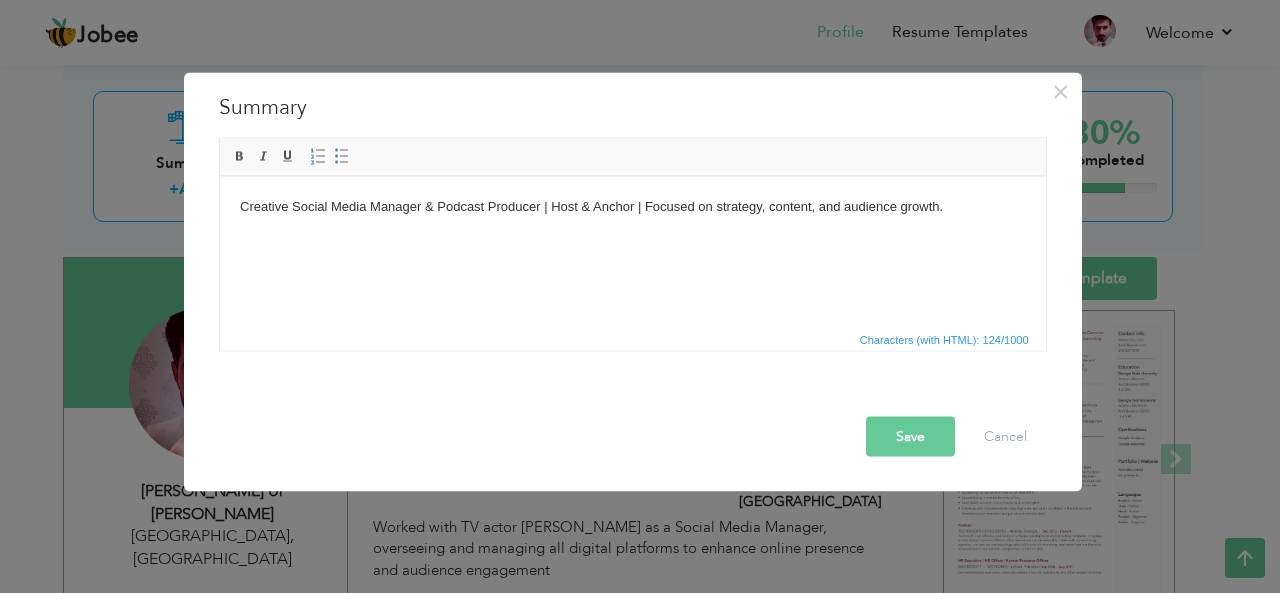 click on "Save" at bounding box center (910, 436) 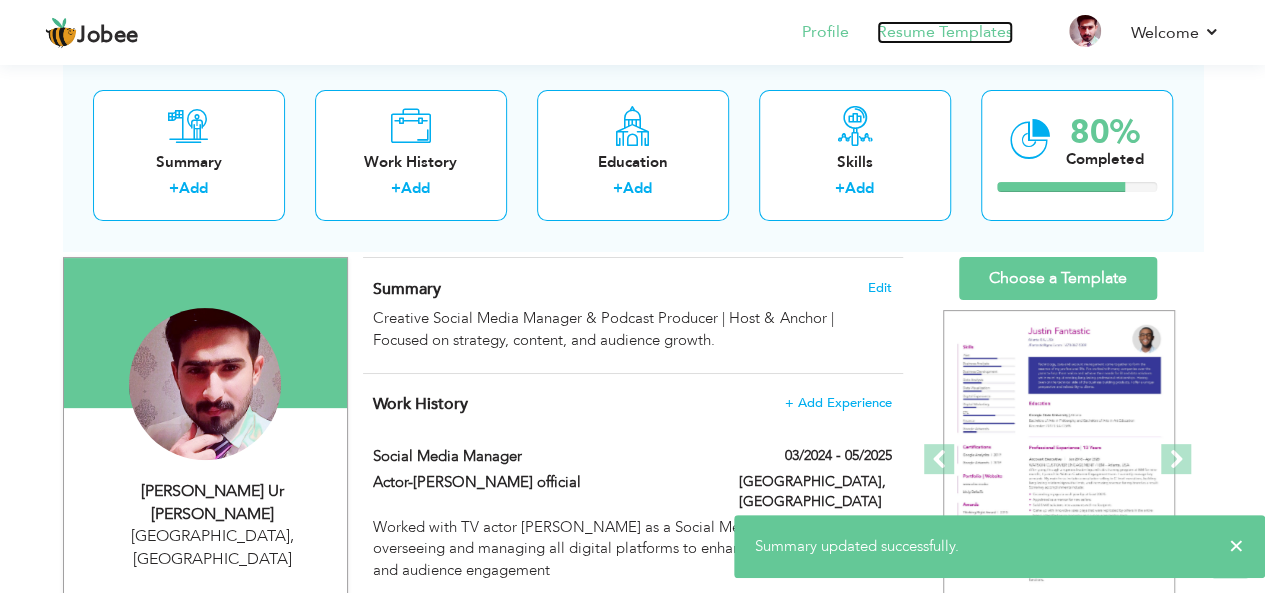 click on "Resume Templates" at bounding box center [945, 32] 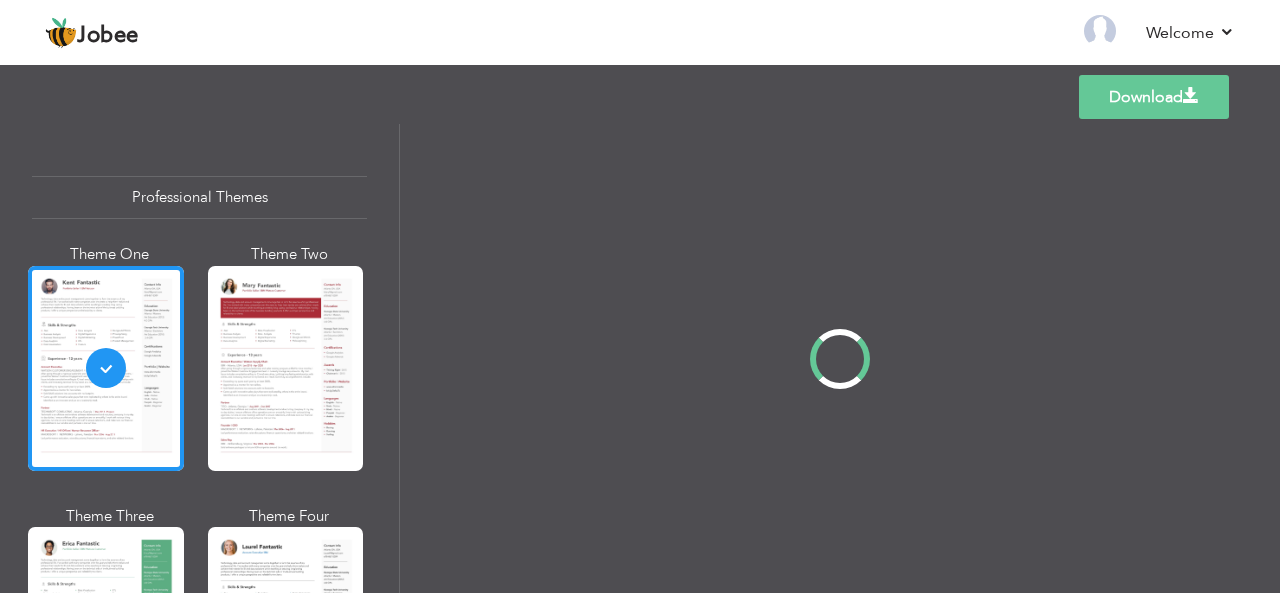 scroll, scrollTop: 0, scrollLeft: 0, axis: both 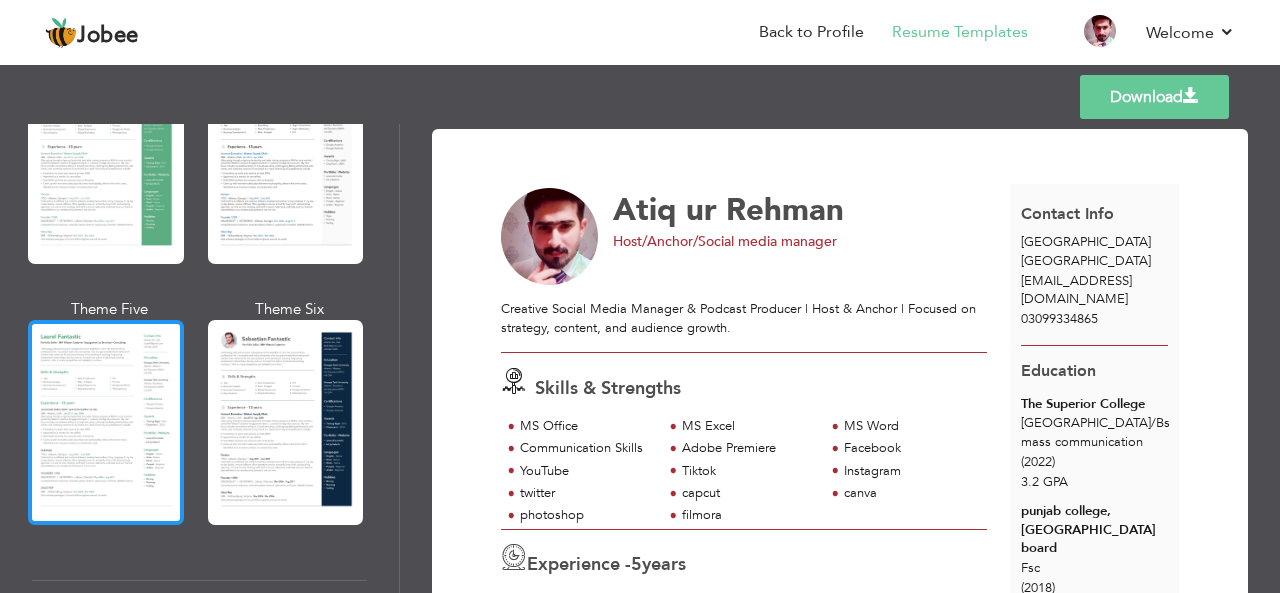 click at bounding box center [106, 422] 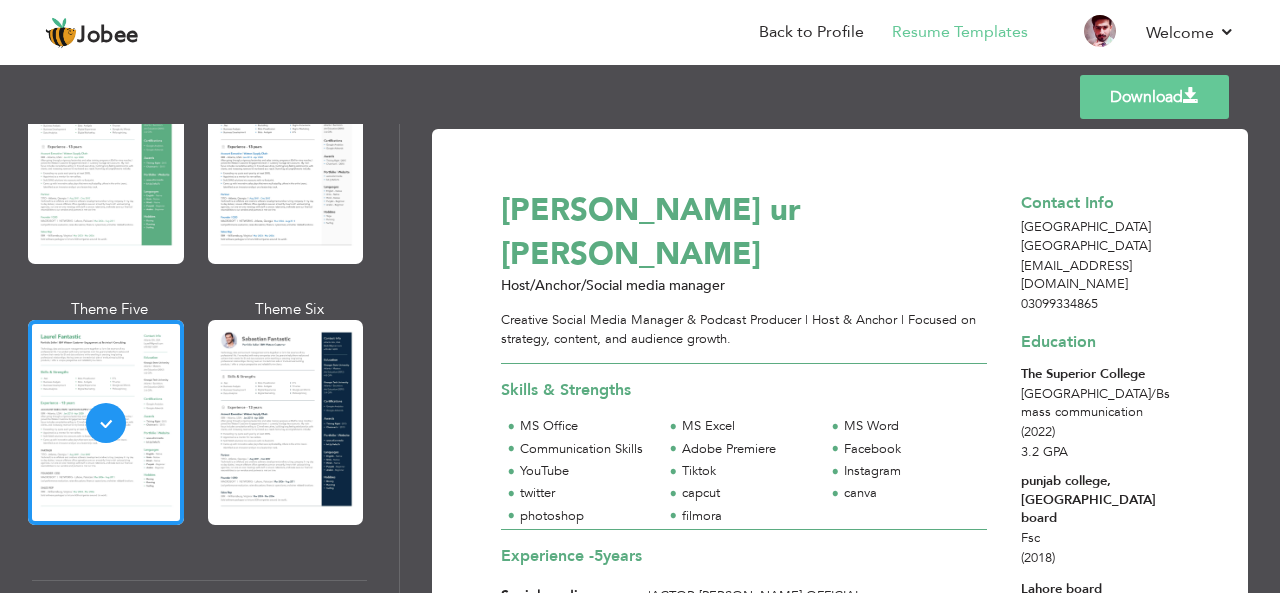 scroll, scrollTop: 508, scrollLeft: 0, axis: vertical 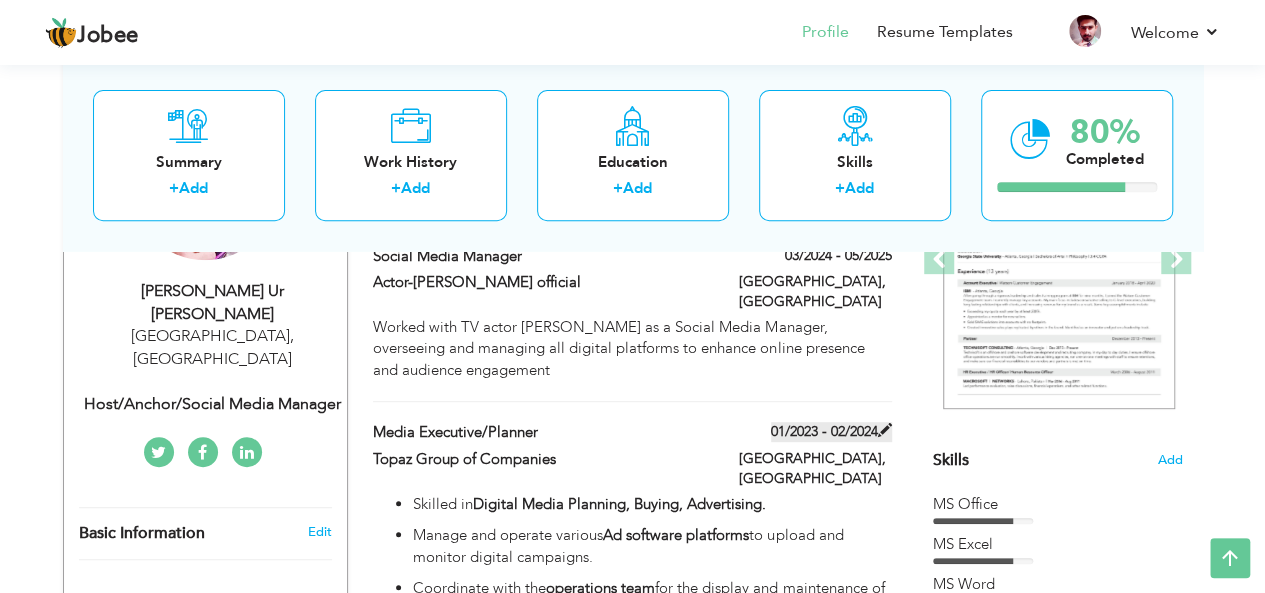 click on "01/2023 - 02/2024" at bounding box center [831, 432] 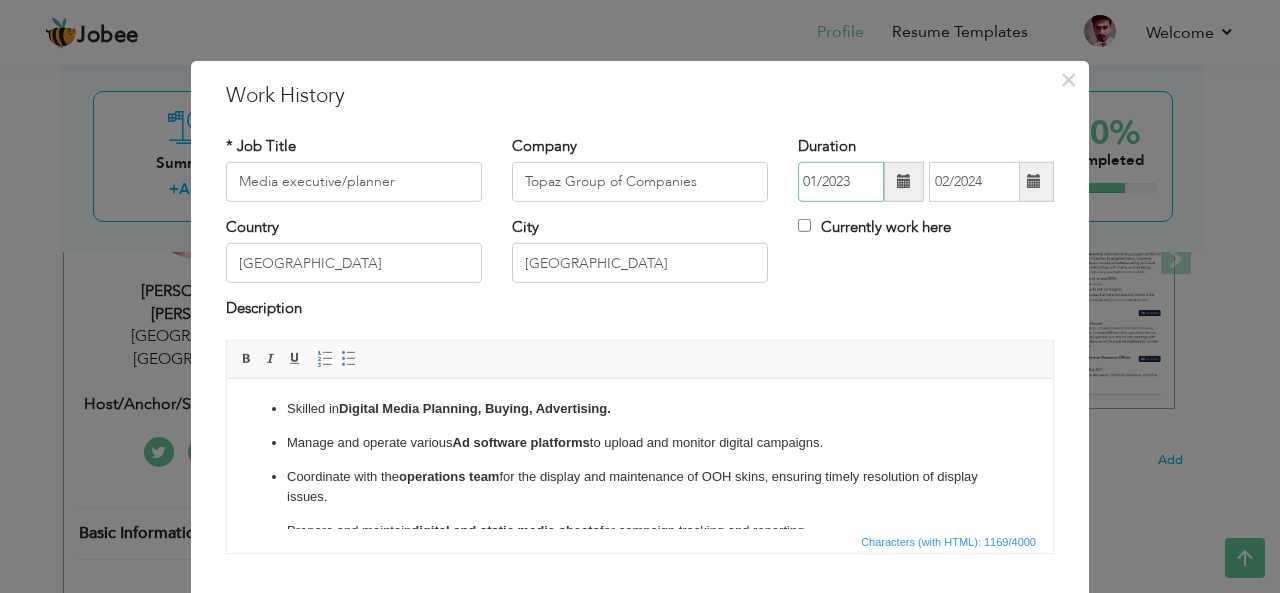 click on "01/2023" at bounding box center (841, 182) 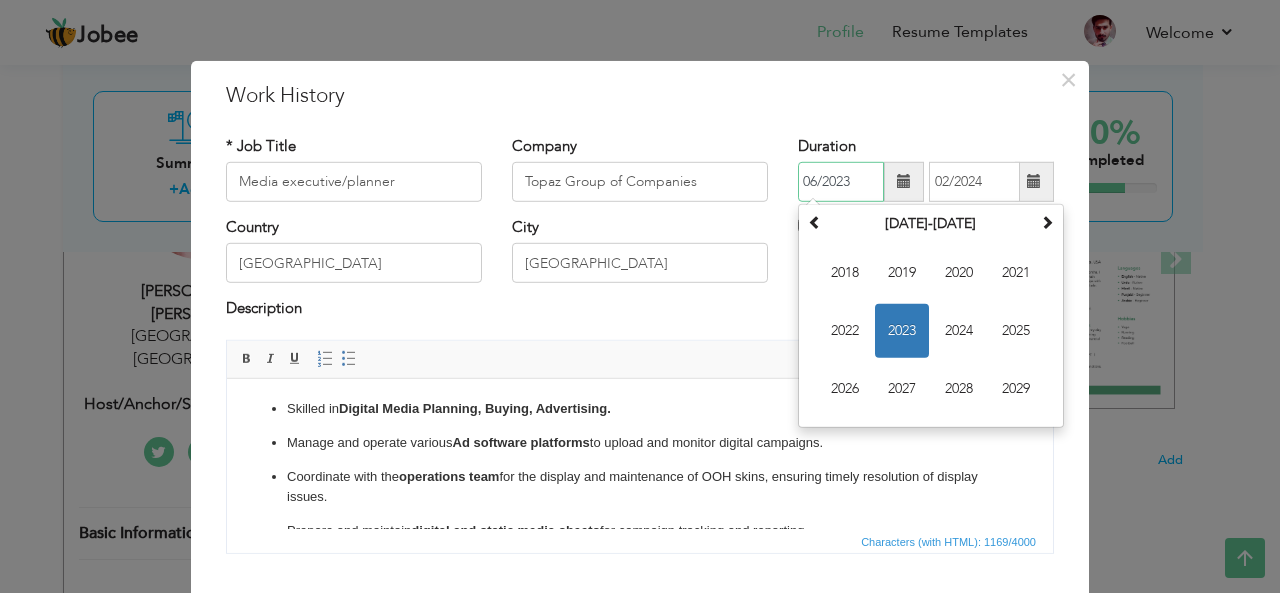 type on "06/2023" 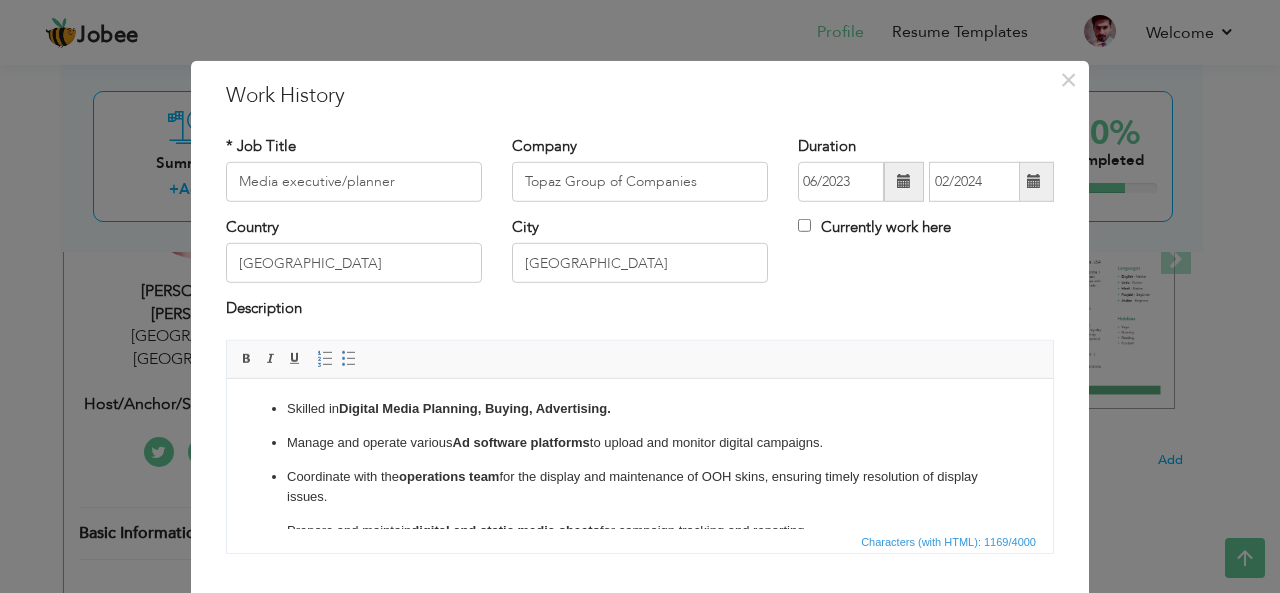 click at bounding box center (1034, 181) 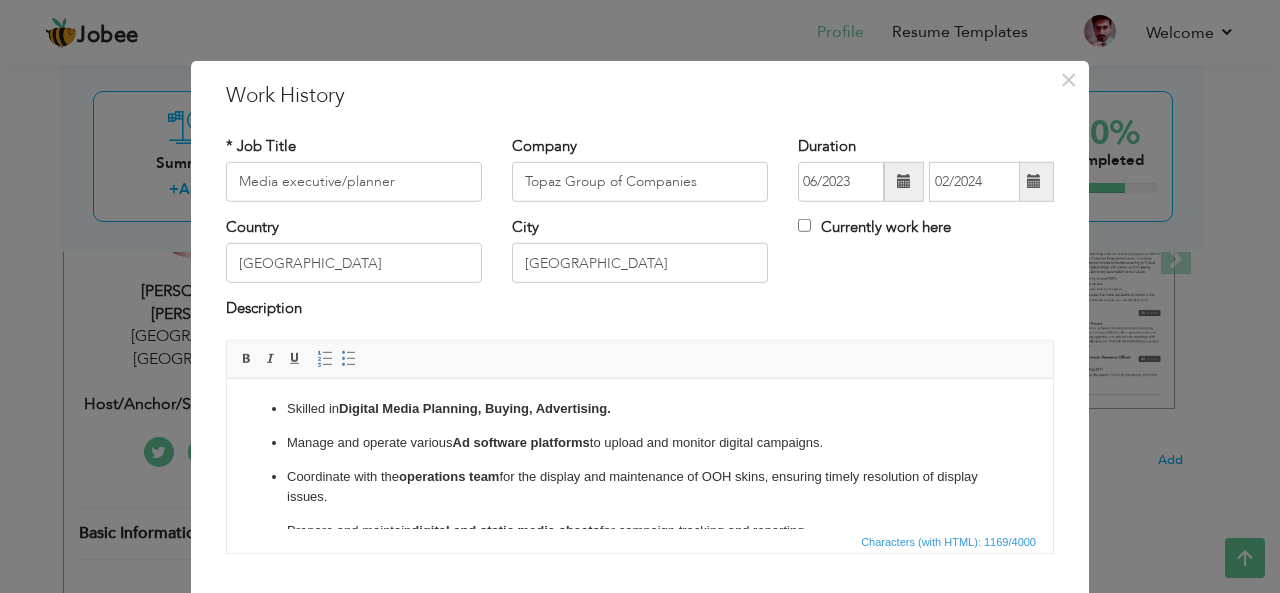 click on "Country
Pakistan
City
Lahore
Currently work here" at bounding box center (640, 257) 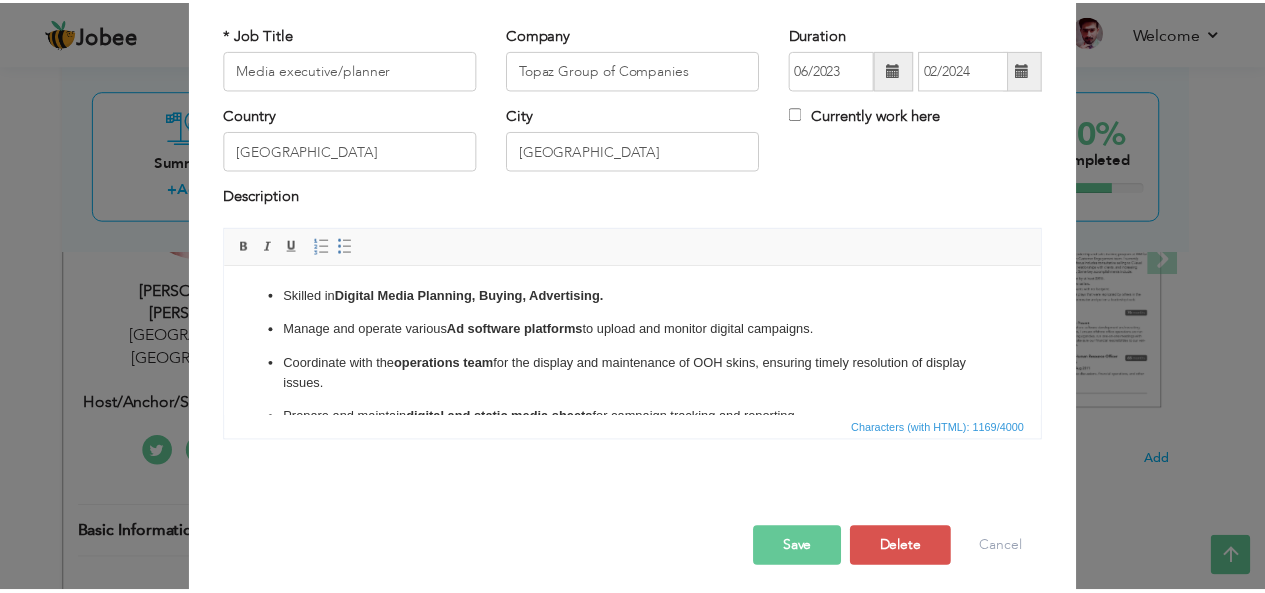 scroll, scrollTop: 120, scrollLeft: 0, axis: vertical 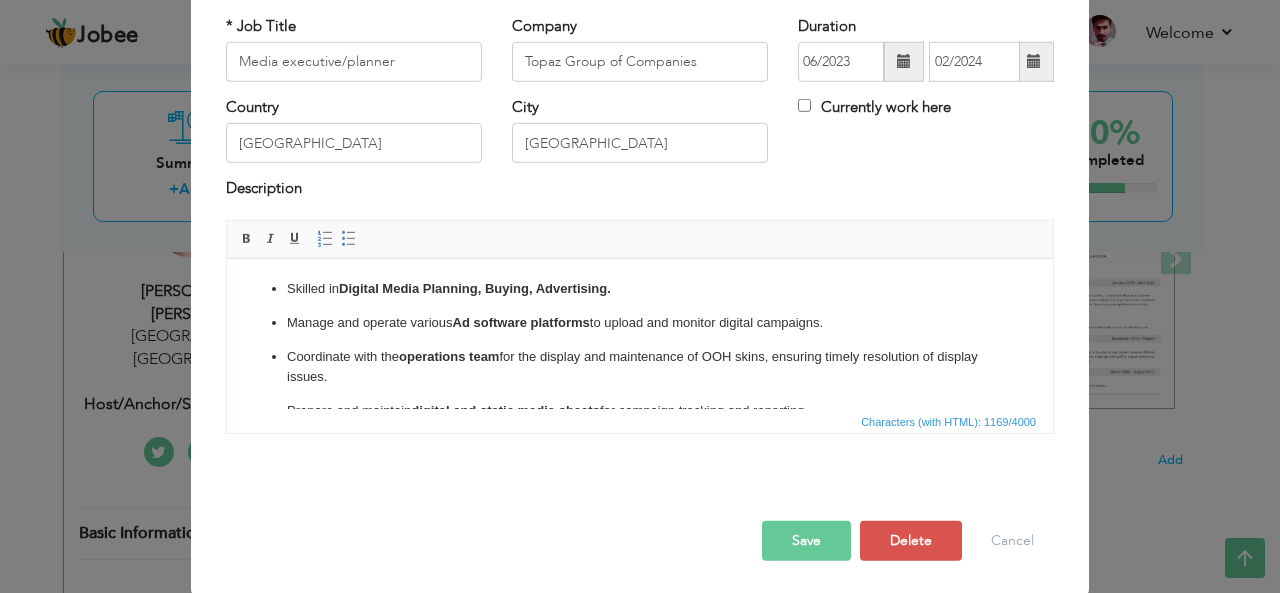 click on "Save" at bounding box center [806, 541] 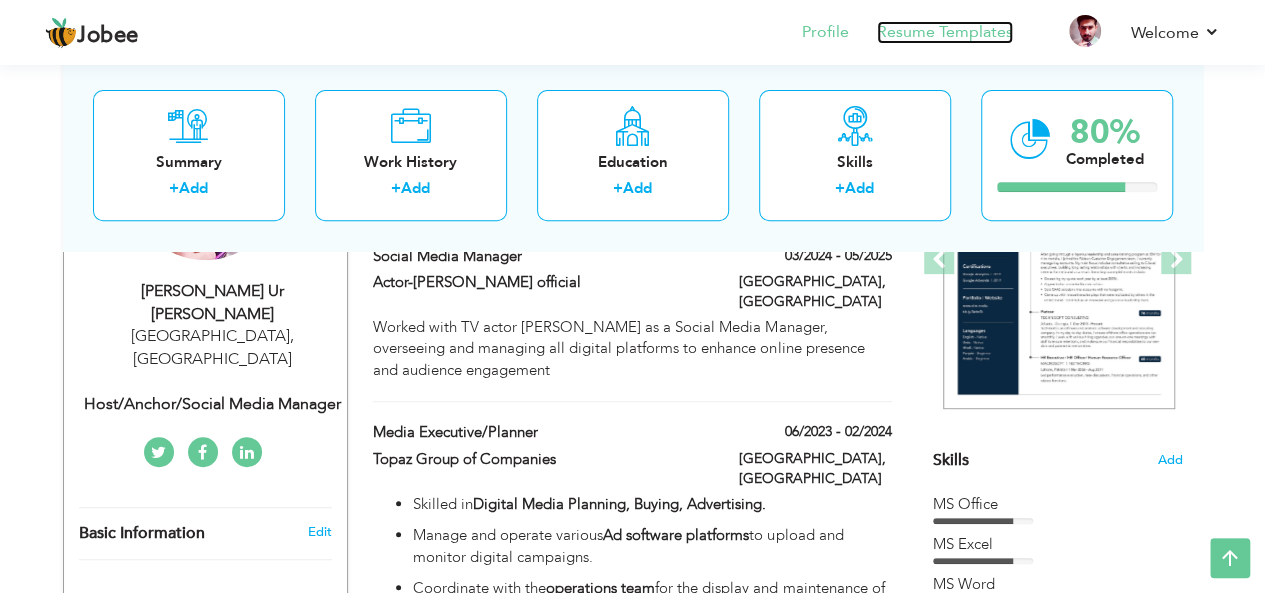 click on "Resume Templates" at bounding box center [945, 32] 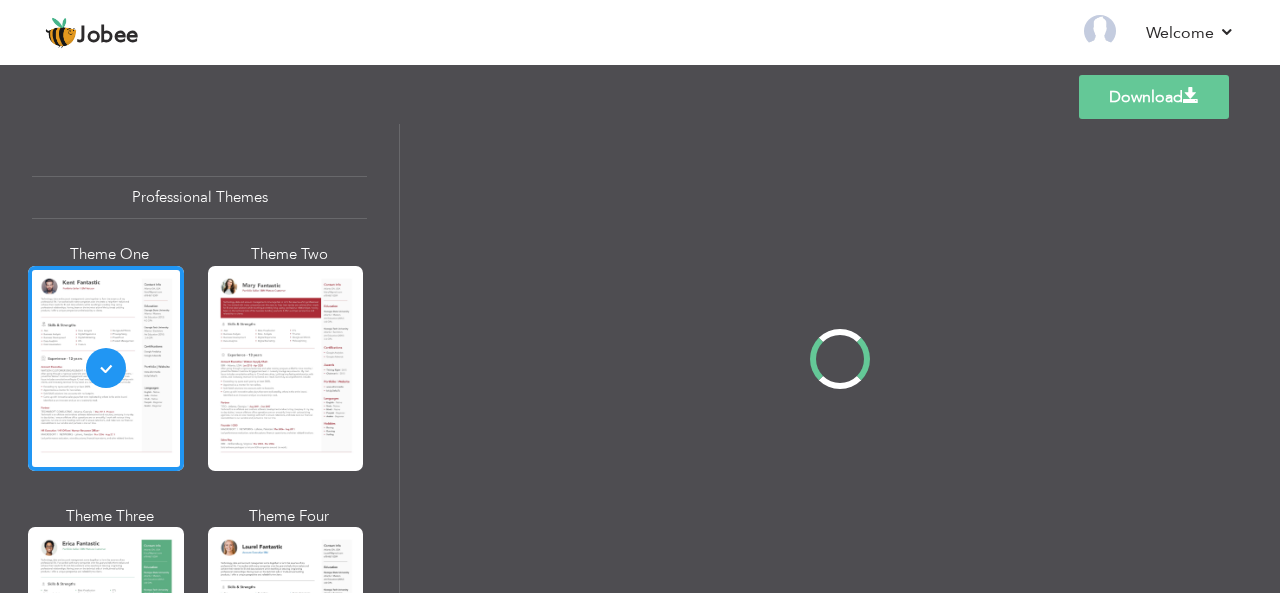 scroll, scrollTop: 0, scrollLeft: 0, axis: both 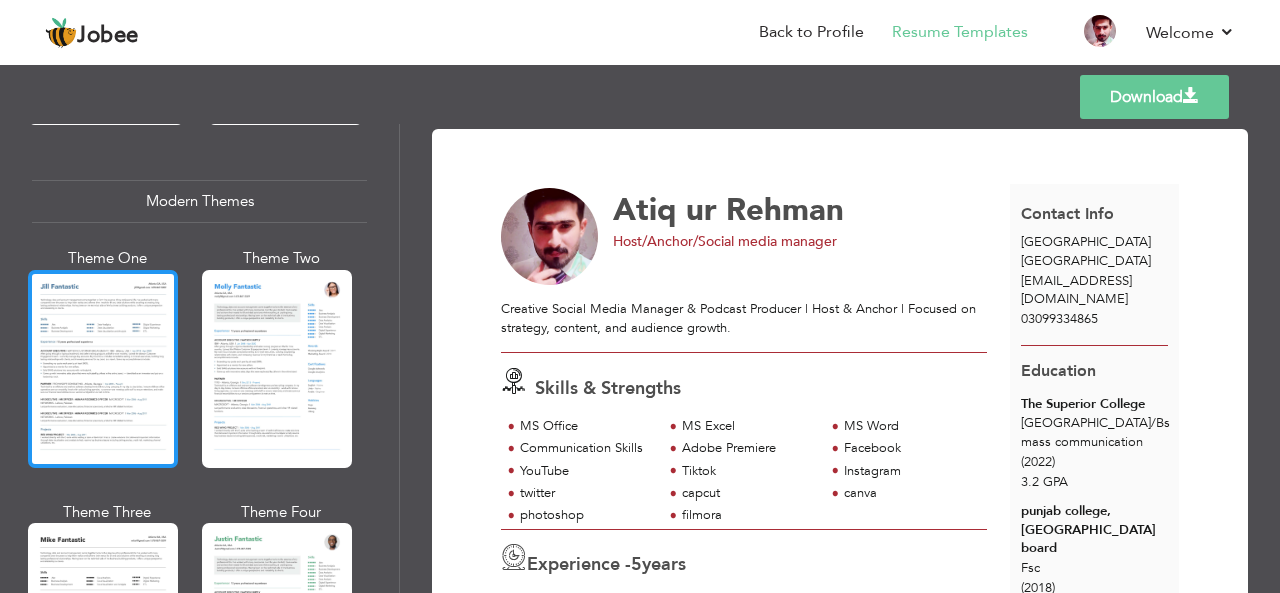 click at bounding box center [103, 369] 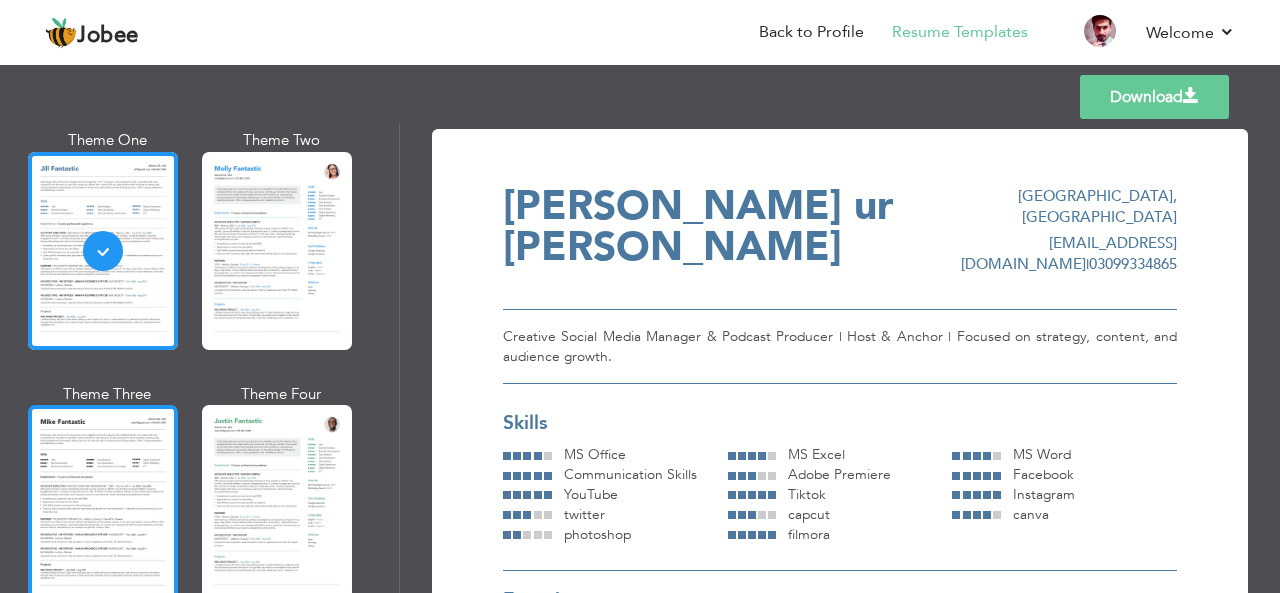 scroll, scrollTop: 988, scrollLeft: 0, axis: vertical 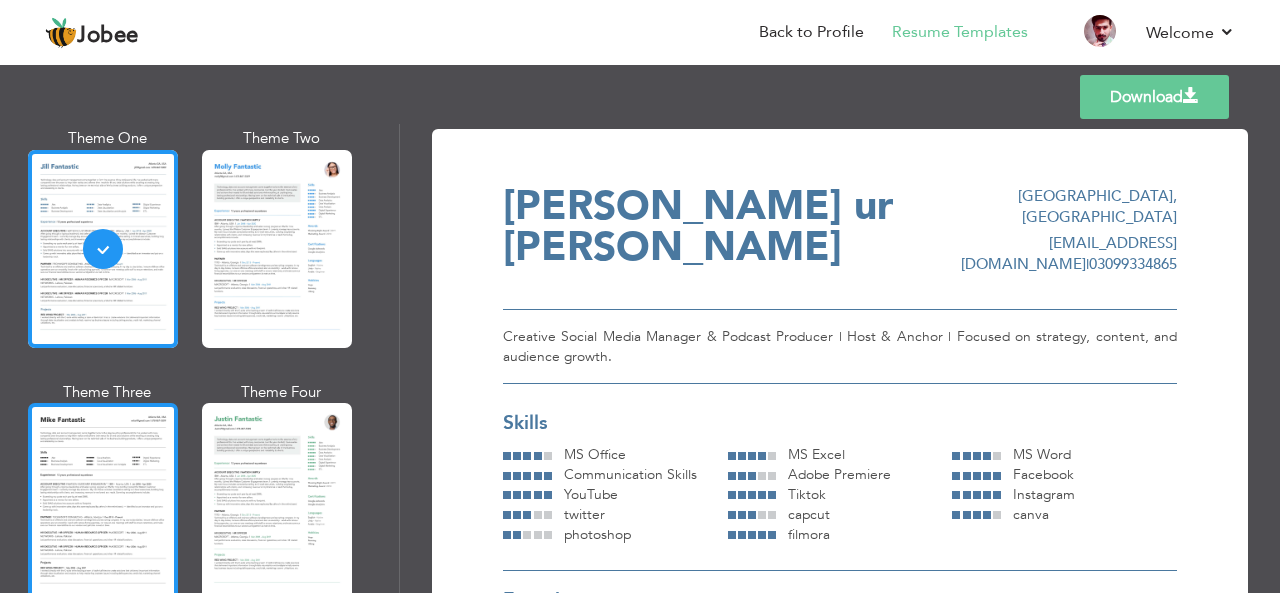 click at bounding box center (103, 502) 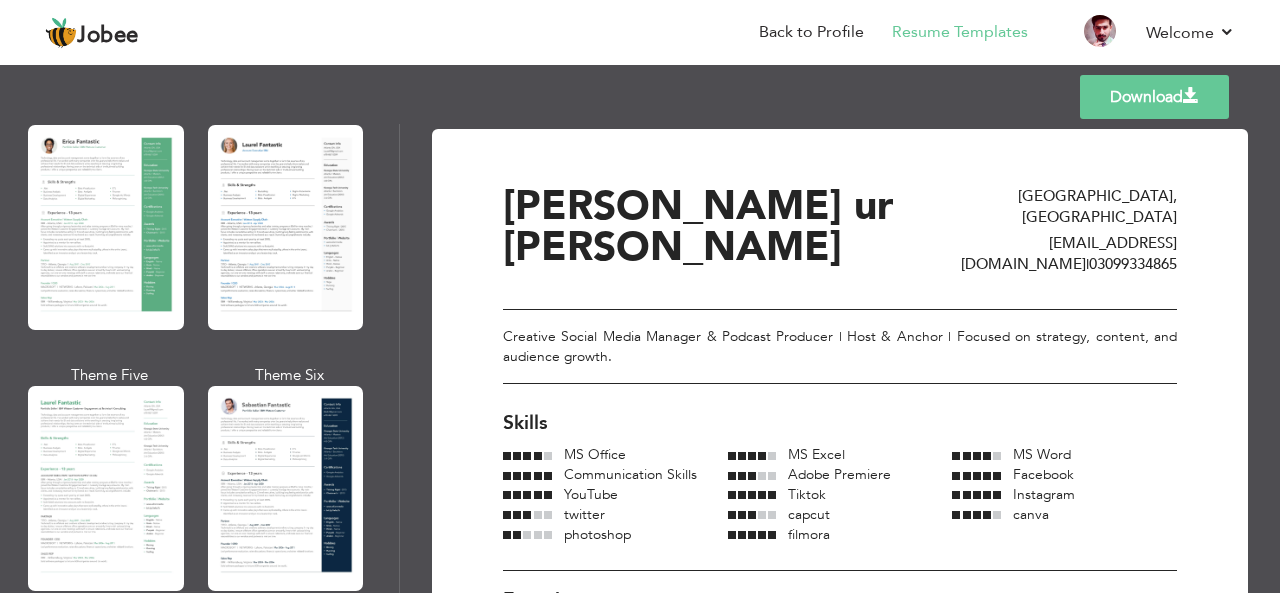 scroll, scrollTop: 388, scrollLeft: 0, axis: vertical 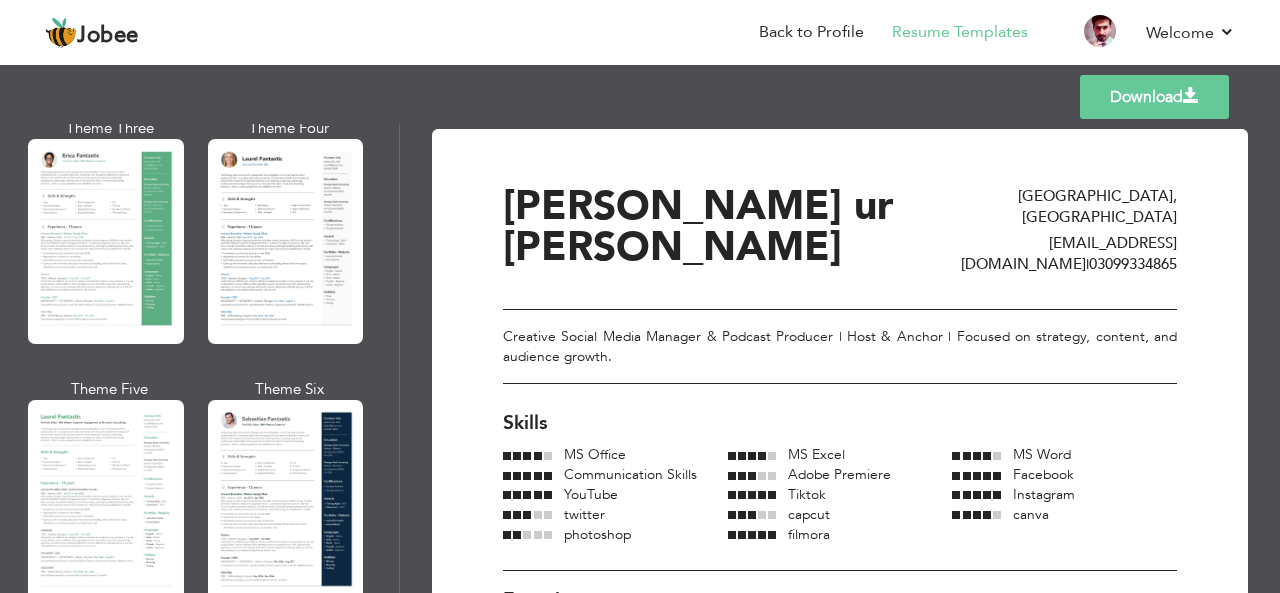 click at bounding box center (106, 502) 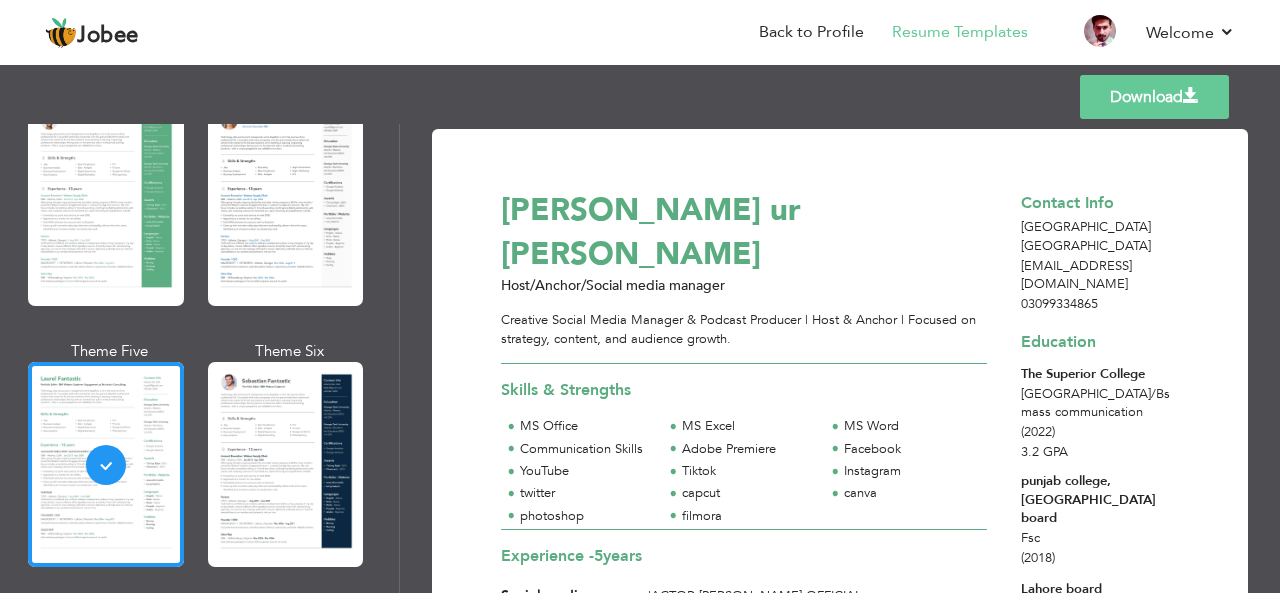 scroll, scrollTop: 428, scrollLeft: 0, axis: vertical 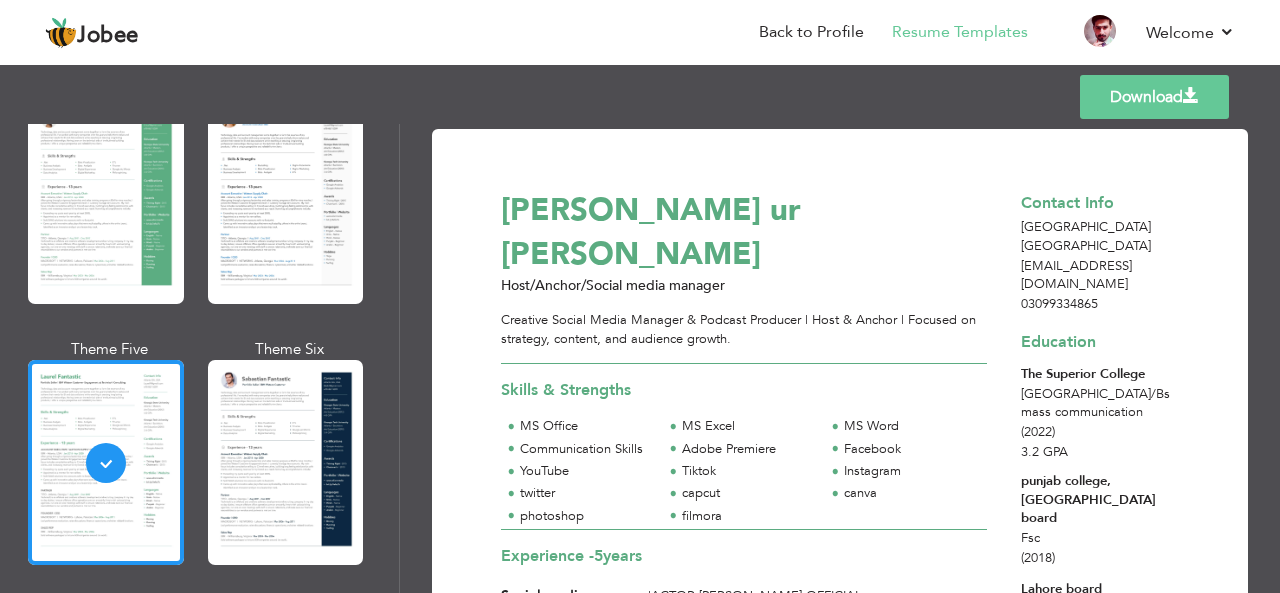 click at bounding box center [672, 472] 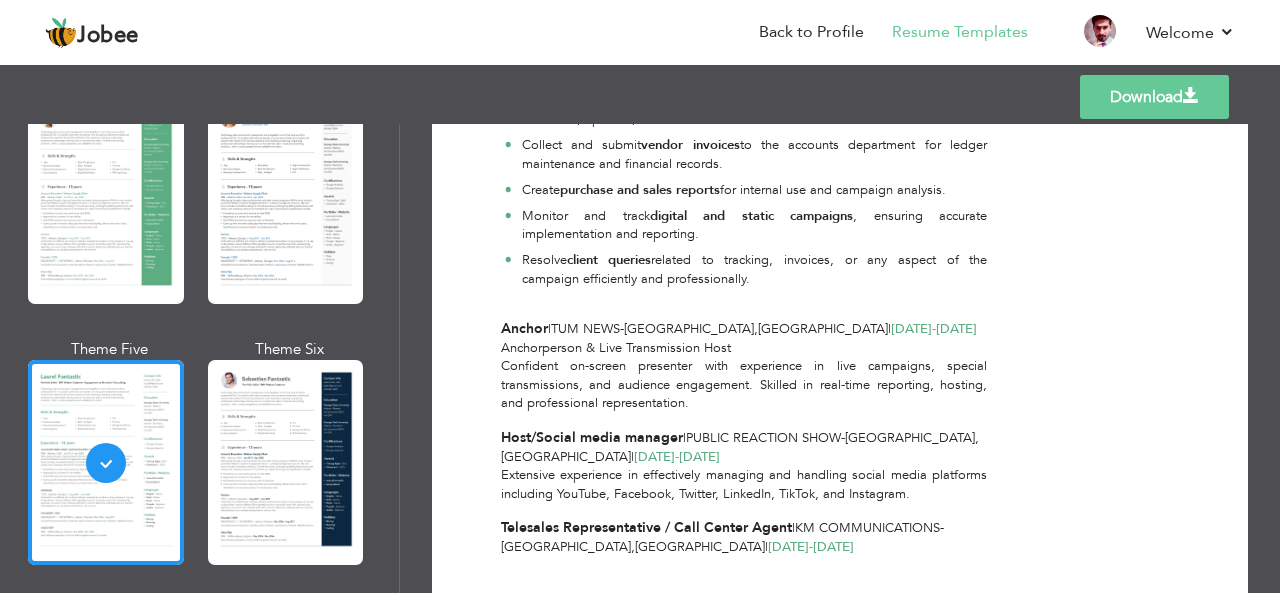scroll, scrollTop: 826, scrollLeft: 0, axis: vertical 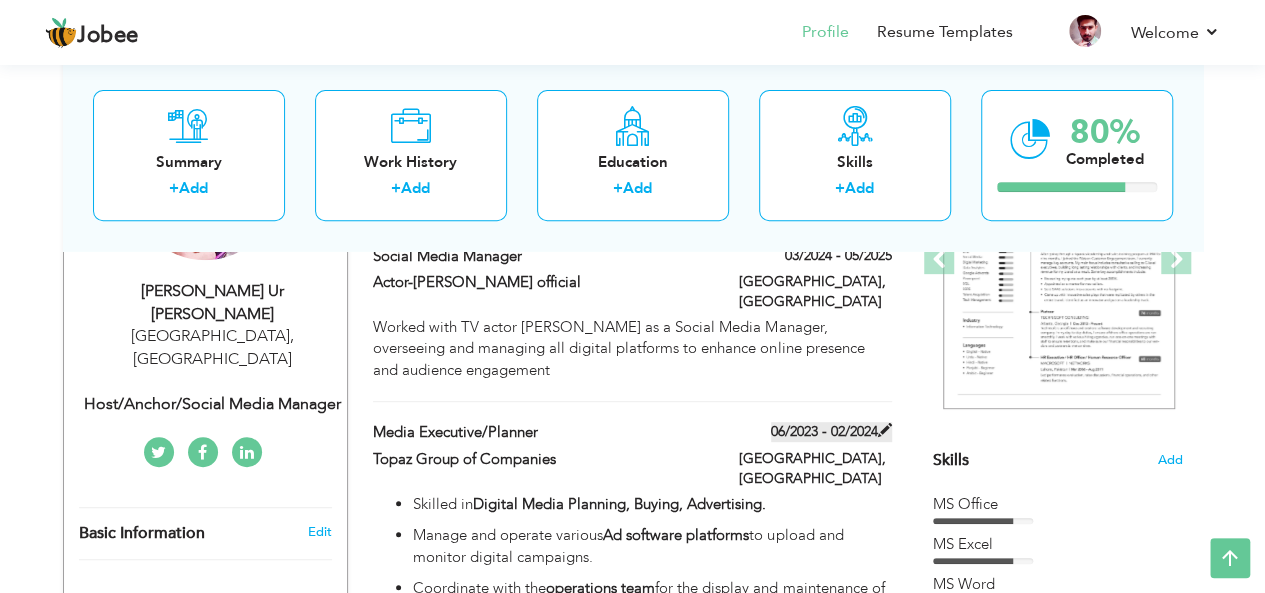 click on "06/2023 - 02/2024" at bounding box center [831, 432] 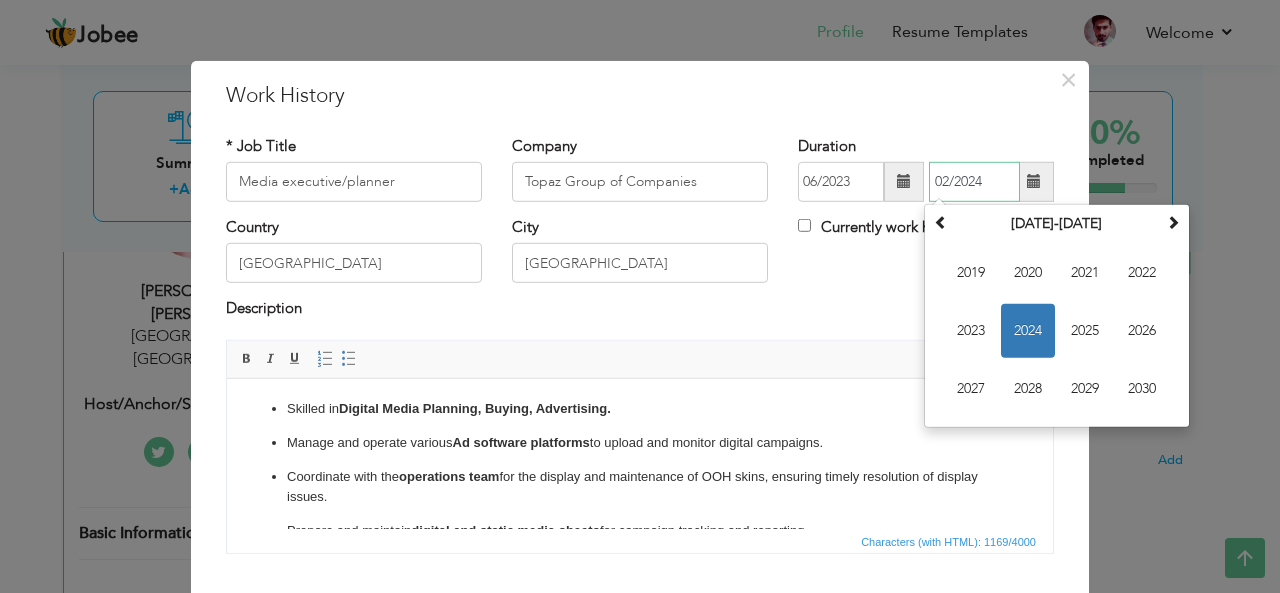 click on "02/2024" at bounding box center (974, 182) 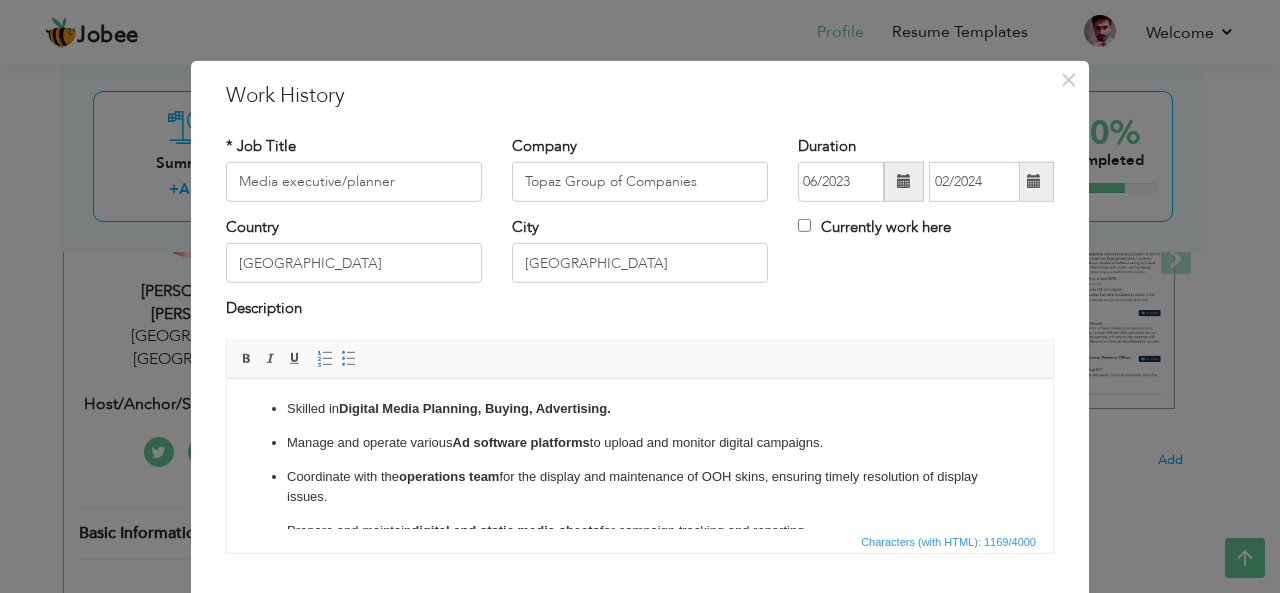 click at bounding box center (1034, 181) 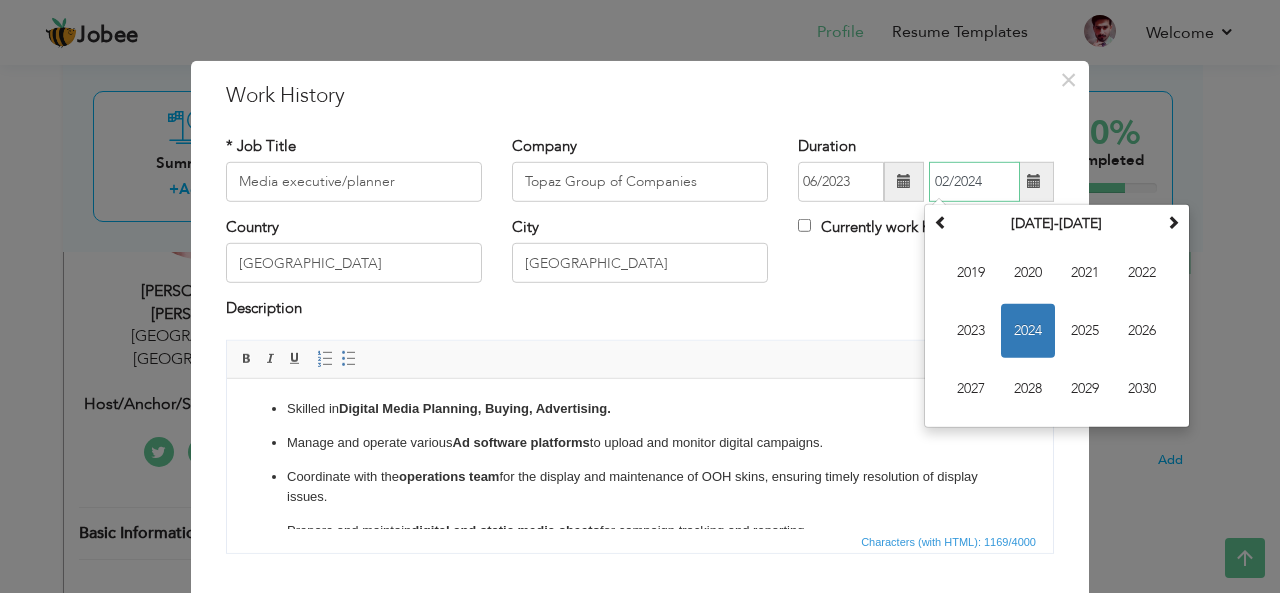 click on "2024" at bounding box center (1028, 331) 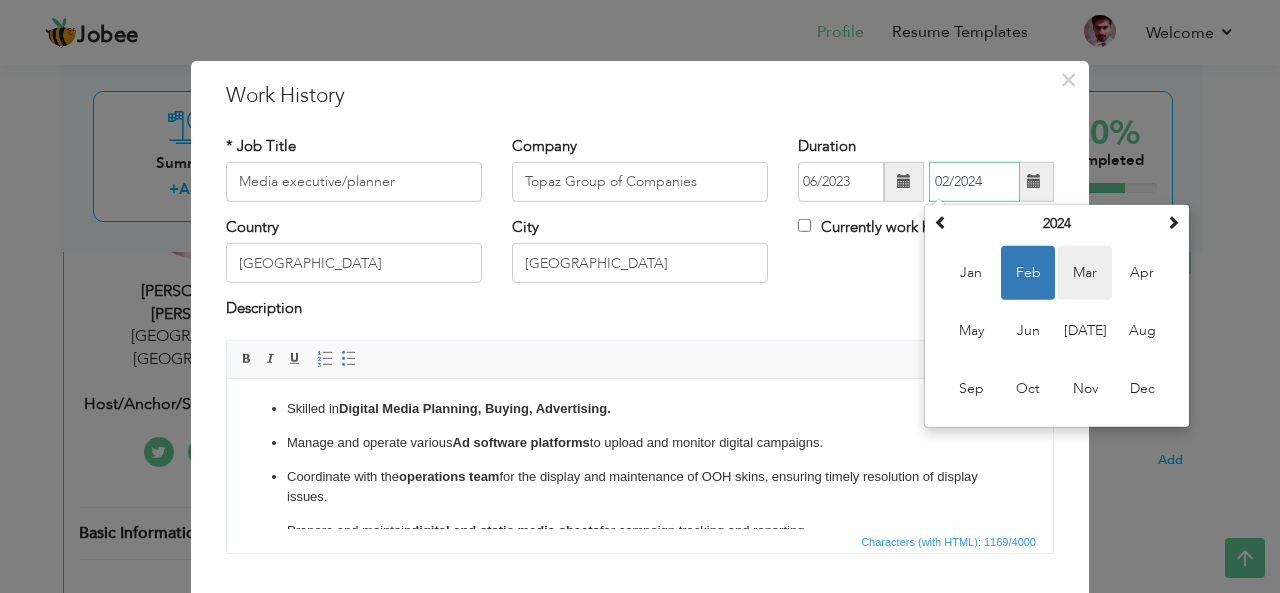 click on "Mar" at bounding box center (1085, 273) 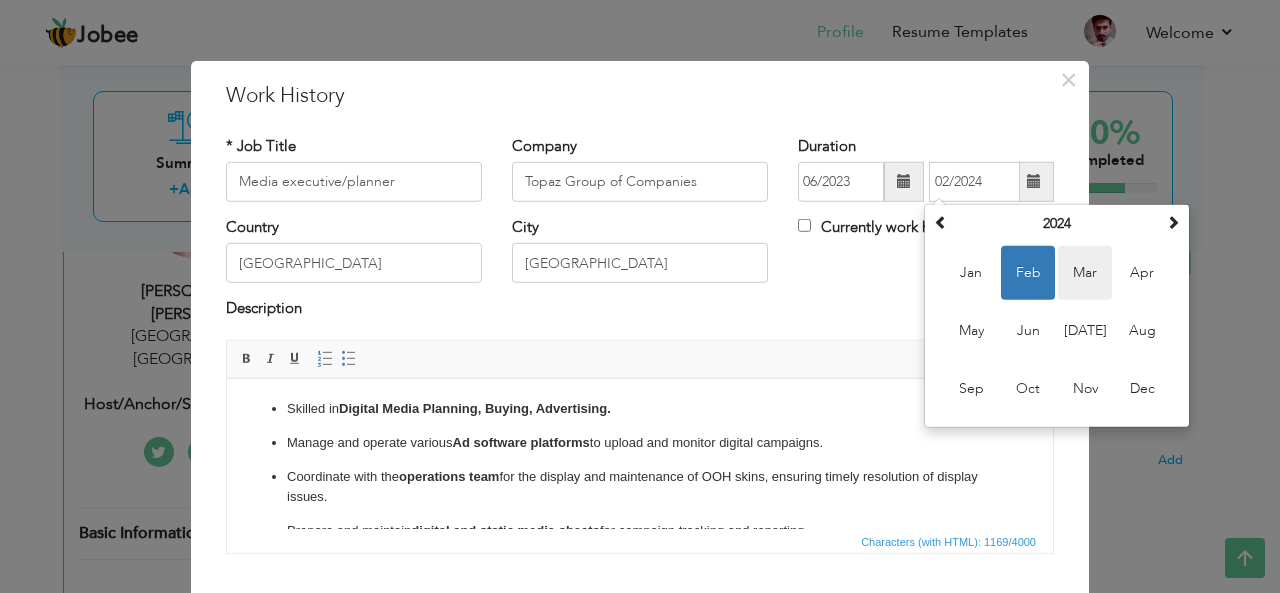 type on "03/2024" 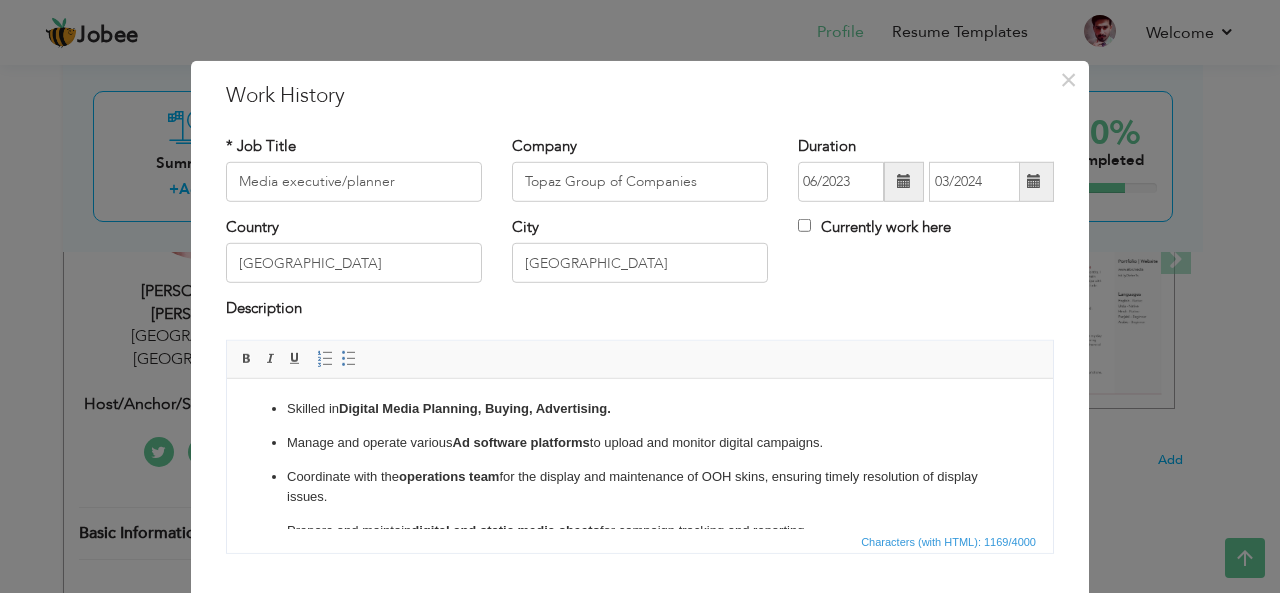 click at bounding box center [904, 182] 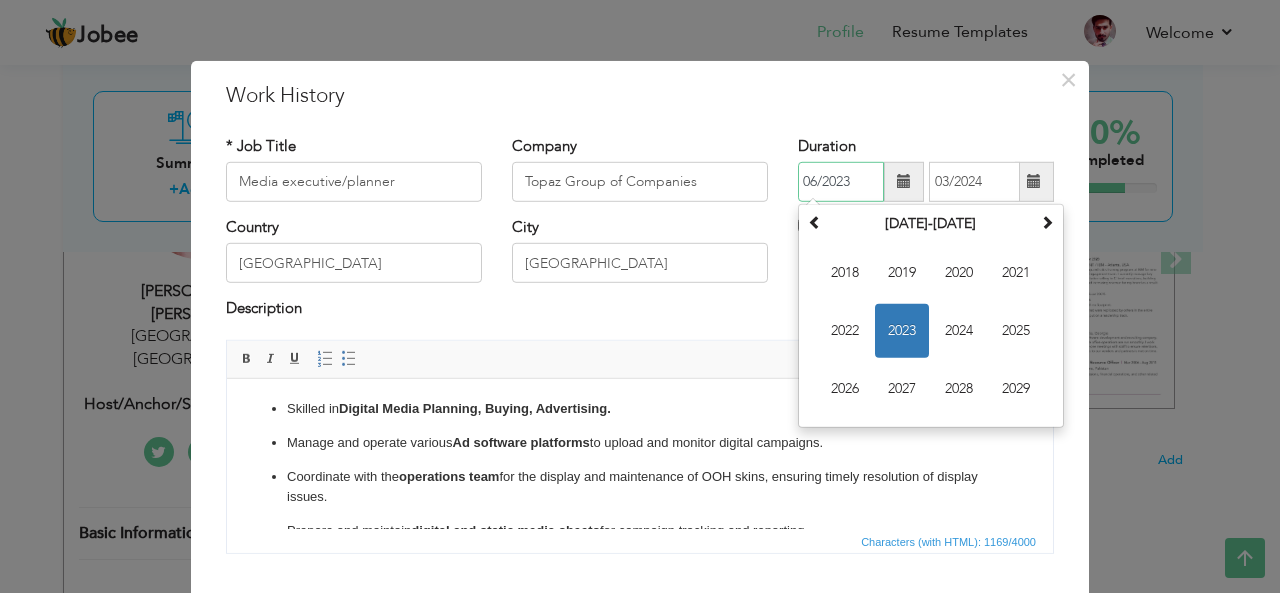 click on "2023" at bounding box center (902, 331) 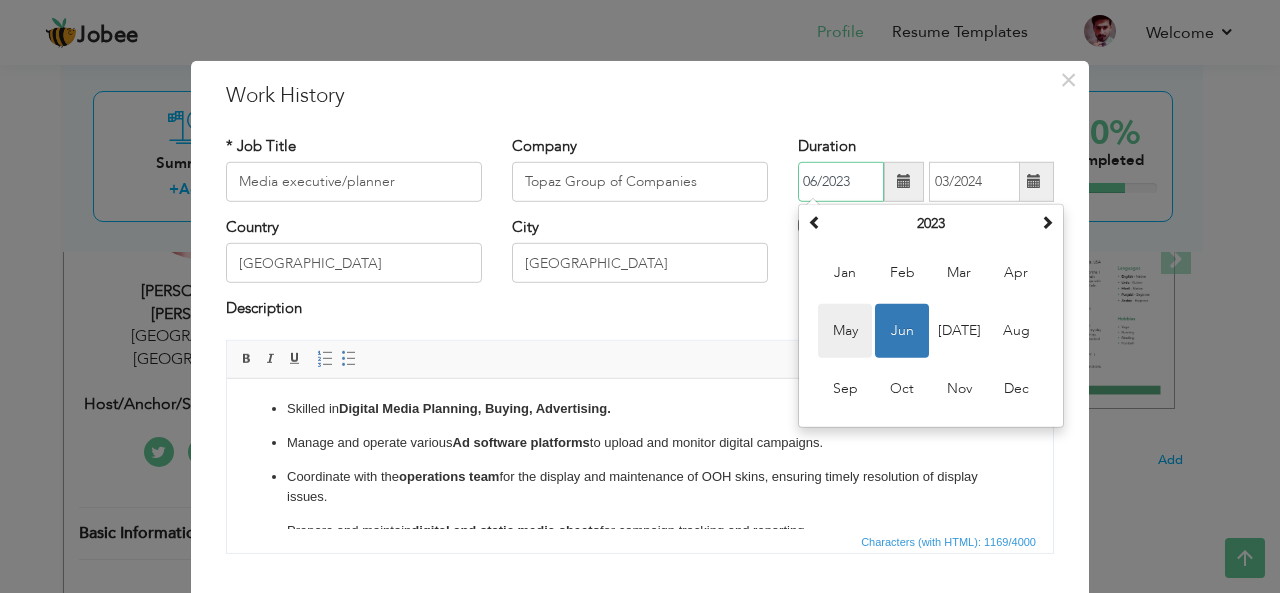 click on "May" at bounding box center (845, 331) 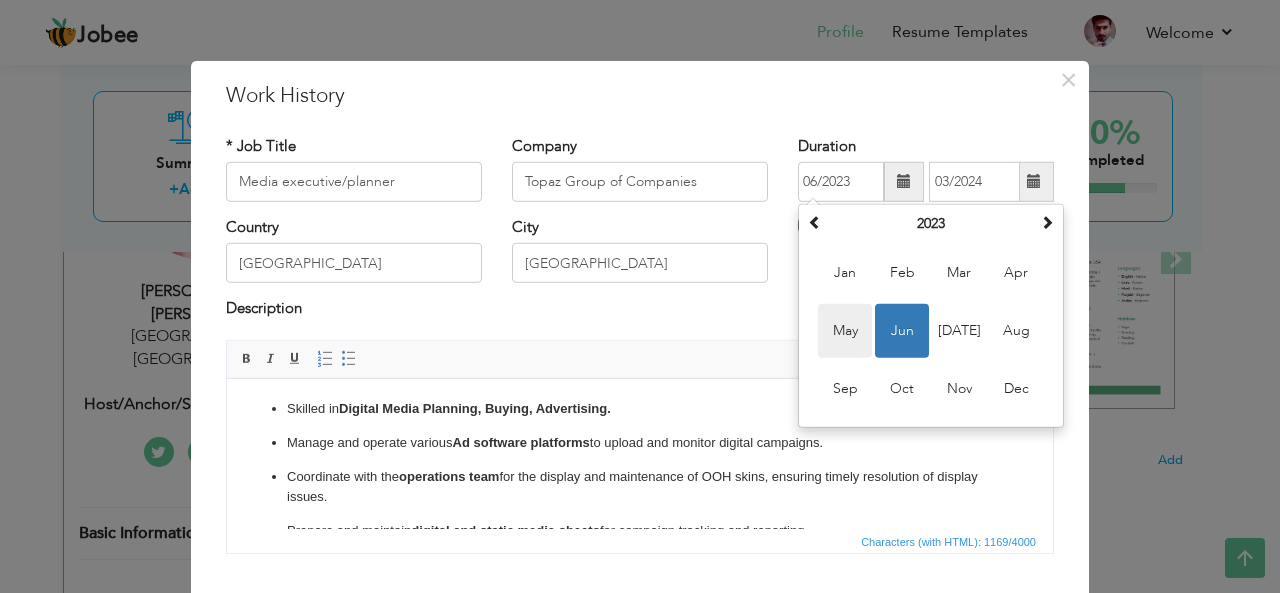type on "05/2023" 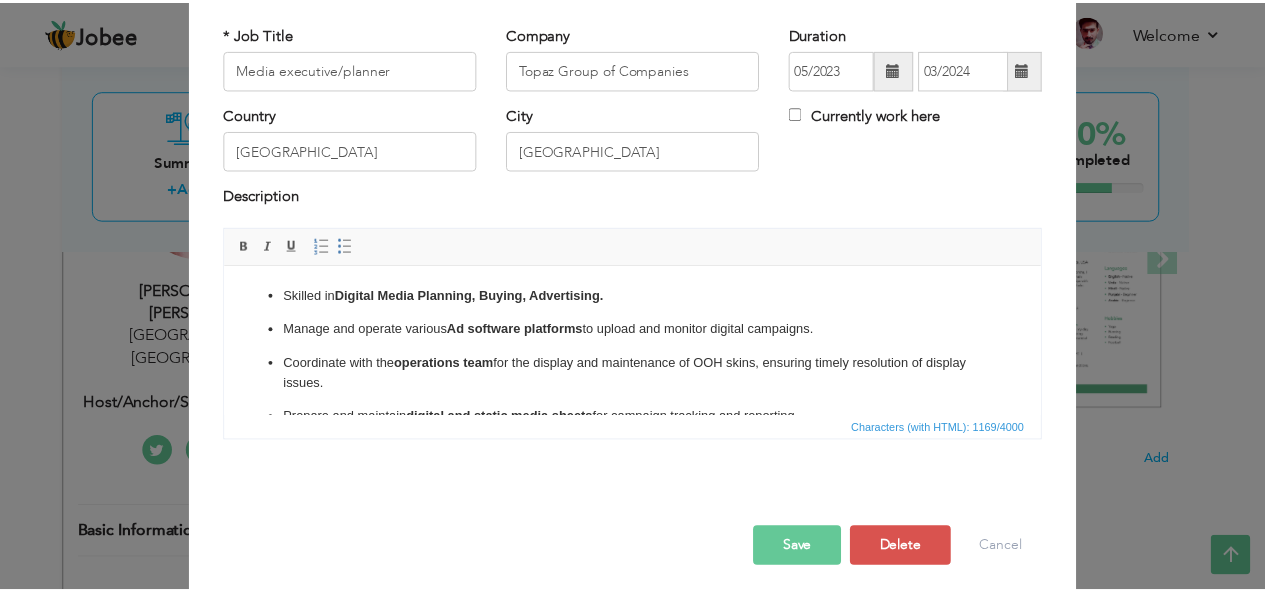 scroll, scrollTop: 120, scrollLeft: 0, axis: vertical 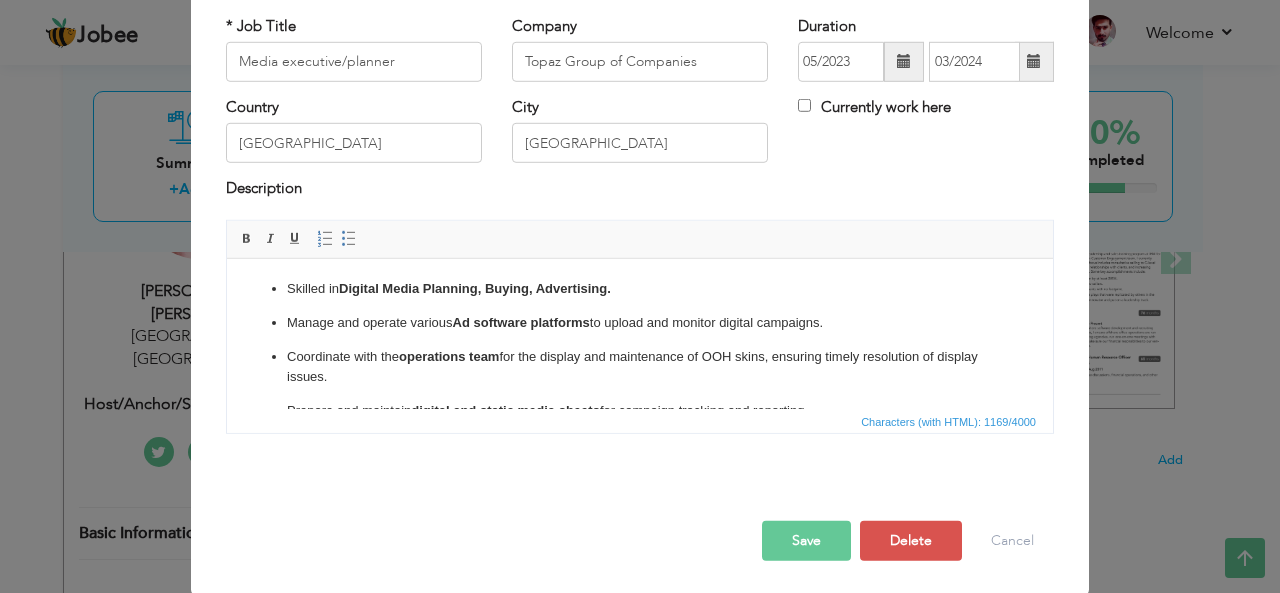 click on "Save" at bounding box center (806, 541) 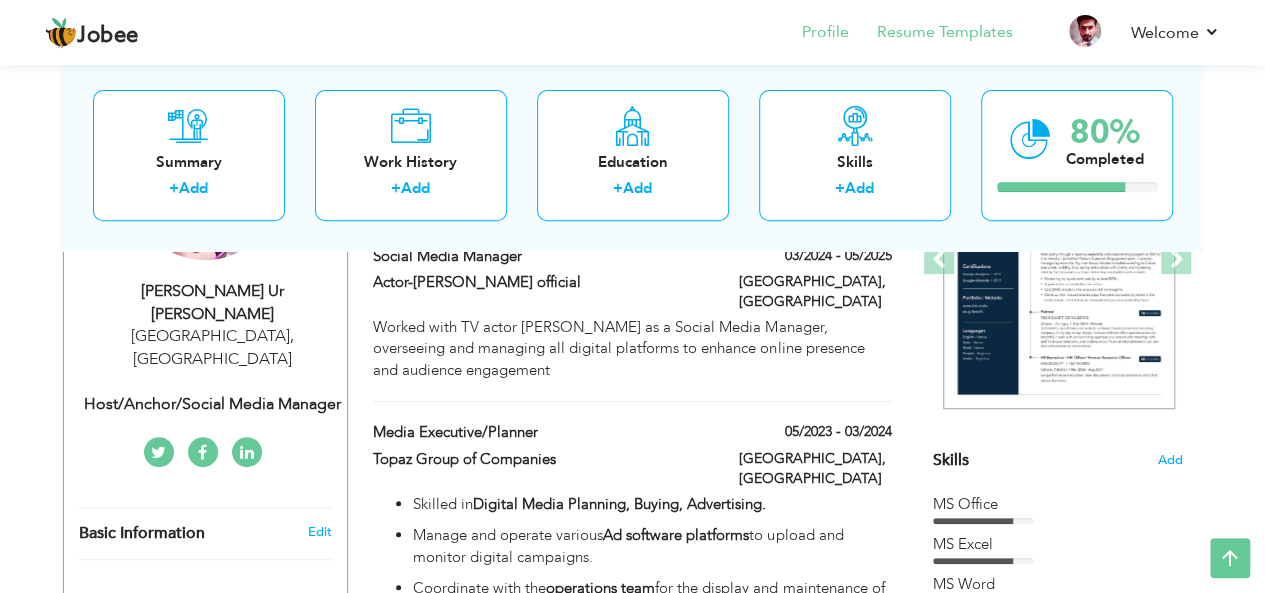 click on "Resume Templates" at bounding box center (931, 34) 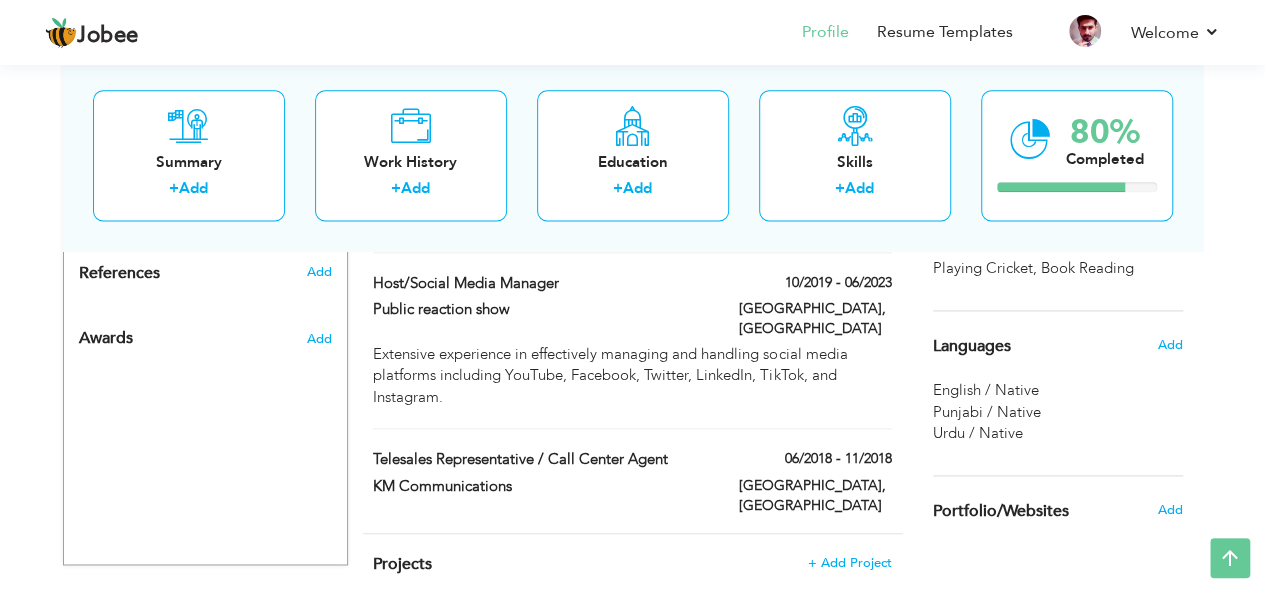 scroll, scrollTop: 1249, scrollLeft: 0, axis: vertical 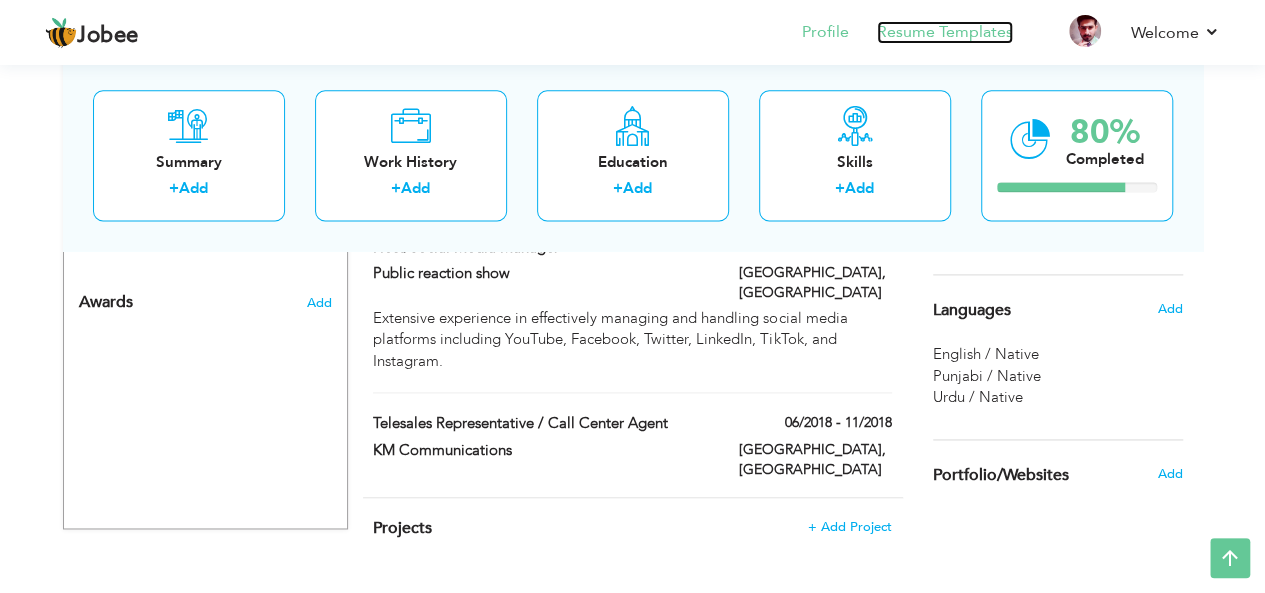 click on "Resume Templates" at bounding box center (945, 32) 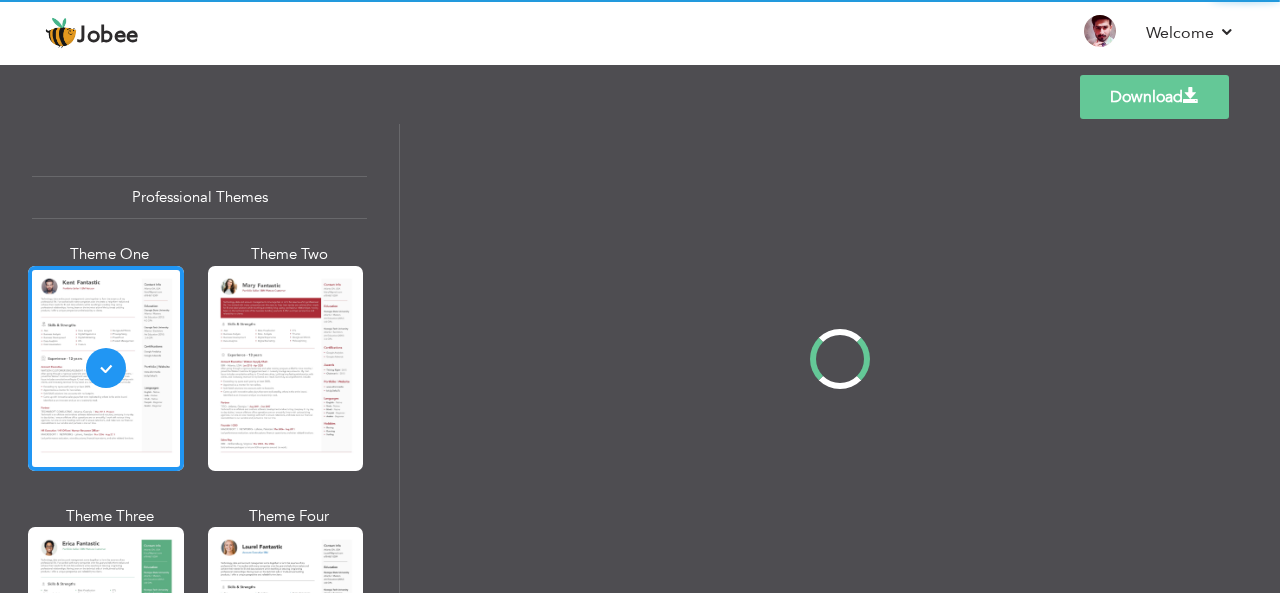 scroll, scrollTop: 0, scrollLeft: 0, axis: both 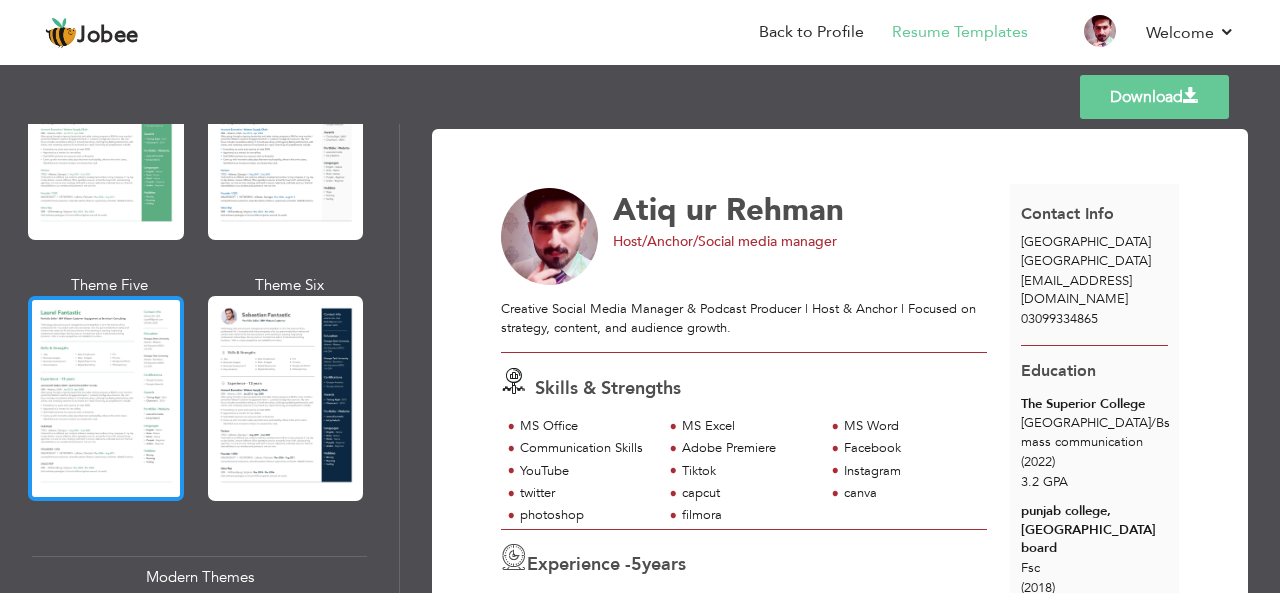 click at bounding box center [106, 398] 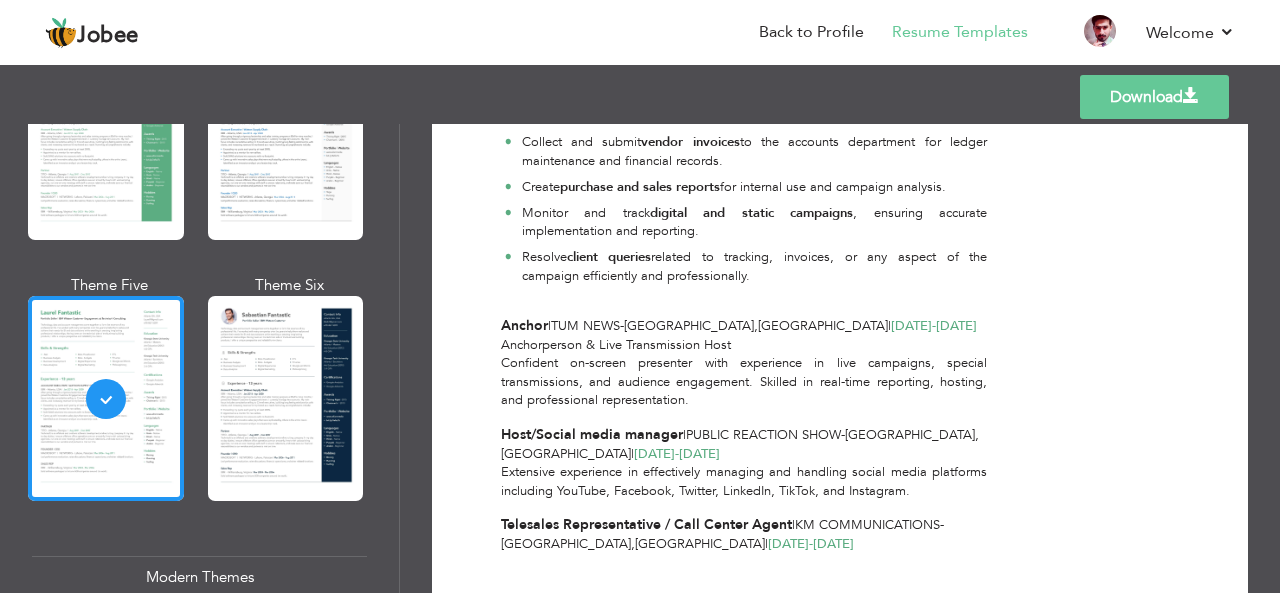 scroll, scrollTop: 818, scrollLeft: 0, axis: vertical 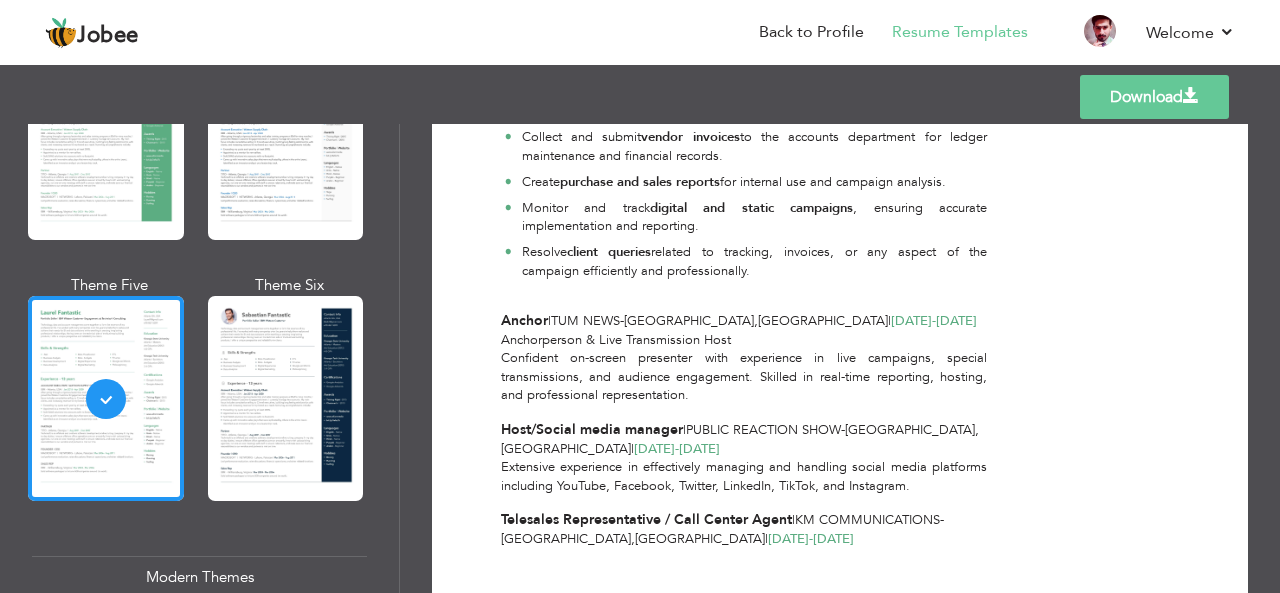 click on "Download" at bounding box center [1154, 97] 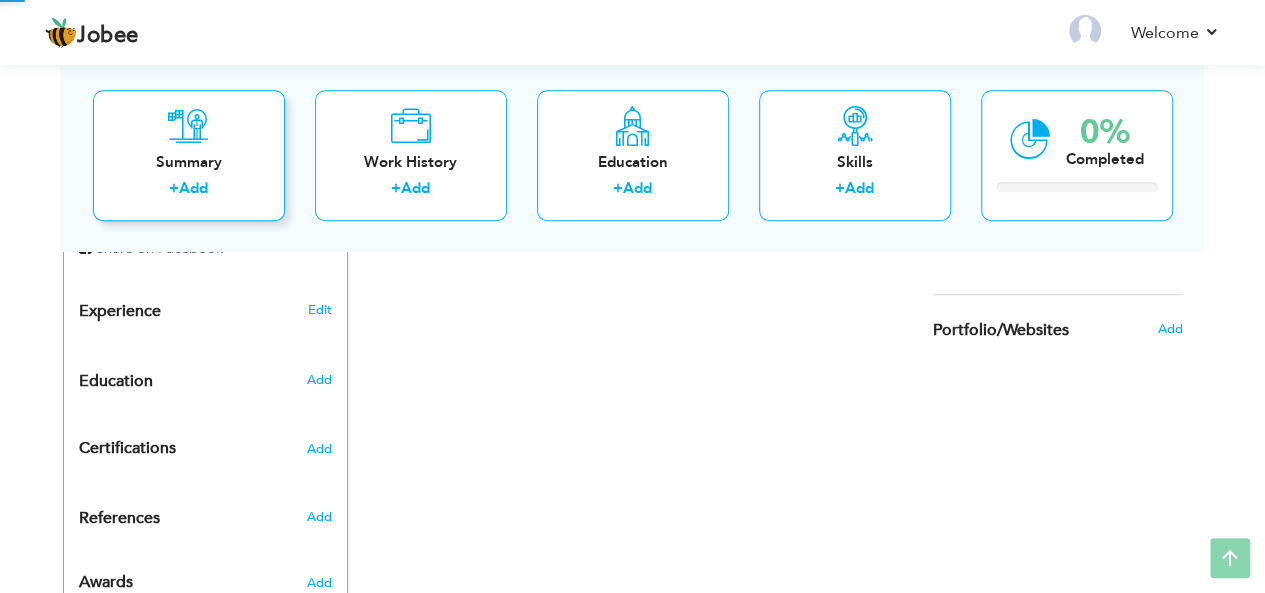 scroll, scrollTop: 0, scrollLeft: 0, axis: both 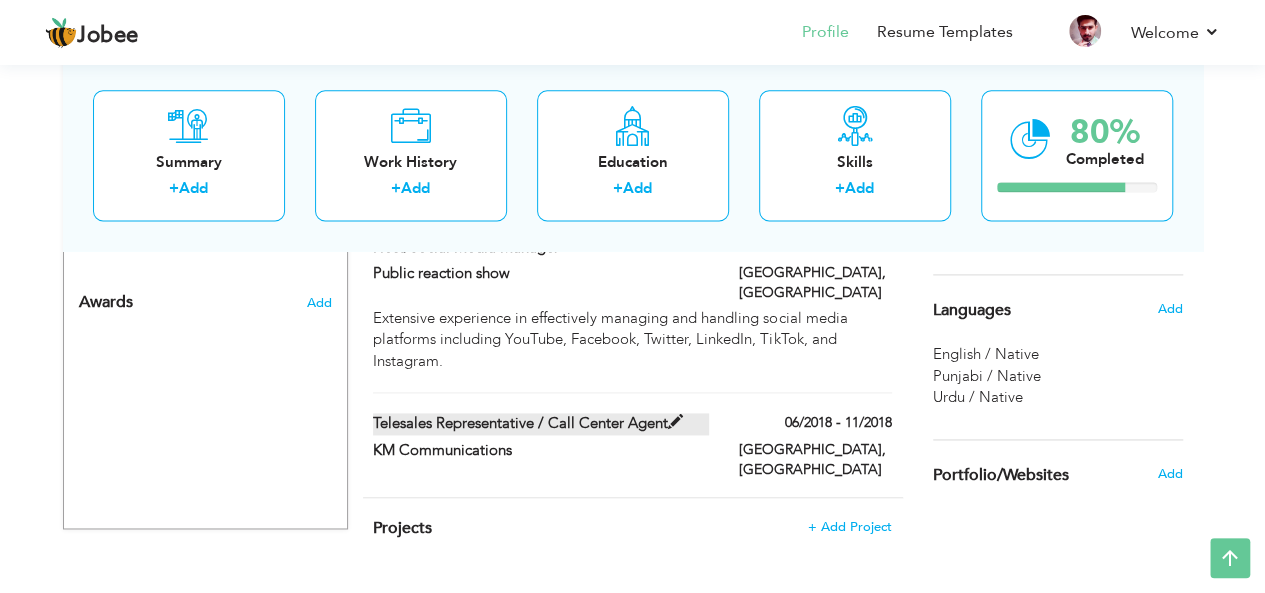 click on "Telesales Representative / Call Center Agent" at bounding box center [541, 423] 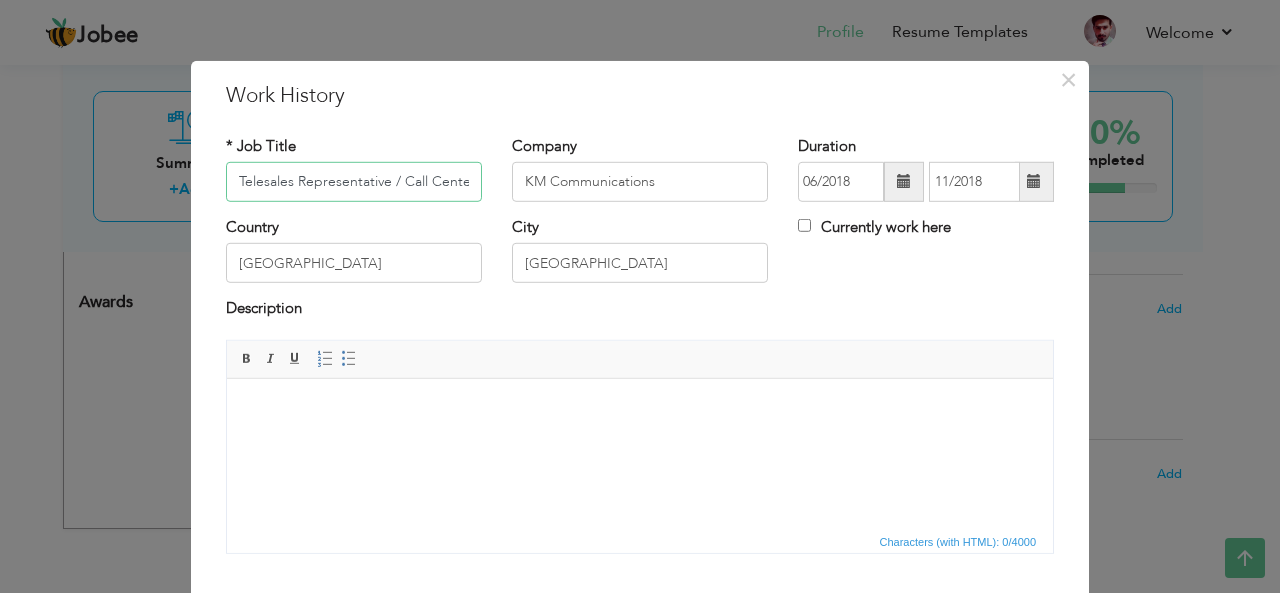 scroll, scrollTop: 0, scrollLeft: 46, axis: horizontal 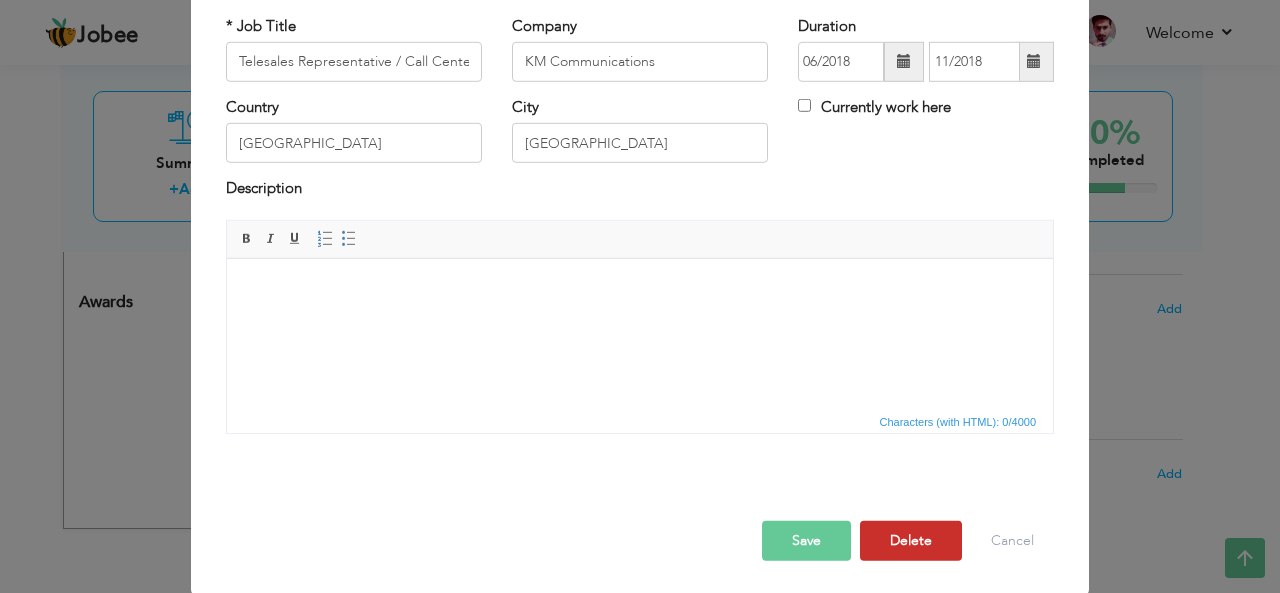 click on "Delete" at bounding box center [911, 541] 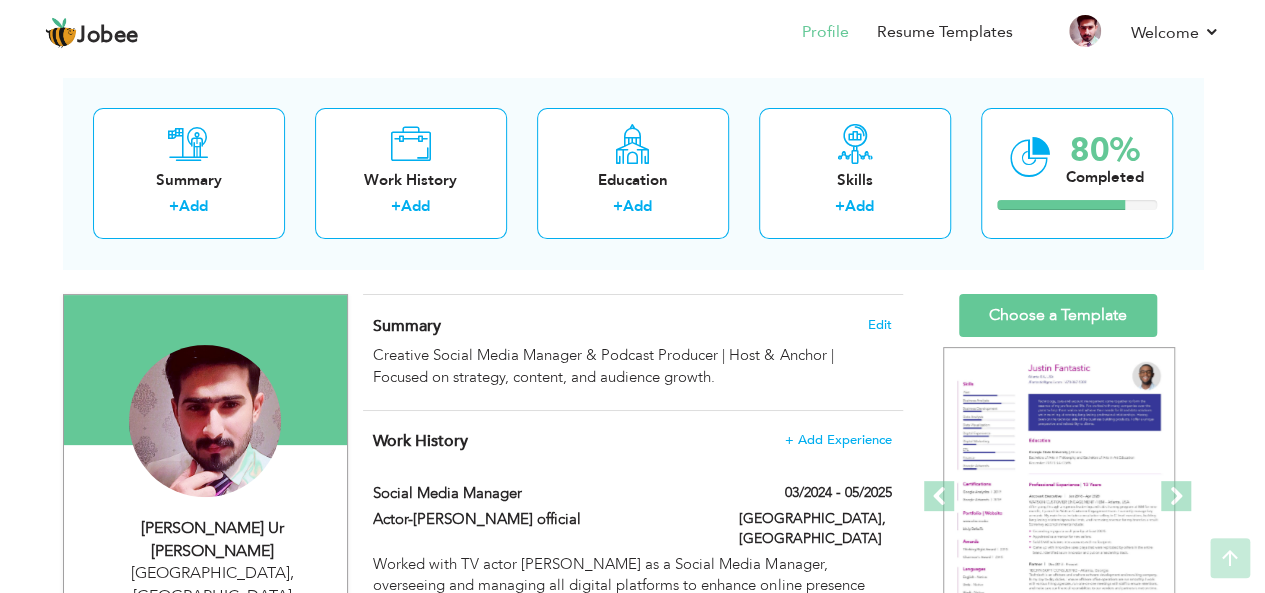 scroll, scrollTop: 49, scrollLeft: 0, axis: vertical 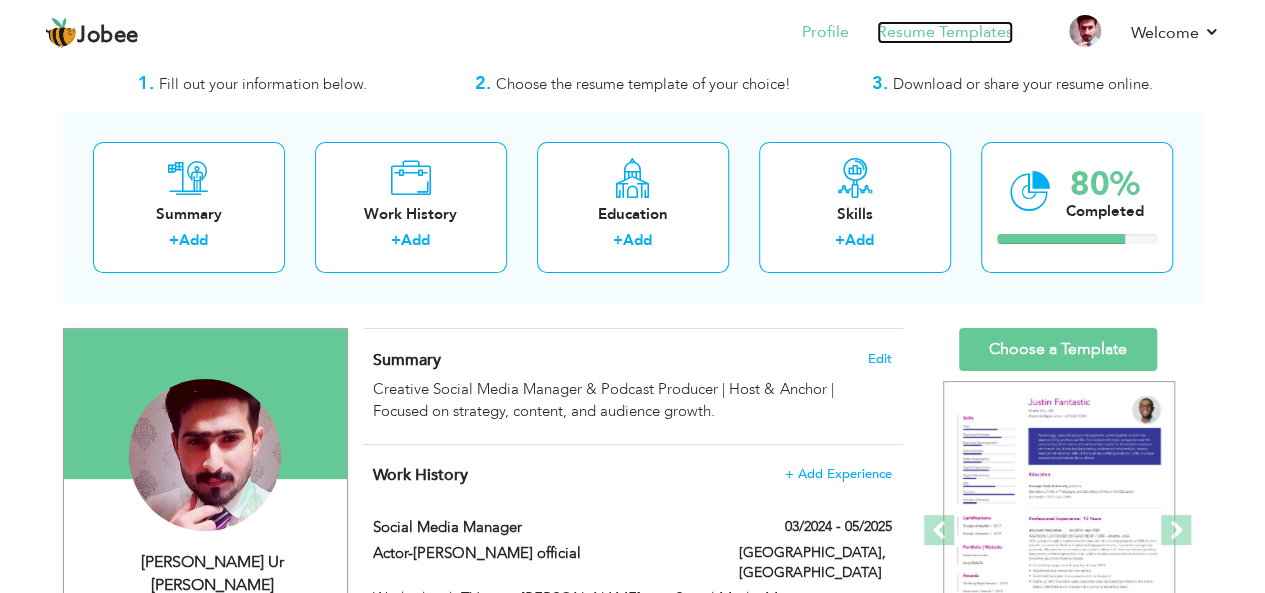 click on "Resume Templates" at bounding box center (945, 32) 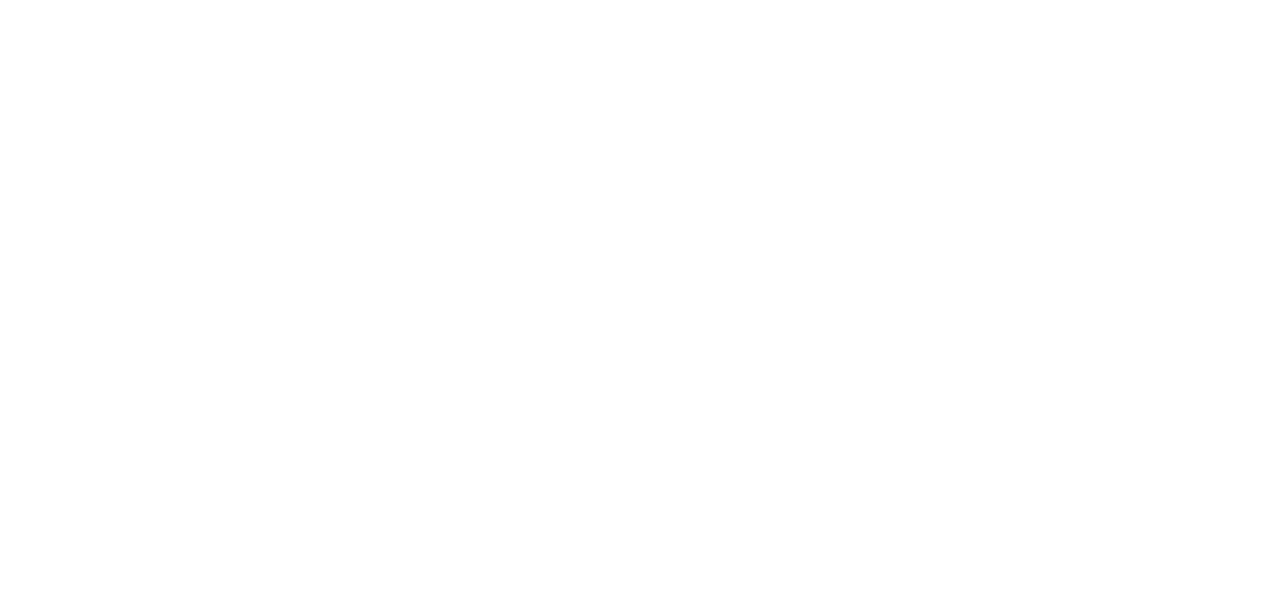 scroll, scrollTop: 0, scrollLeft: 0, axis: both 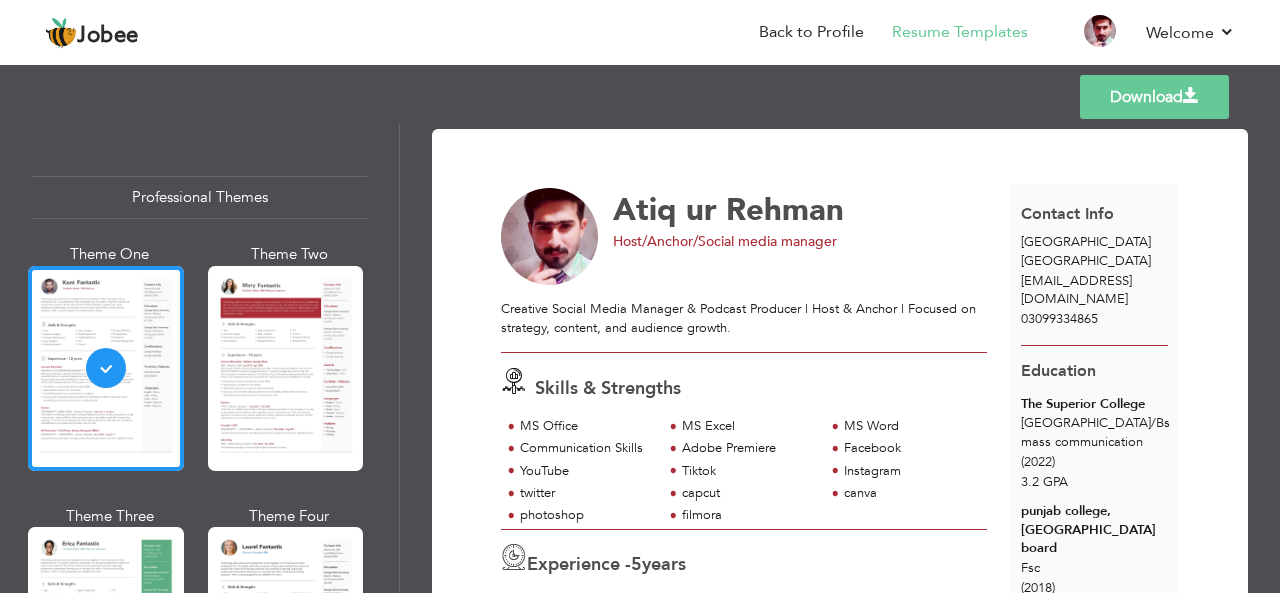 click on "Creative Social Media Manager & Podcast Producer | Host & Anchor | Focused on strategy, content, and audience growth." at bounding box center [744, 326] 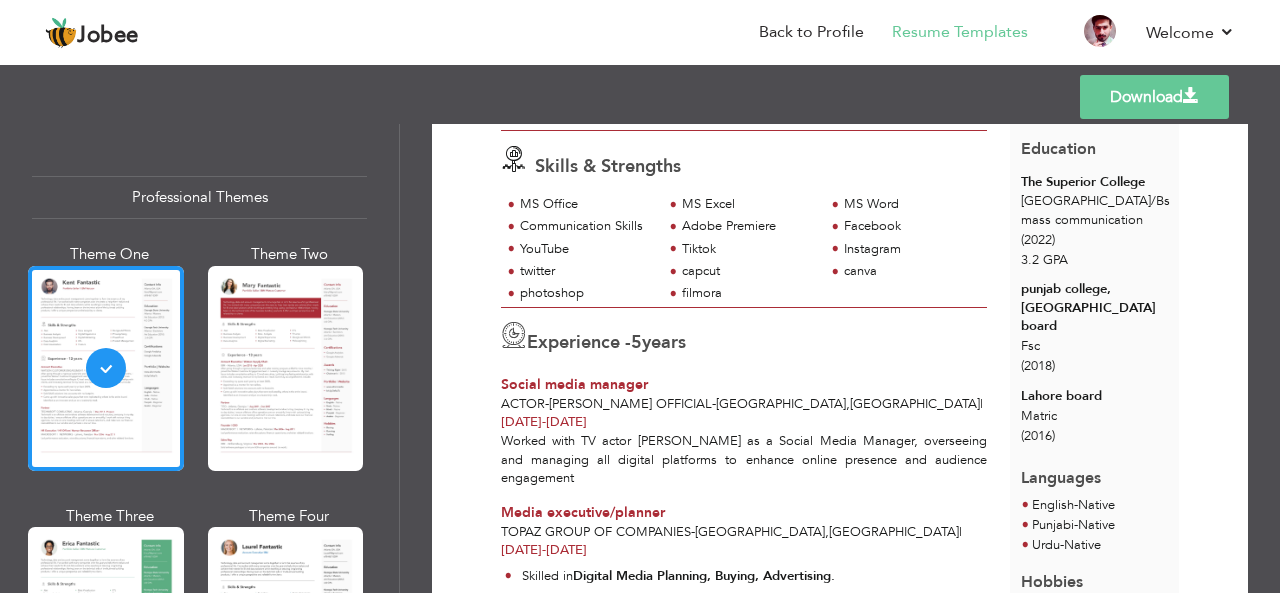scroll, scrollTop: 259, scrollLeft: 0, axis: vertical 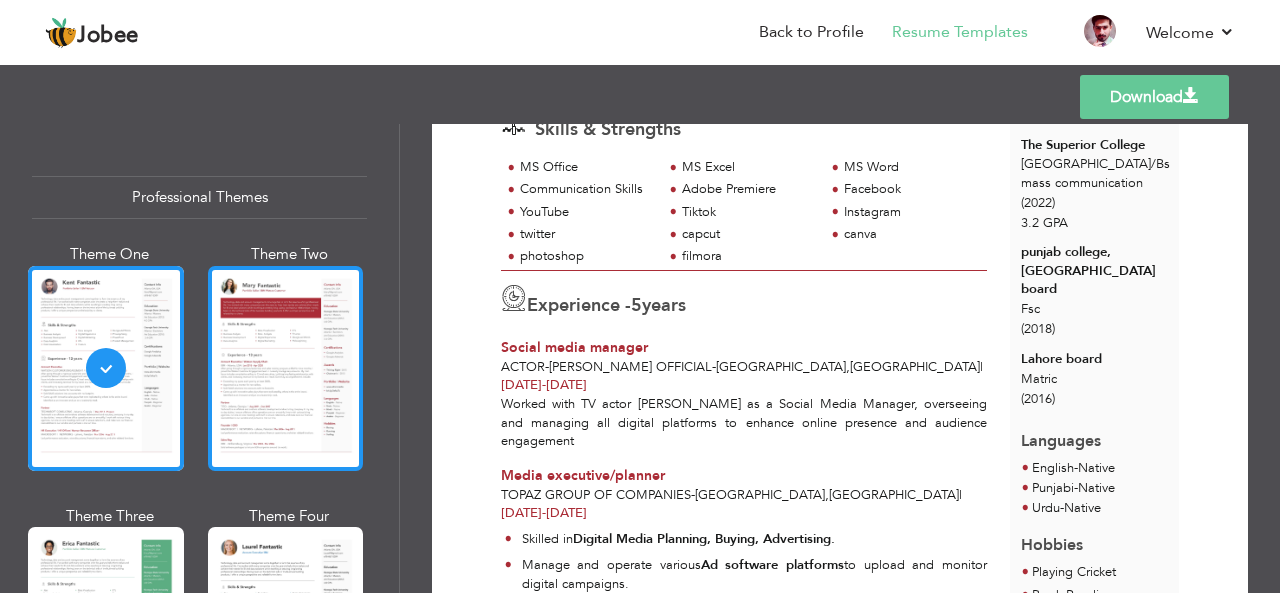 click at bounding box center (286, 368) 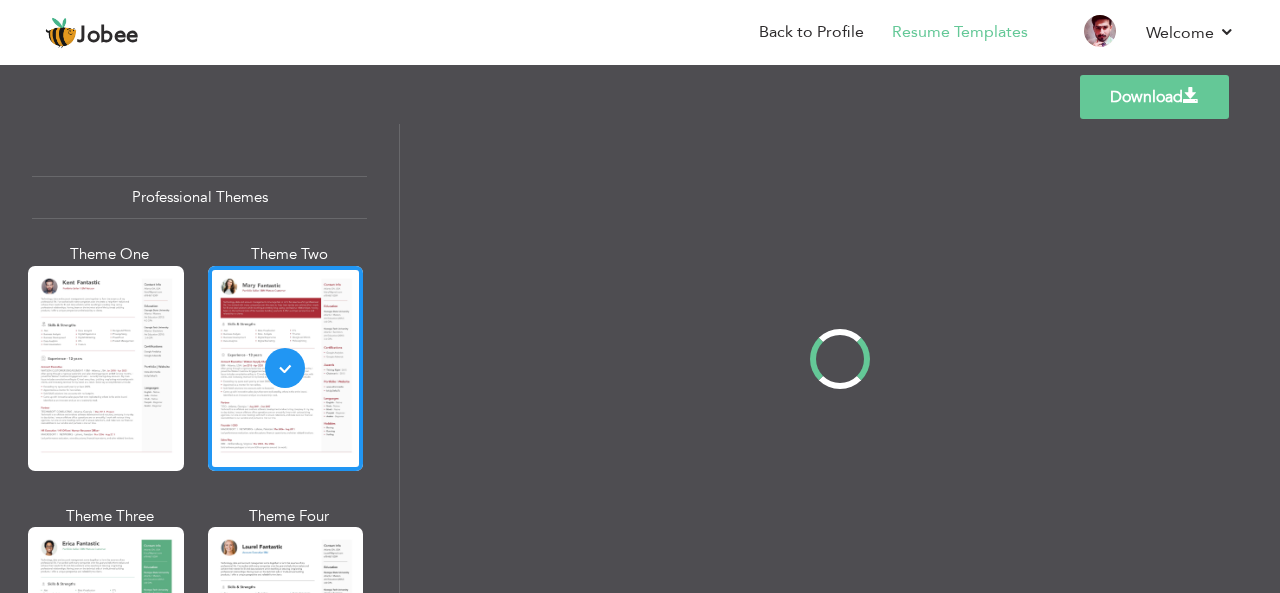 scroll, scrollTop: 0, scrollLeft: 0, axis: both 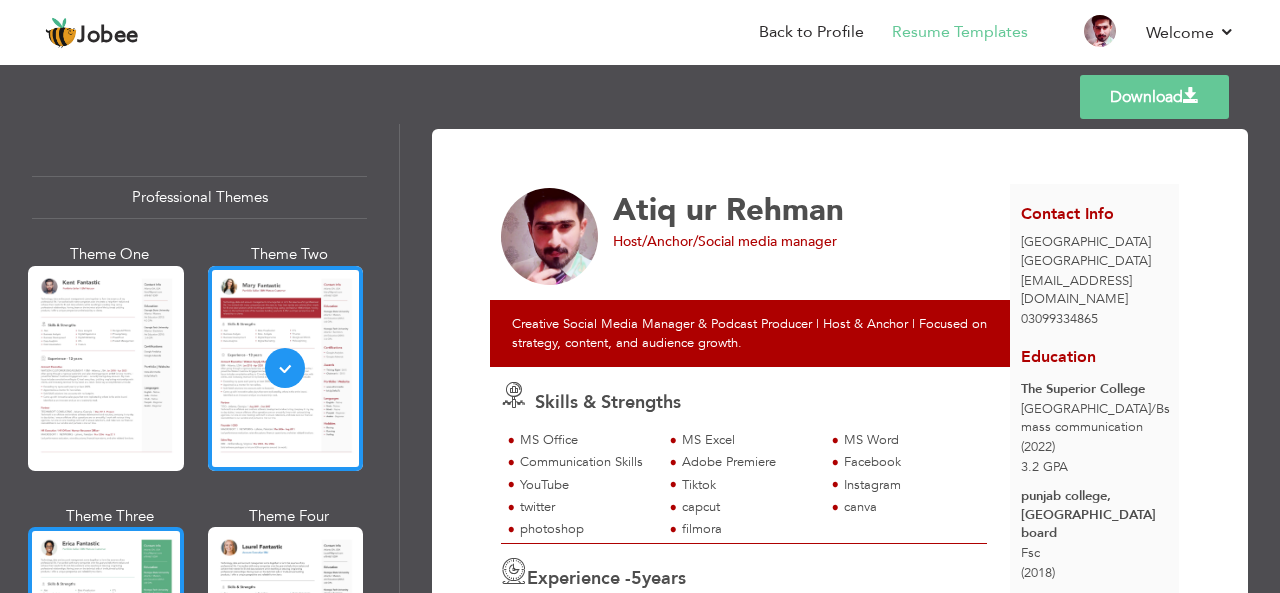 click at bounding box center [106, 629] 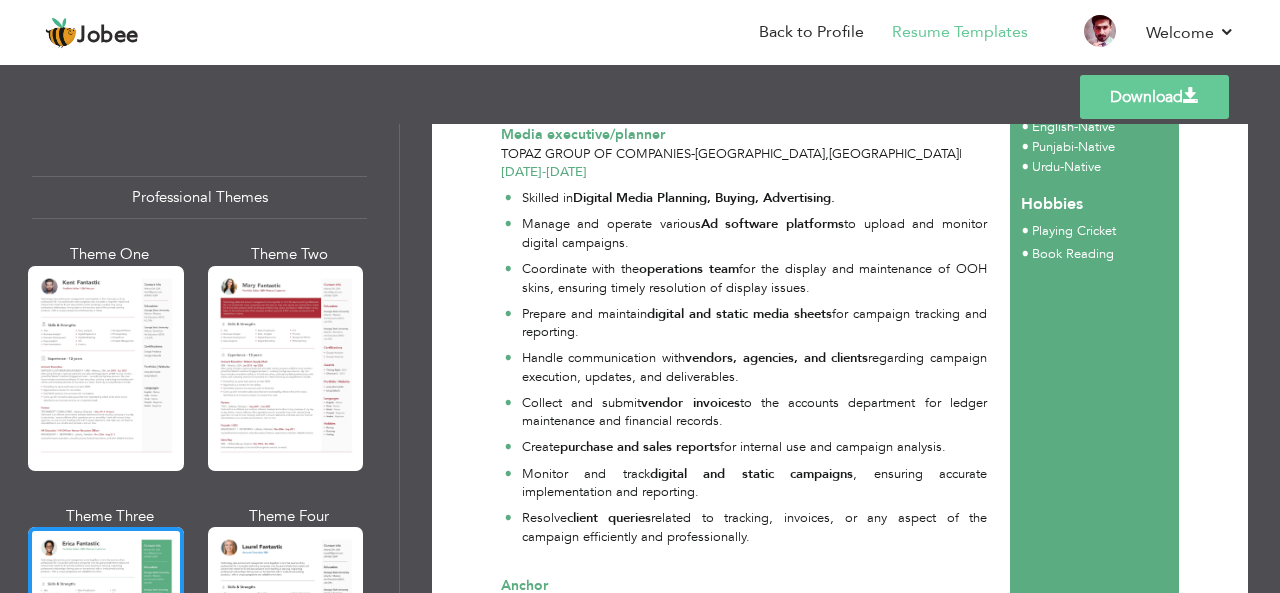 scroll, scrollTop: 844, scrollLeft: 0, axis: vertical 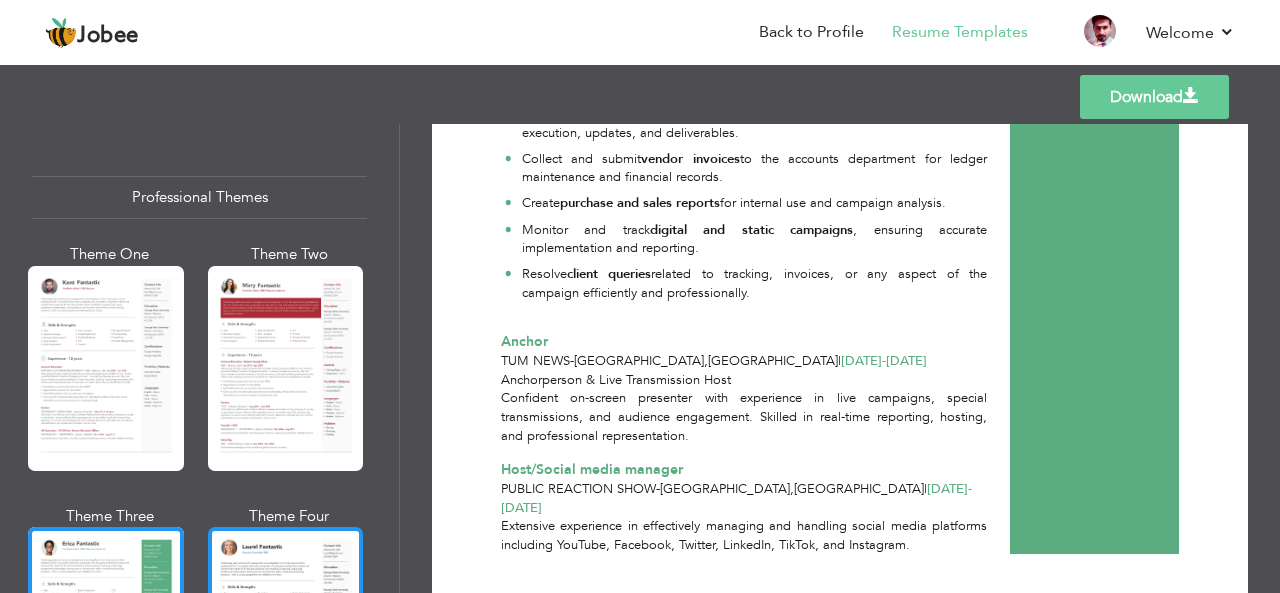 click at bounding box center [286, 629] 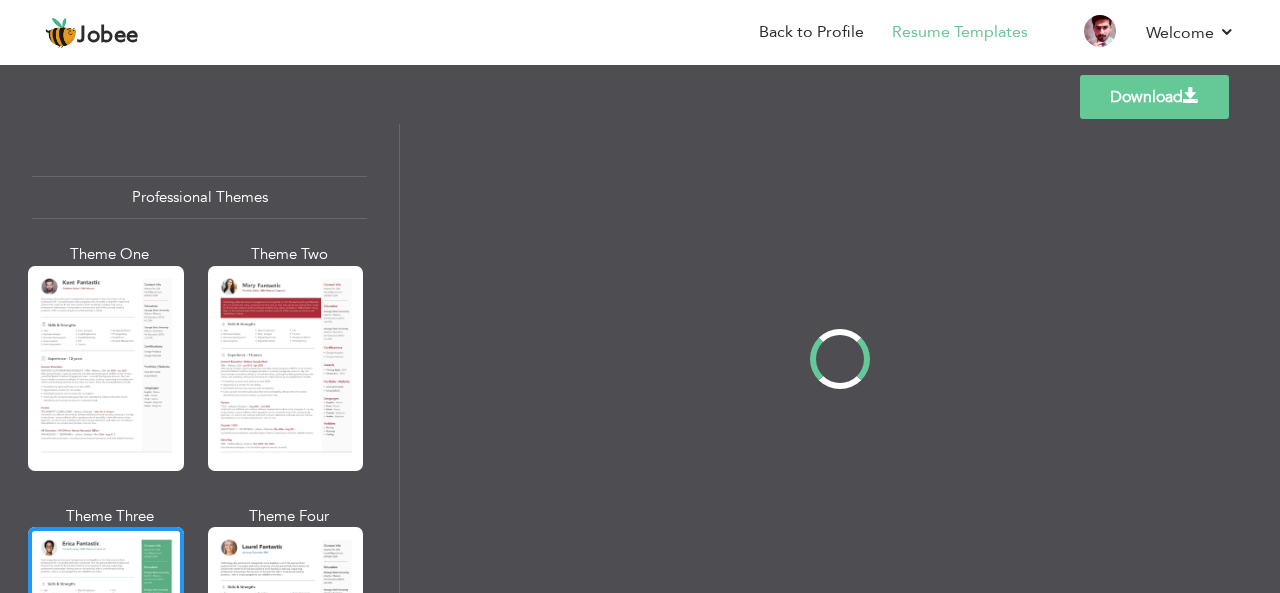 scroll, scrollTop: 0, scrollLeft: 0, axis: both 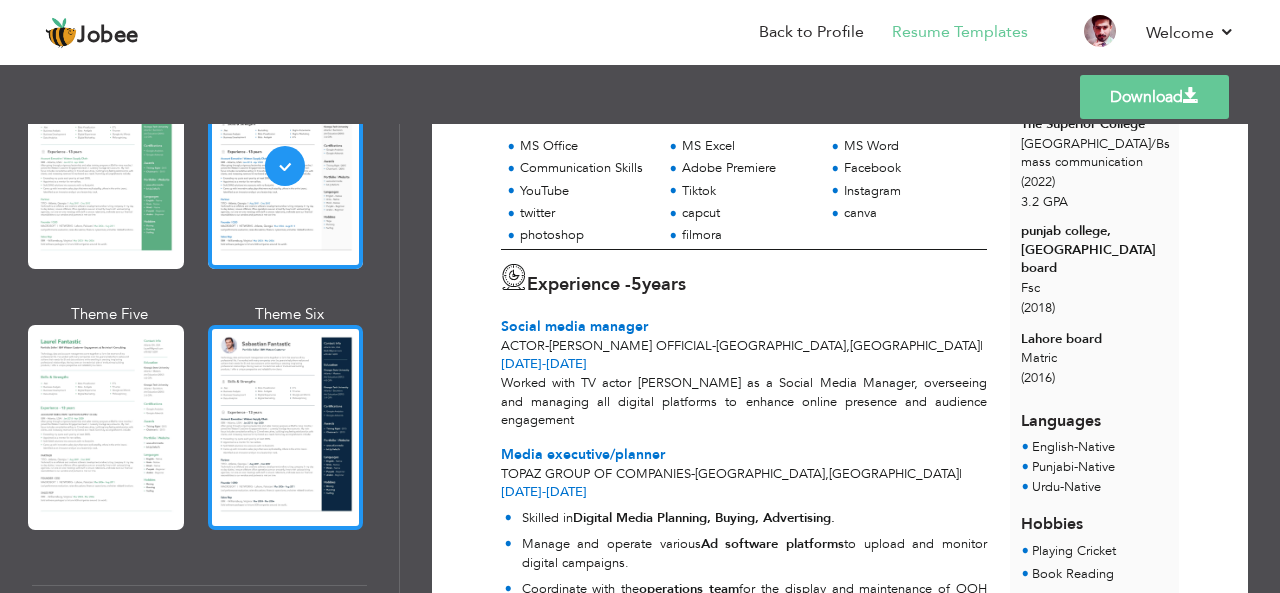 click at bounding box center [286, 427] 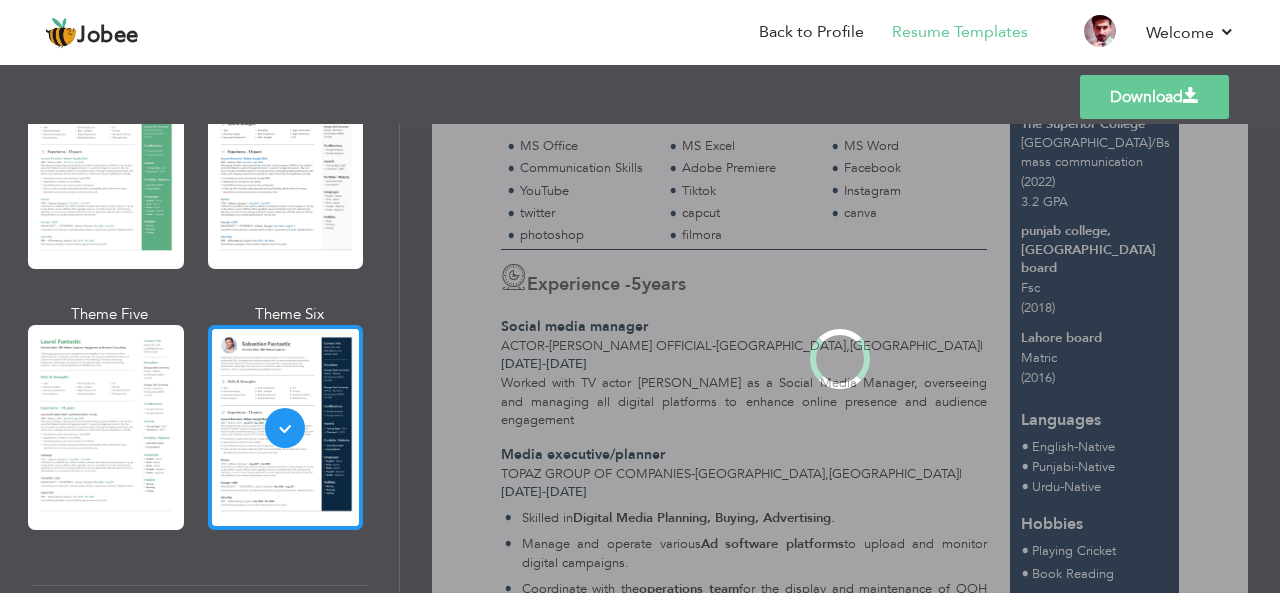 scroll, scrollTop: 0, scrollLeft: 0, axis: both 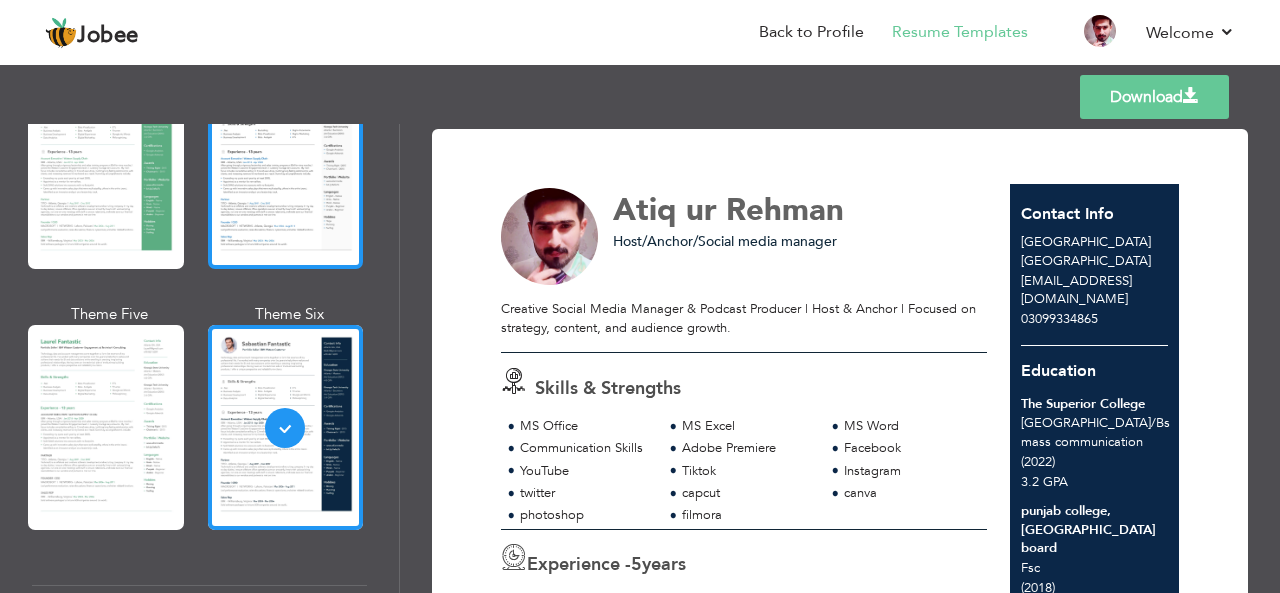 click at bounding box center [286, 166] 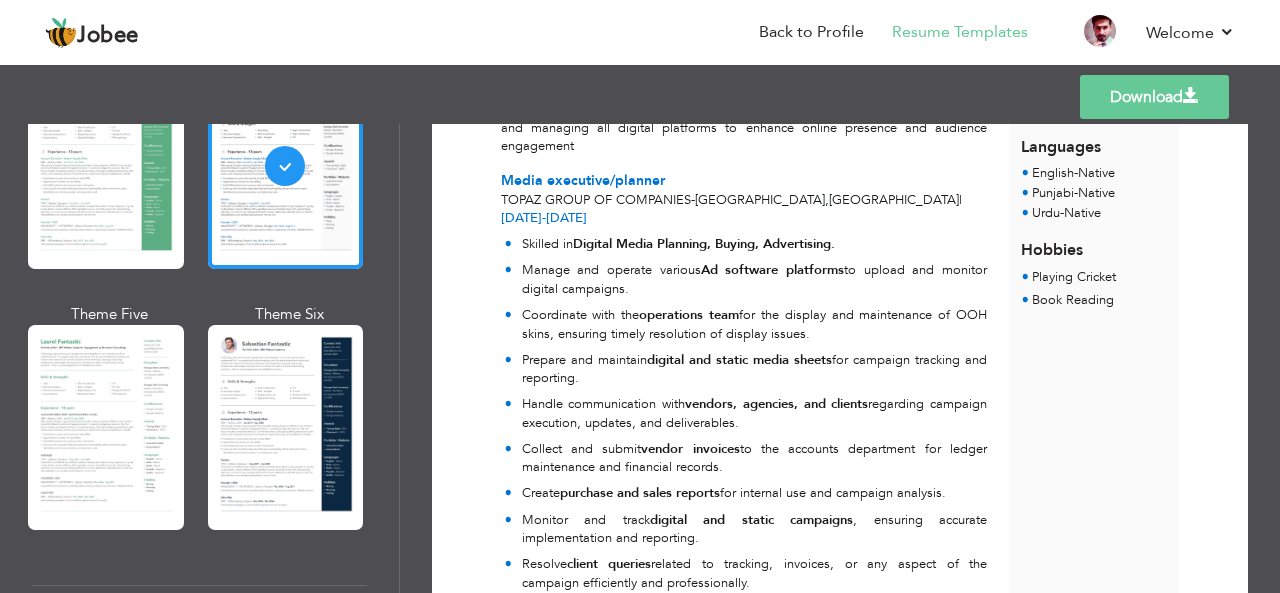 scroll, scrollTop: 558, scrollLeft: 0, axis: vertical 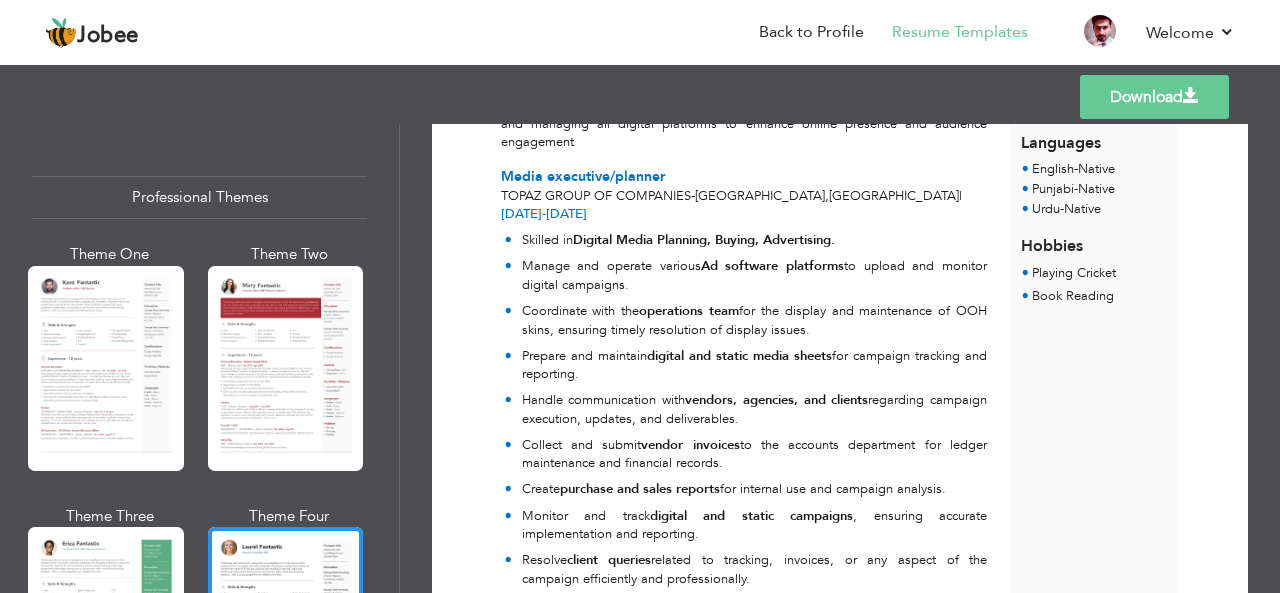 click on "Download" at bounding box center [1154, 97] 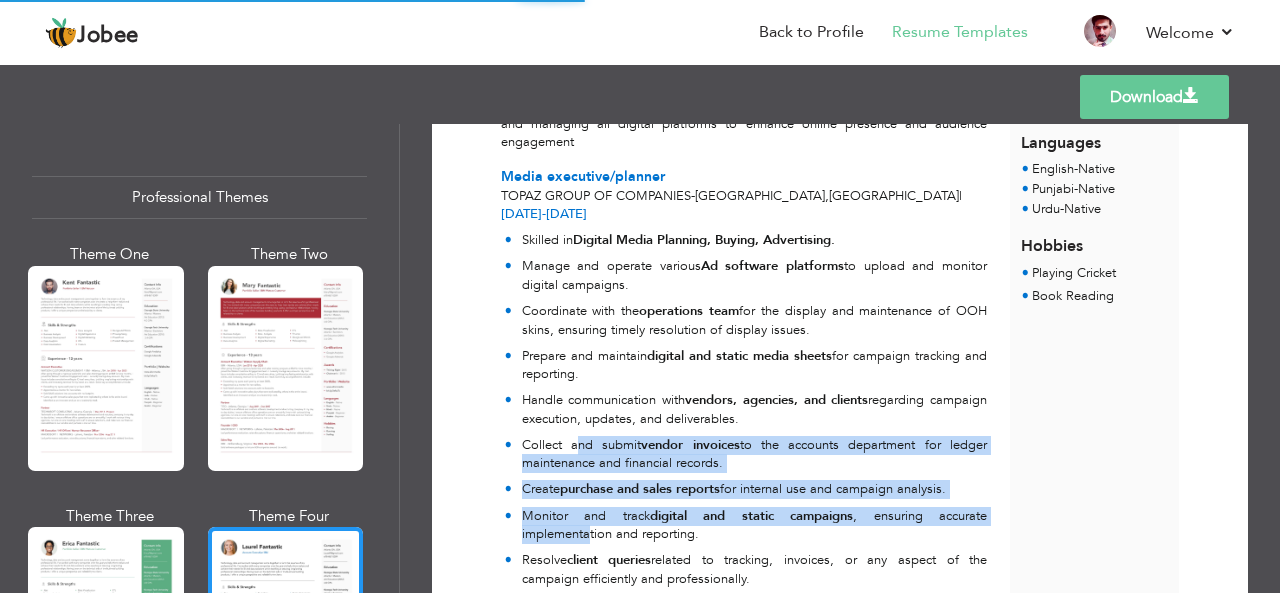 drag, startPoint x: 587, startPoint y: 503, endPoint x: 569, endPoint y: 369, distance: 135.20355 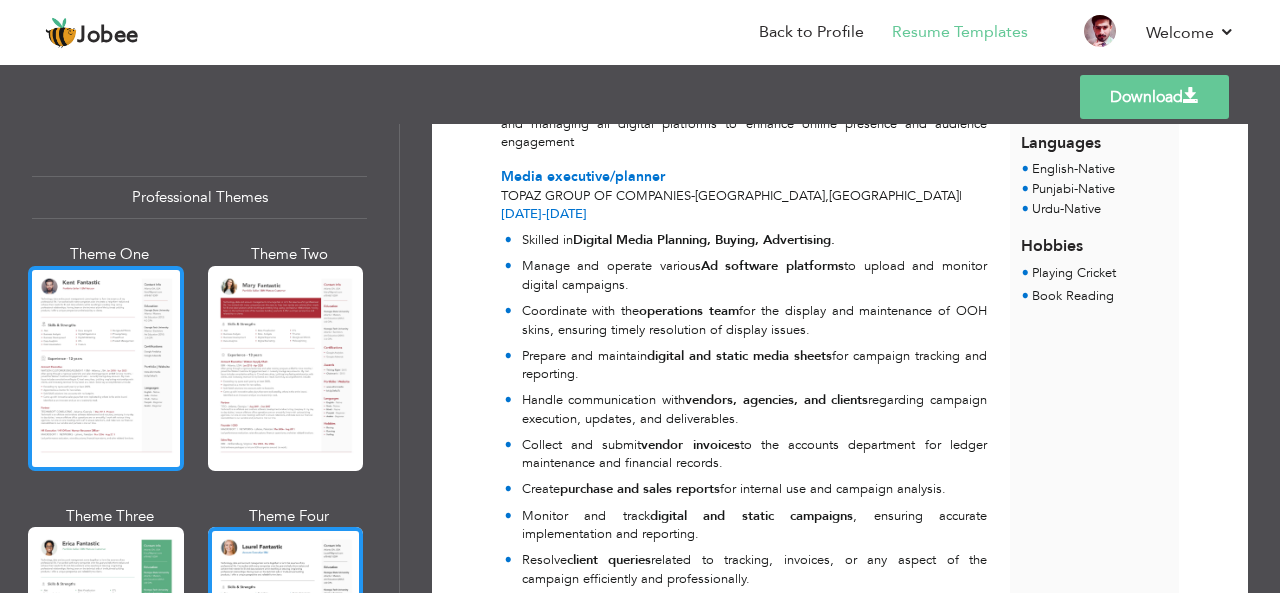 click at bounding box center [106, 368] 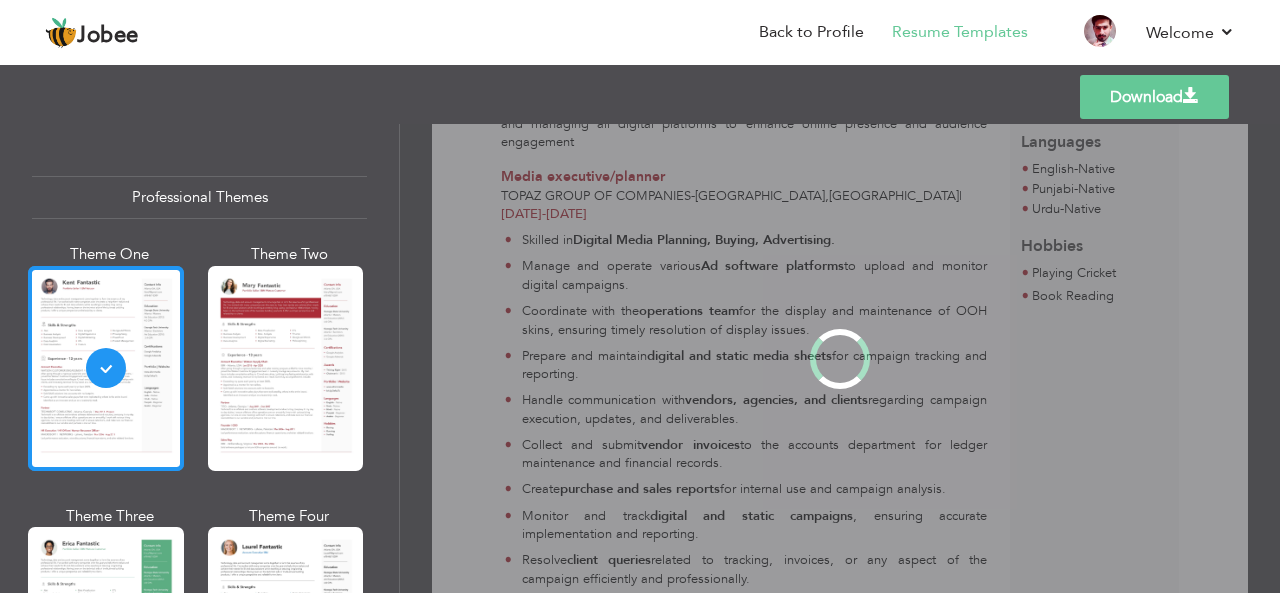 scroll, scrollTop: 0, scrollLeft: 0, axis: both 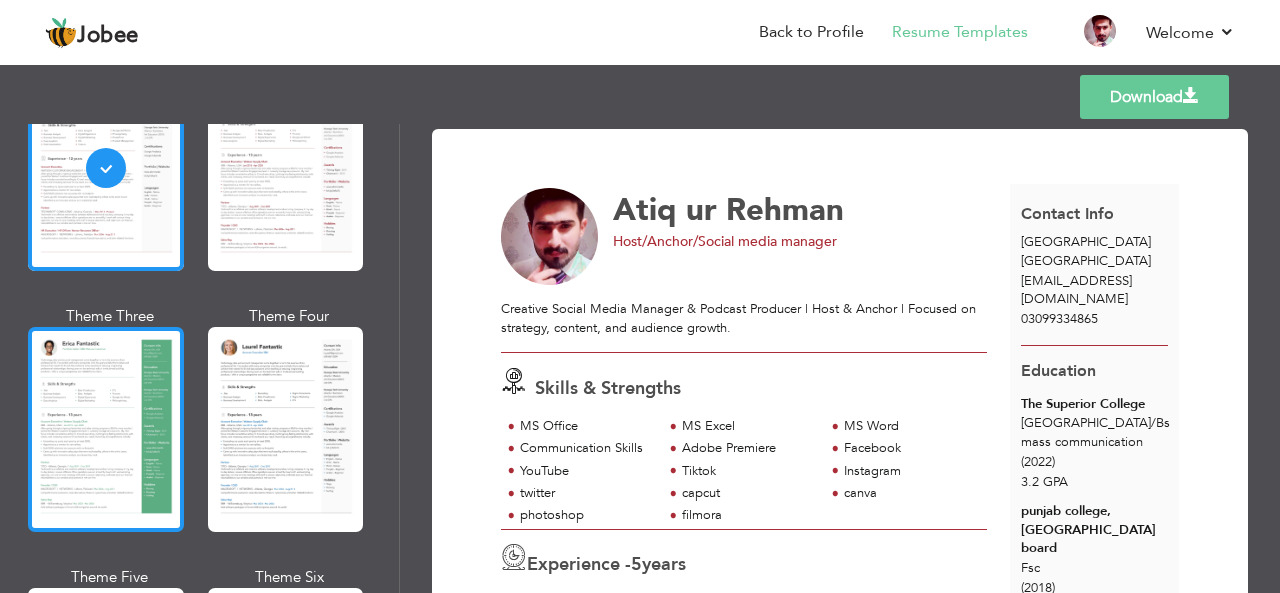 click at bounding box center (106, 429) 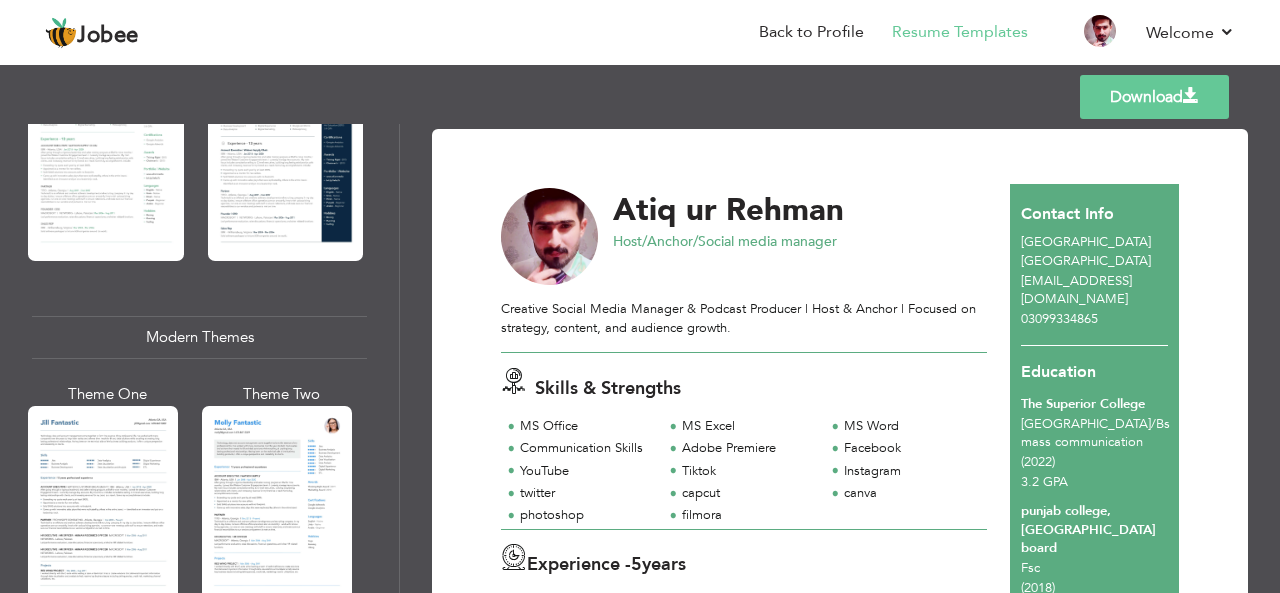 scroll, scrollTop: 760, scrollLeft: 0, axis: vertical 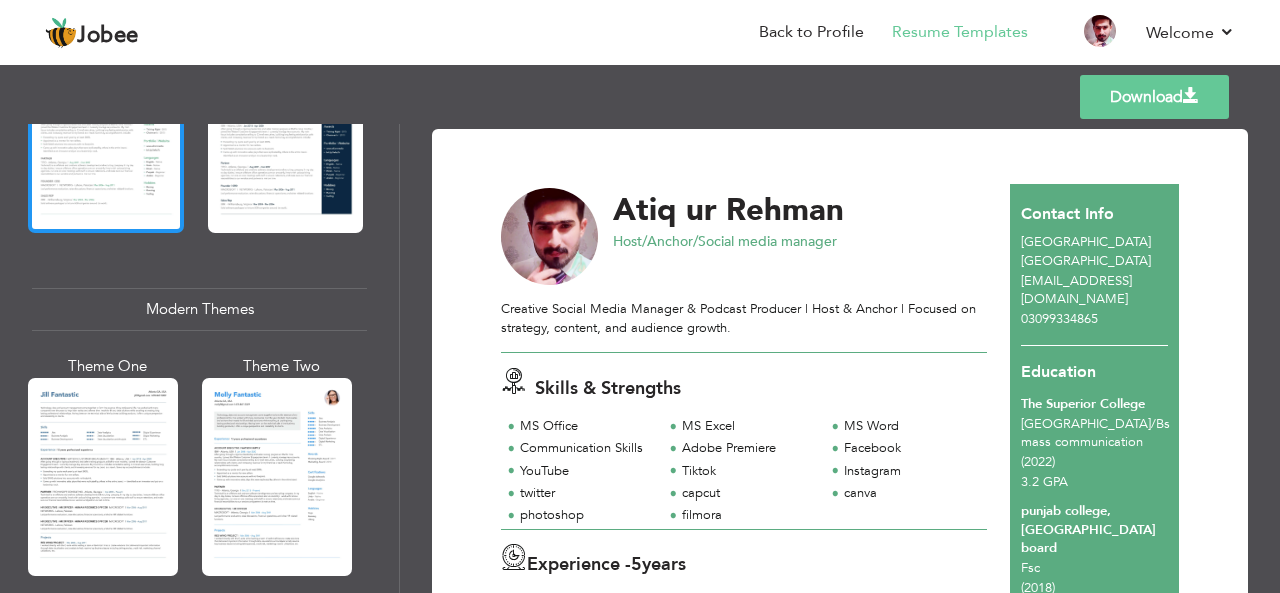 click at bounding box center [106, 130] 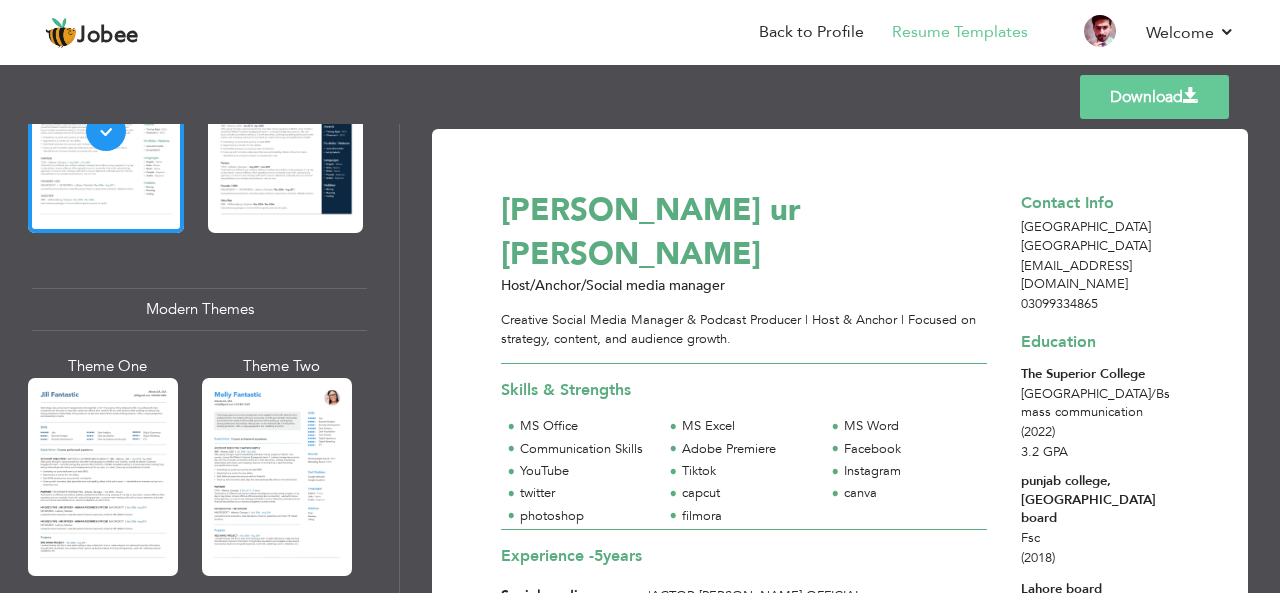 click on "Download" at bounding box center (1154, 97) 